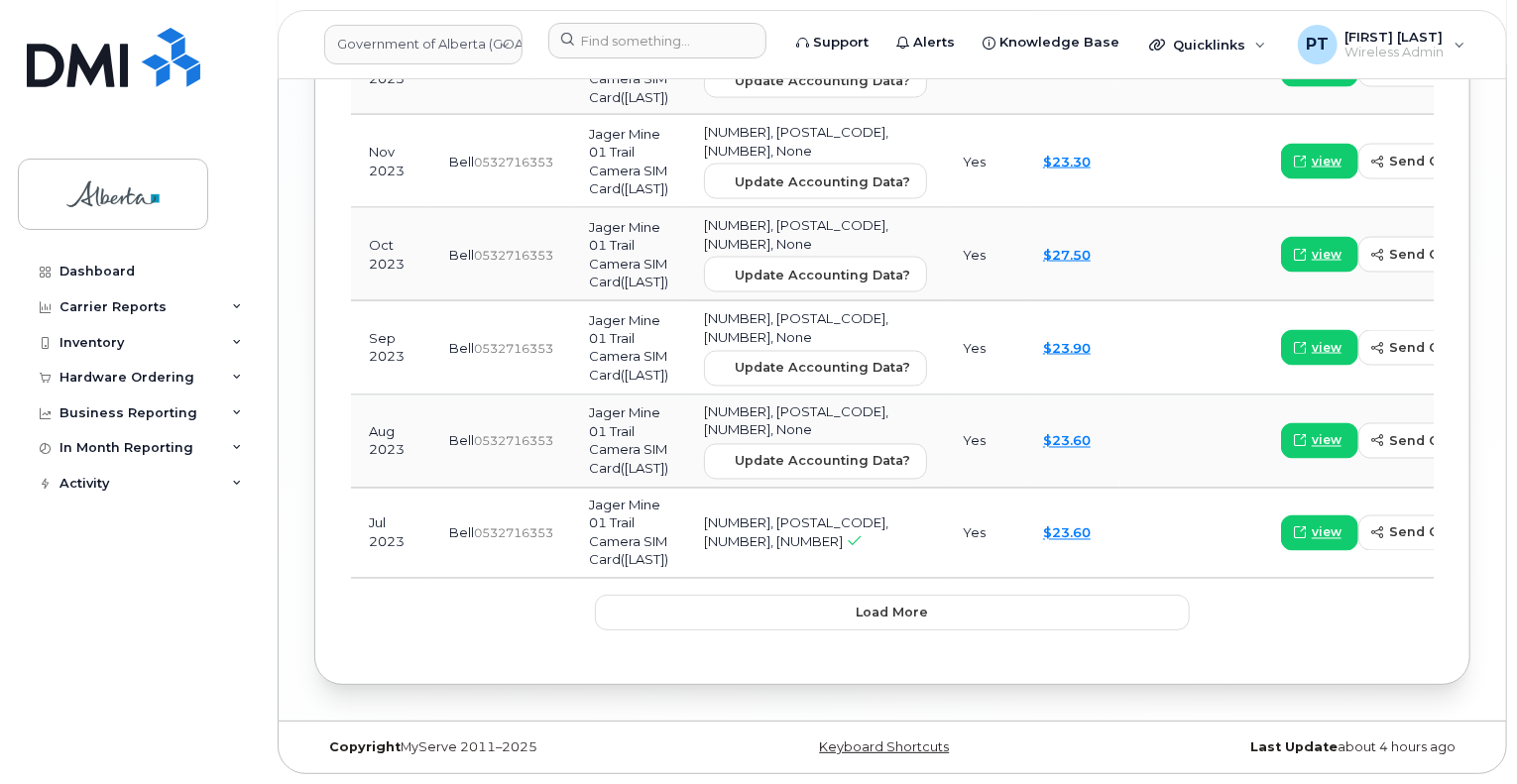 scroll, scrollTop: 3552, scrollLeft: 0, axis: vertical 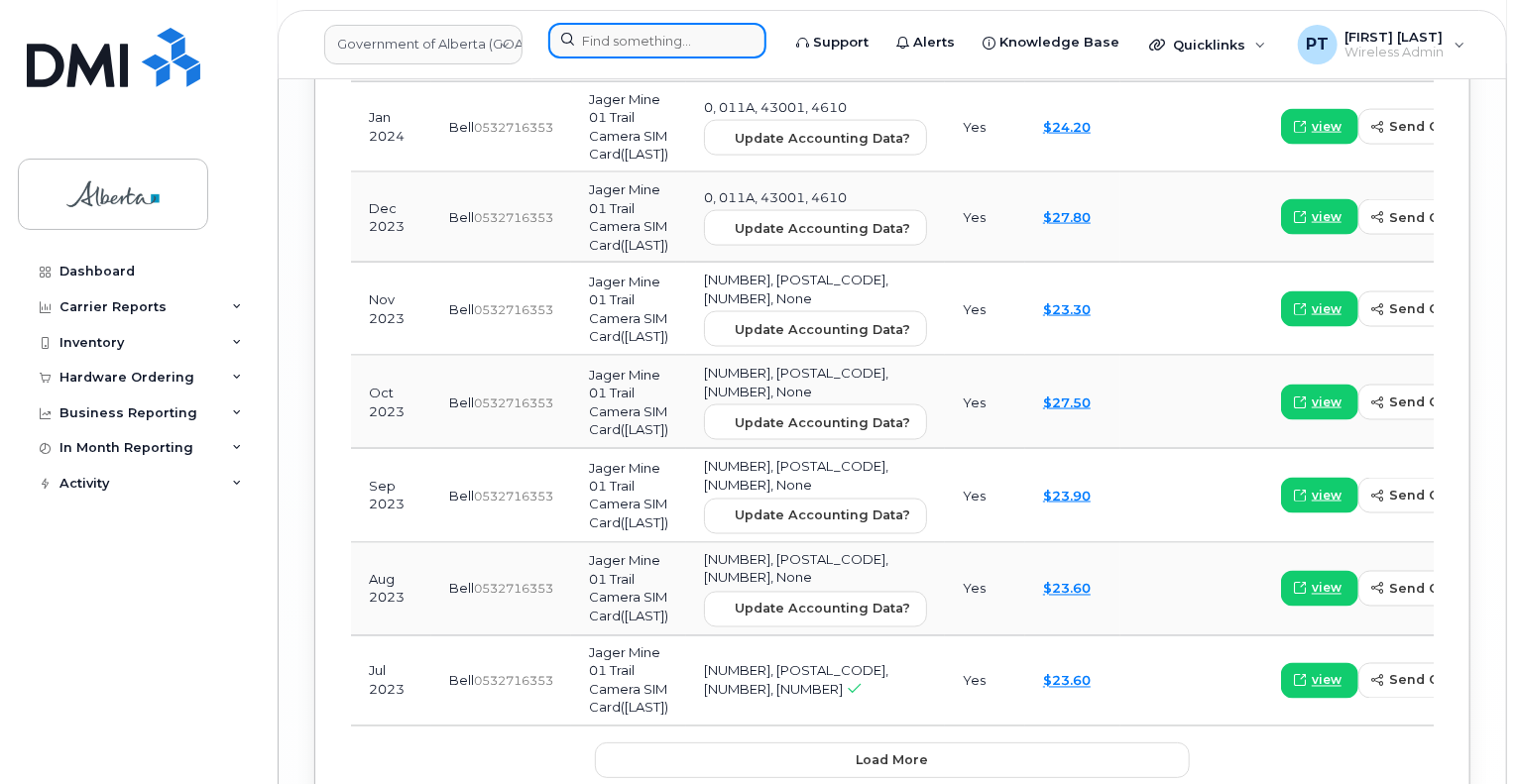 click at bounding box center (657, 41) 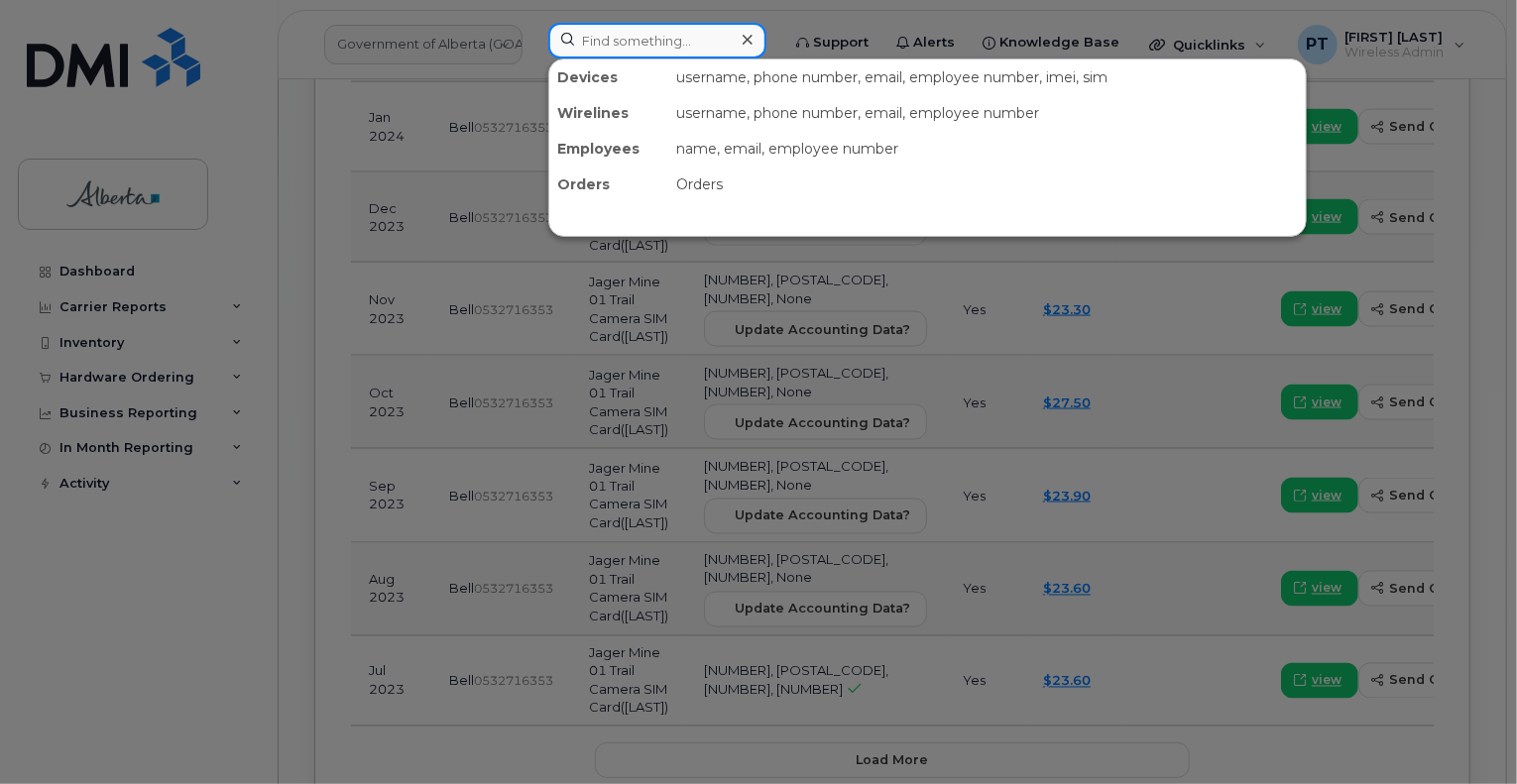 paste on "5875450841" 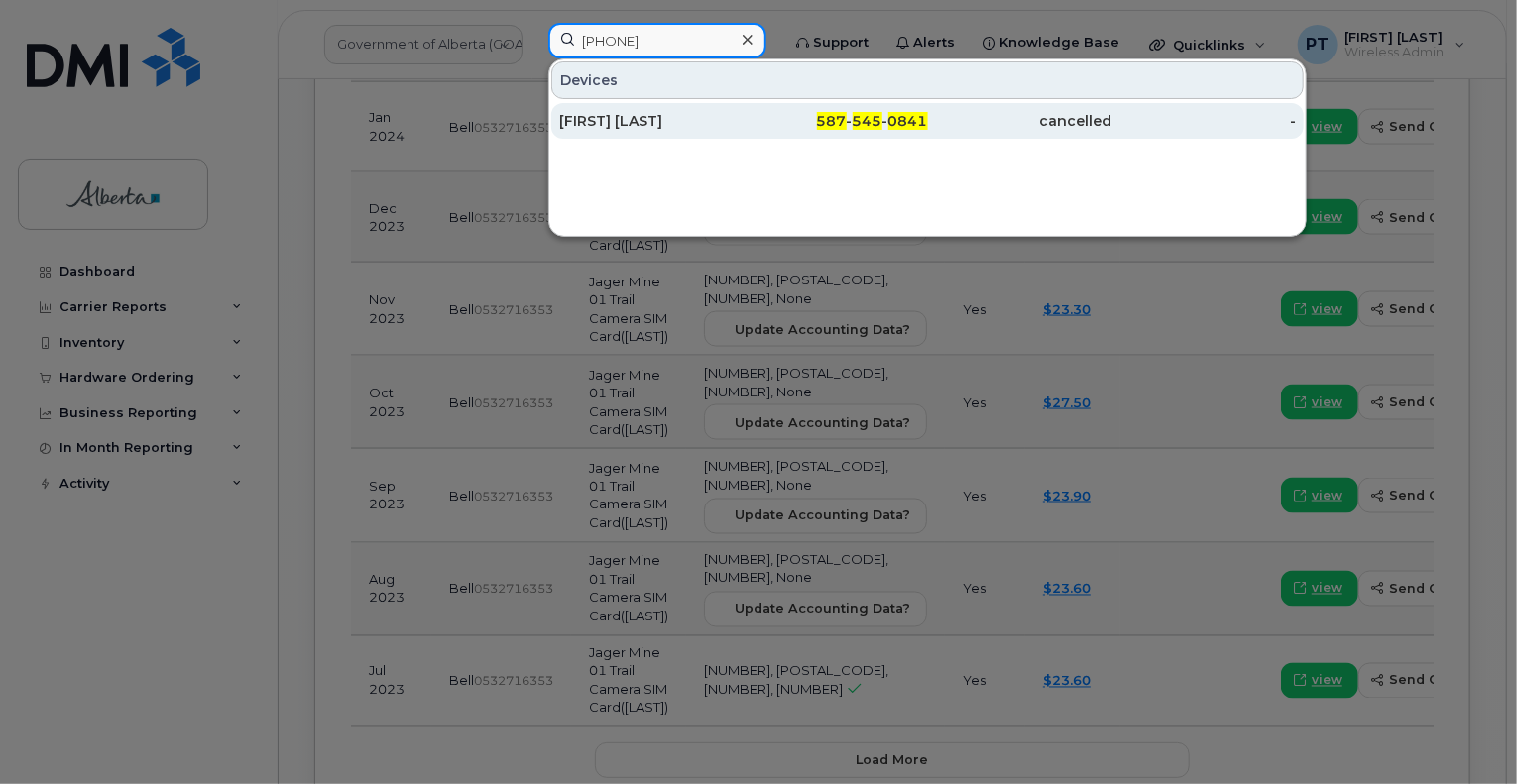 type on "5875450841" 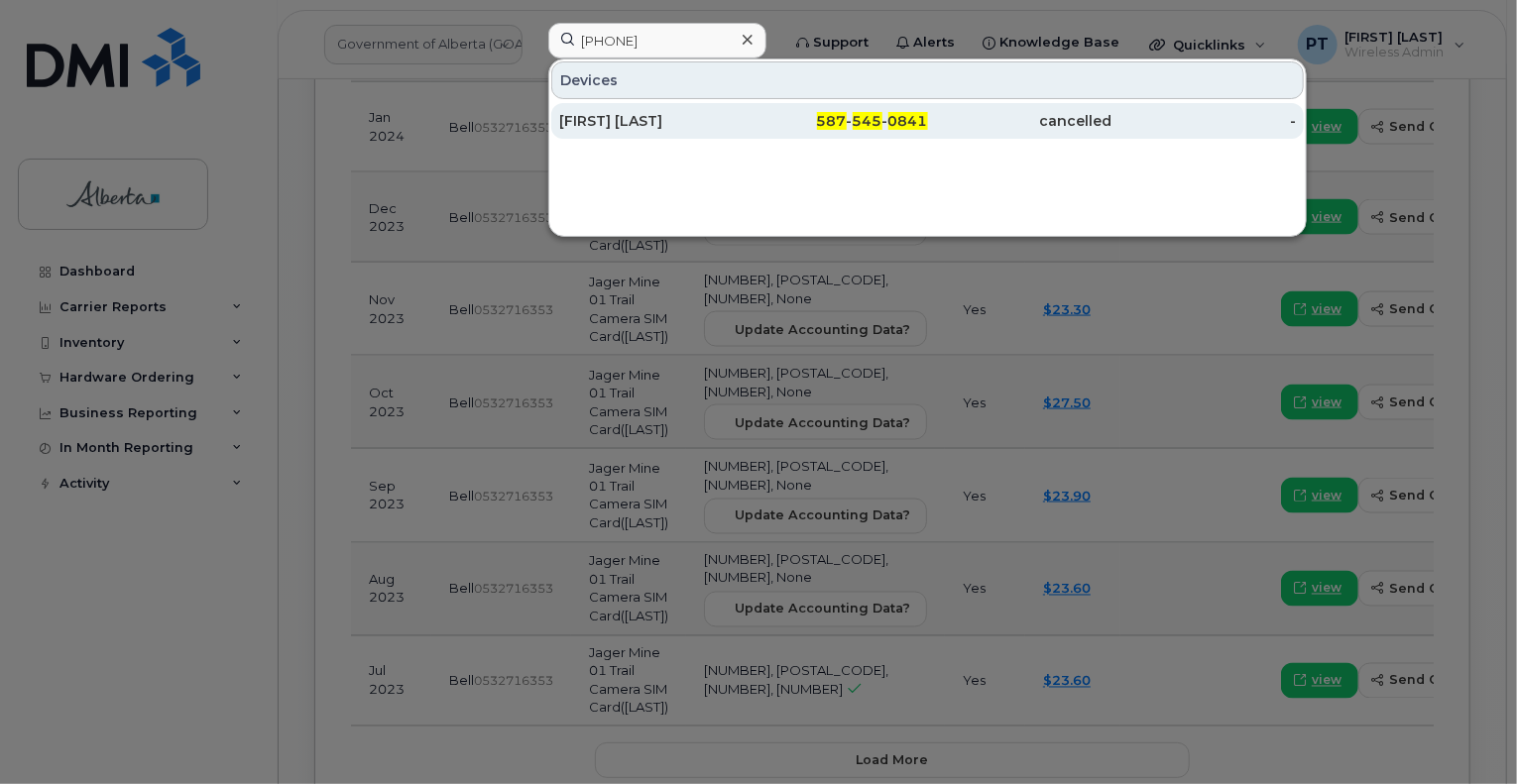 click on "[FIRST] [LAST]" at bounding box center [651, 121] 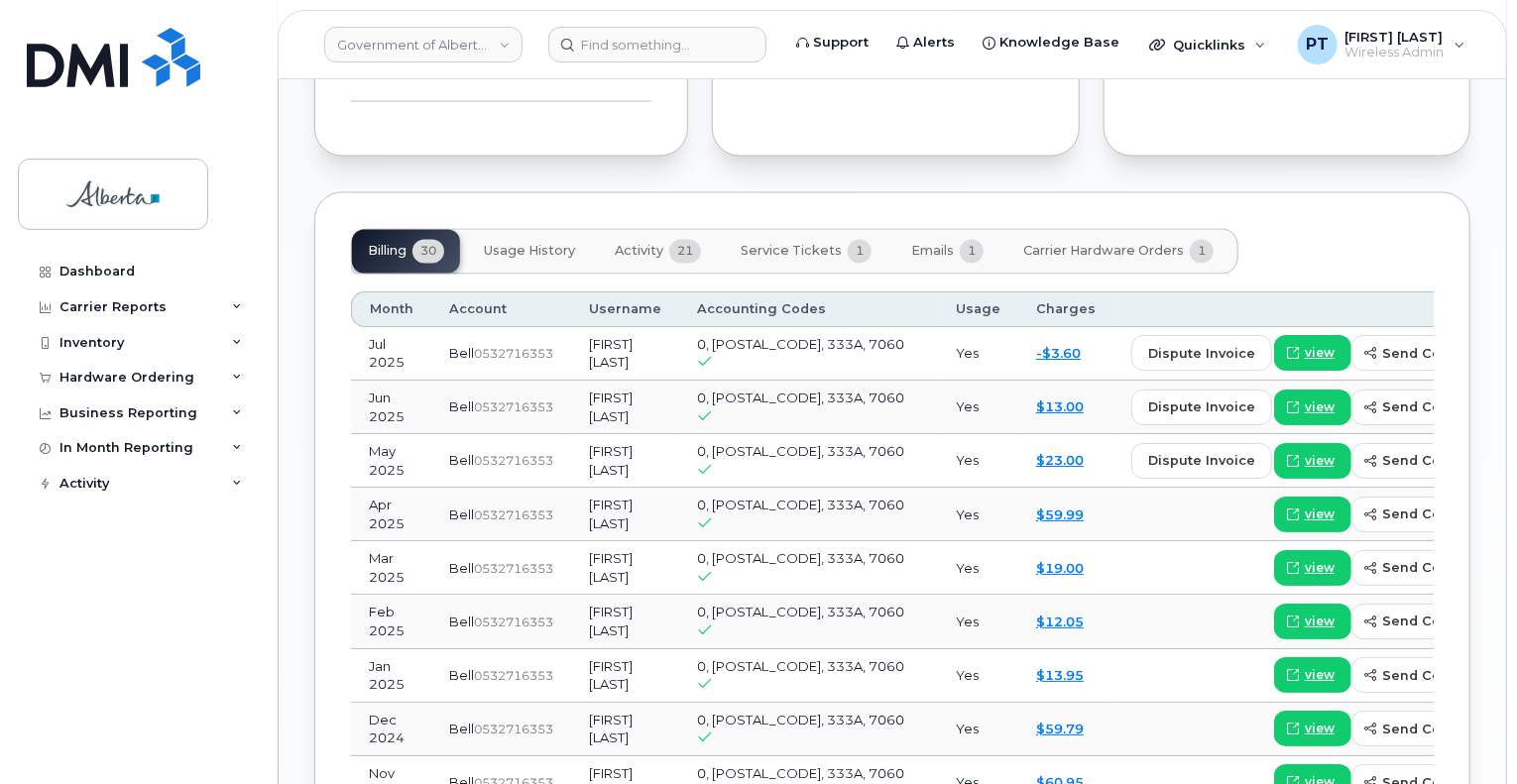 scroll, scrollTop: 1685, scrollLeft: 0, axis: vertical 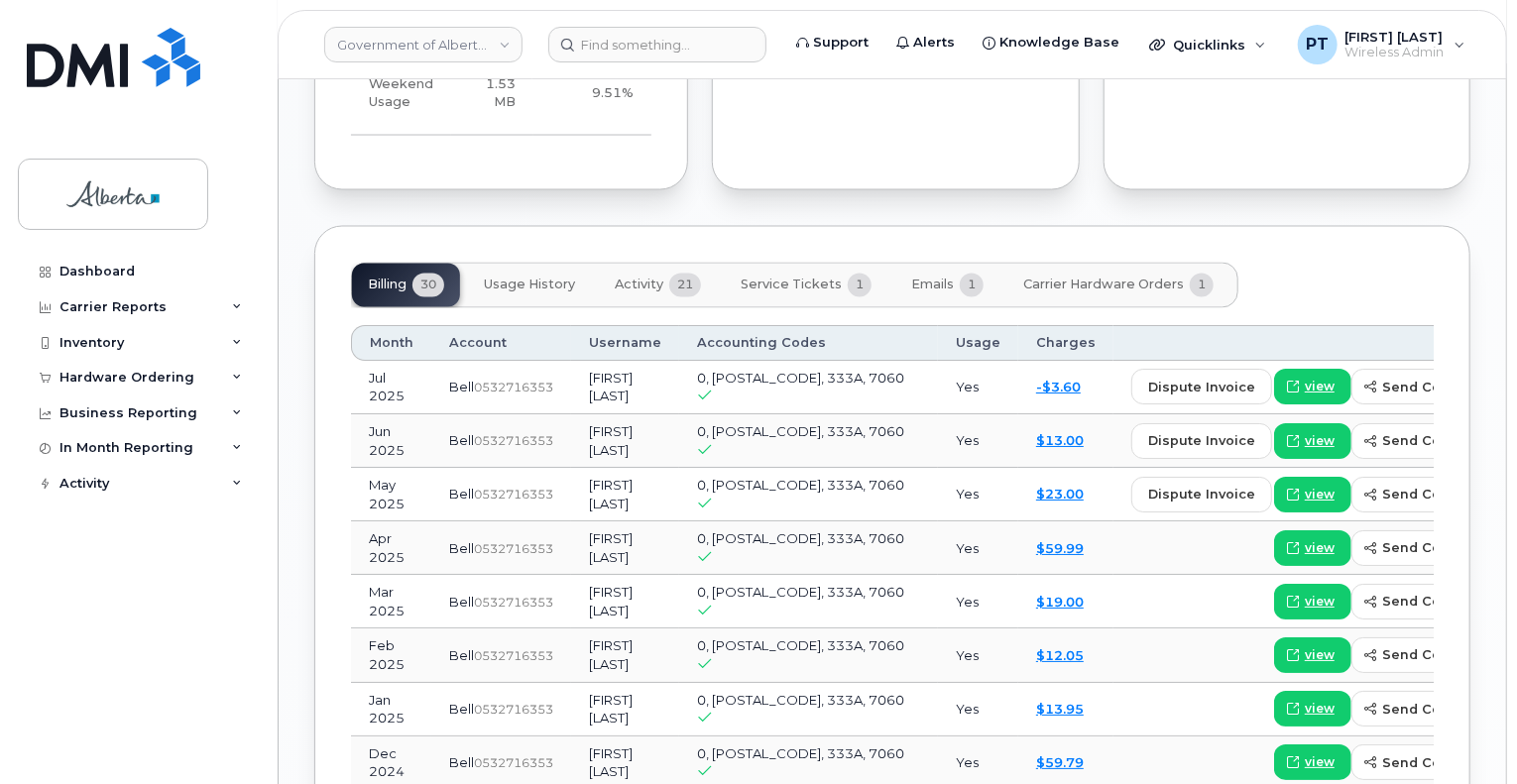 drag, startPoint x: 634, startPoint y: 278, endPoint x: 587, endPoint y: 328, distance: 68.622154 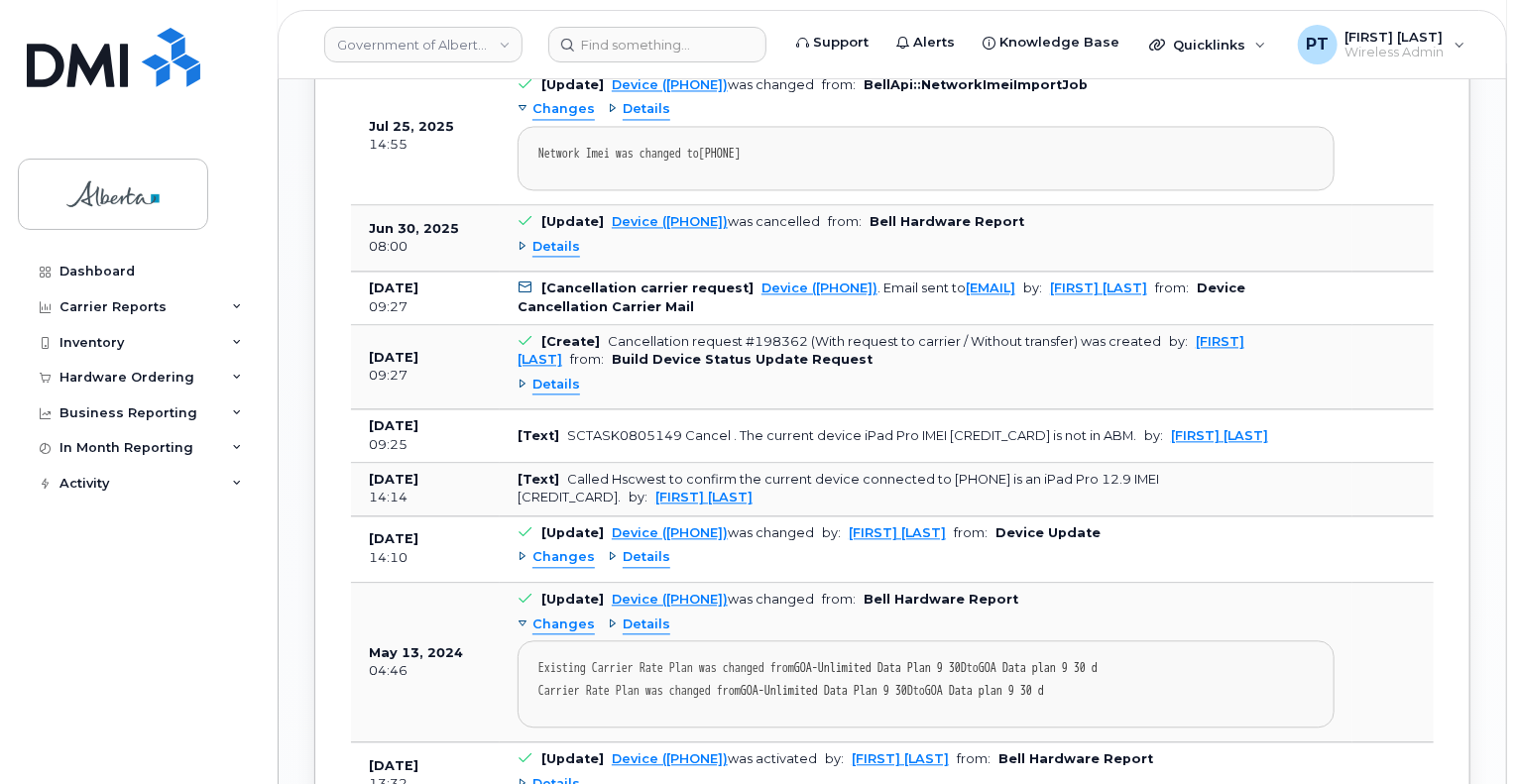 scroll, scrollTop: 1883, scrollLeft: 0, axis: vertical 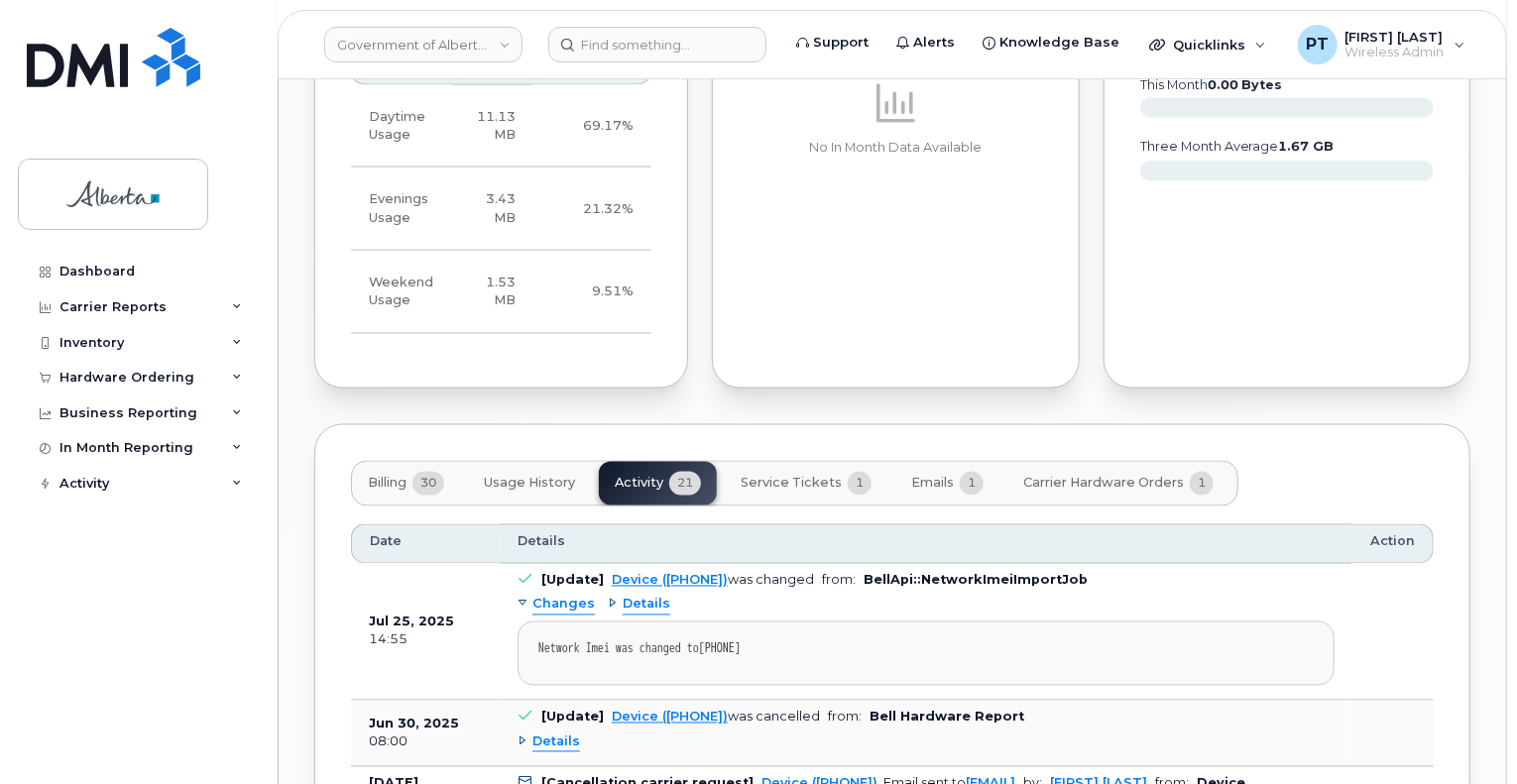 click on "Service Tickets" at bounding box center [791, 484] 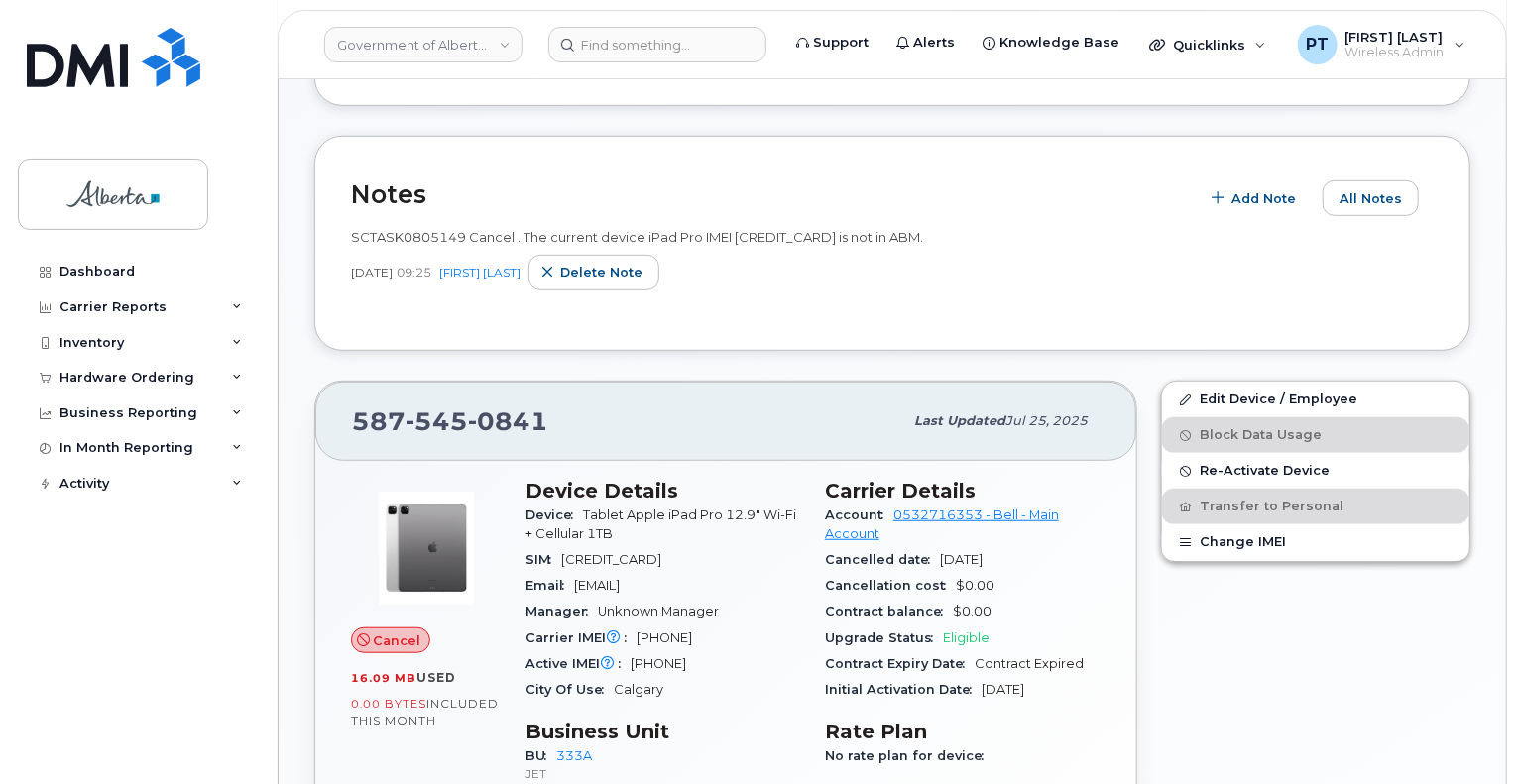 scroll, scrollTop: 297, scrollLeft: 0, axis: vertical 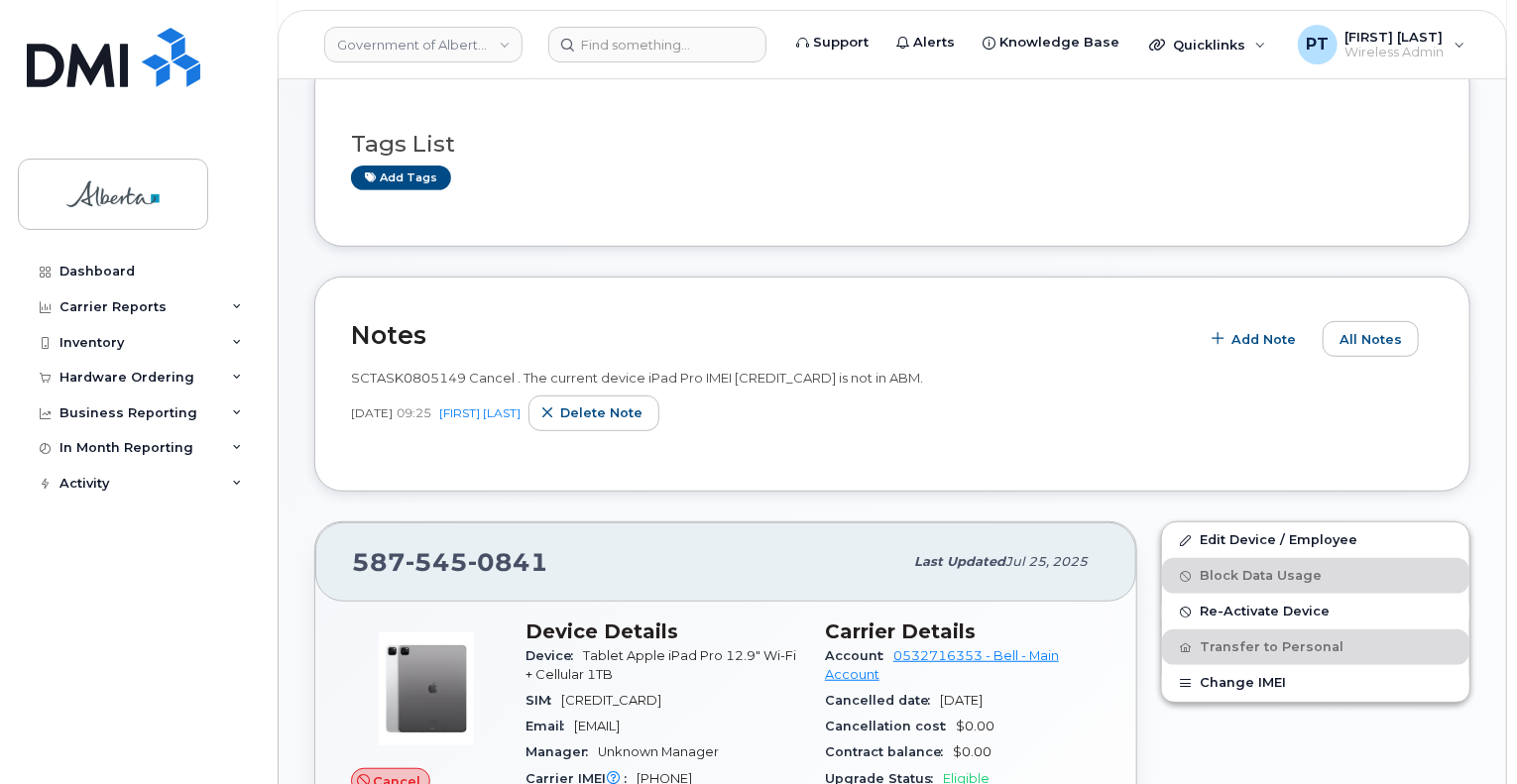 click on "SCTASK0805149 - Plan Cancel.  The current device iPad Pro IMEI 358705110367366 is not in ABM." at bounding box center (637, 378) 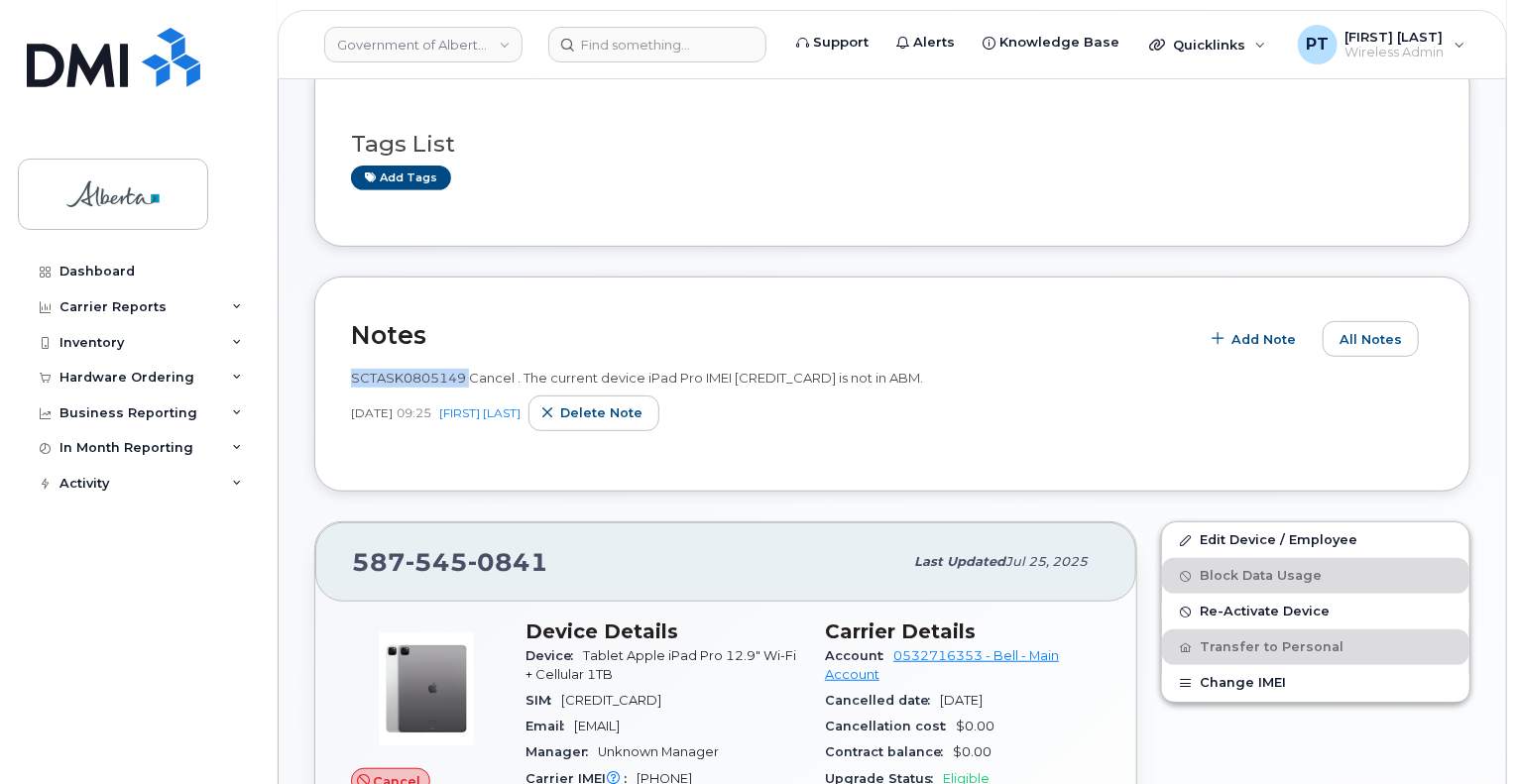 click on "SCTASK0805149 - Plan Cancel.  The current device iPad Pro IMEI 358705110367366 is not in ABM." at bounding box center [637, 378] 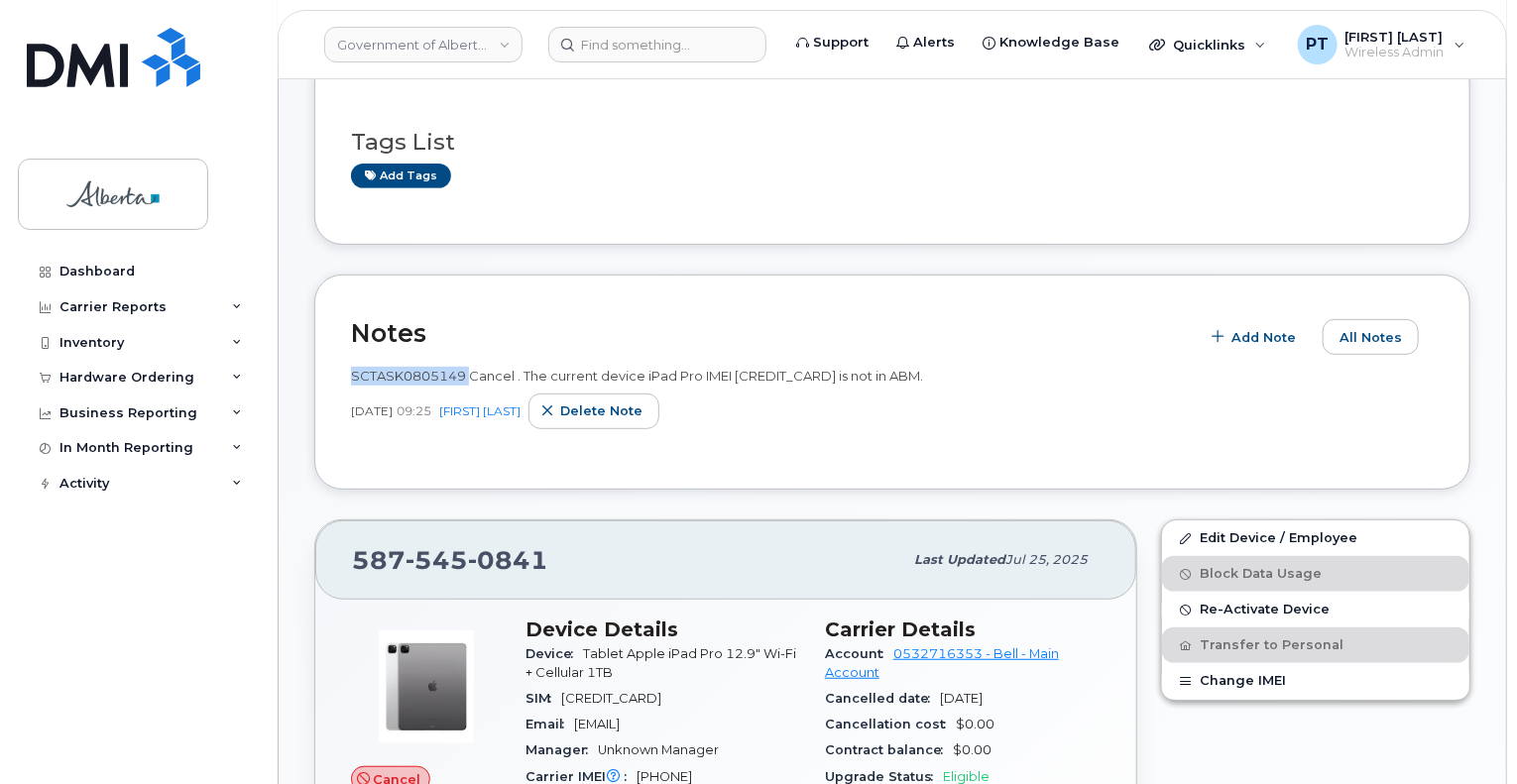 scroll, scrollTop: 297, scrollLeft: 0, axis: vertical 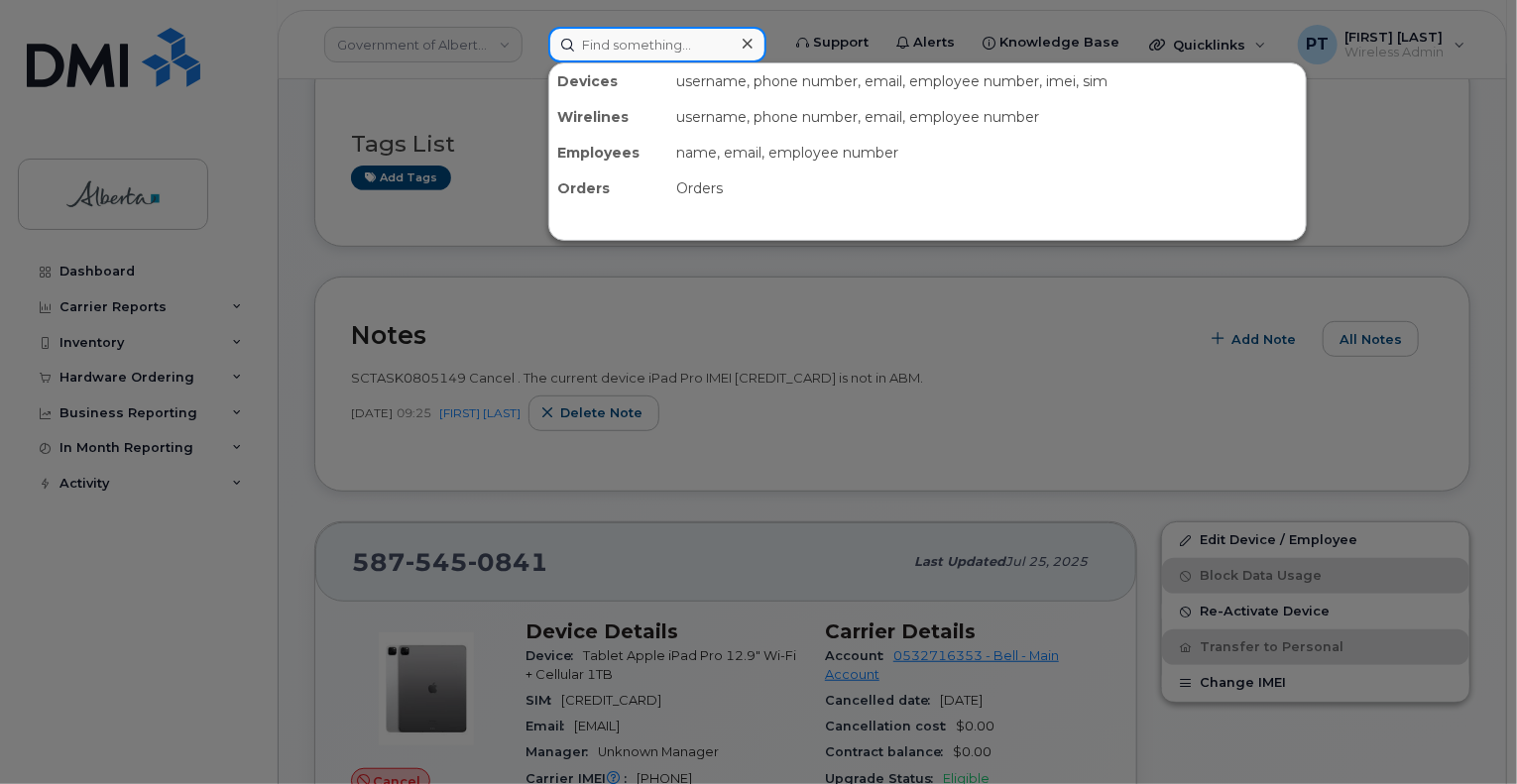 click at bounding box center [657, 45] 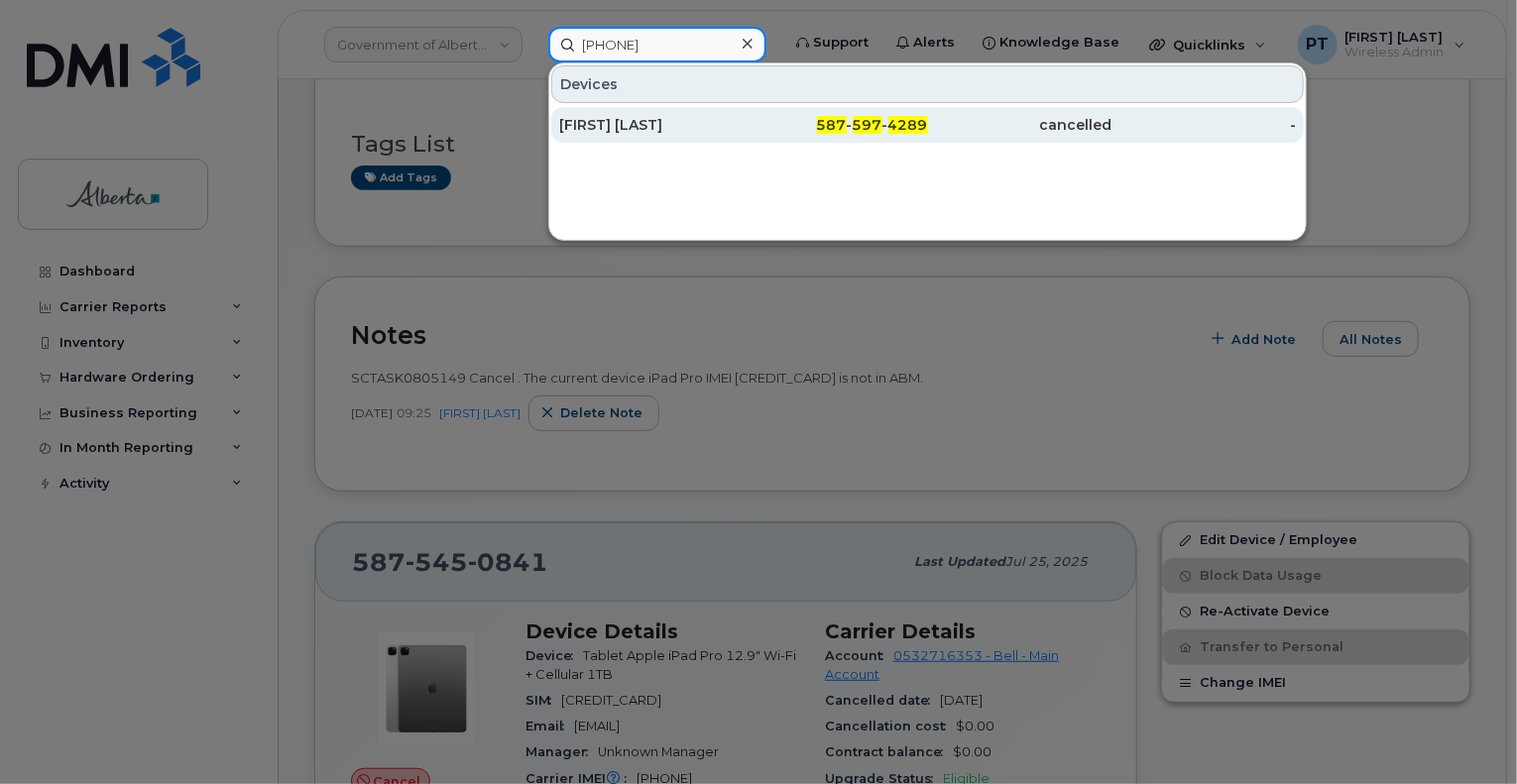 type on "5875974289" 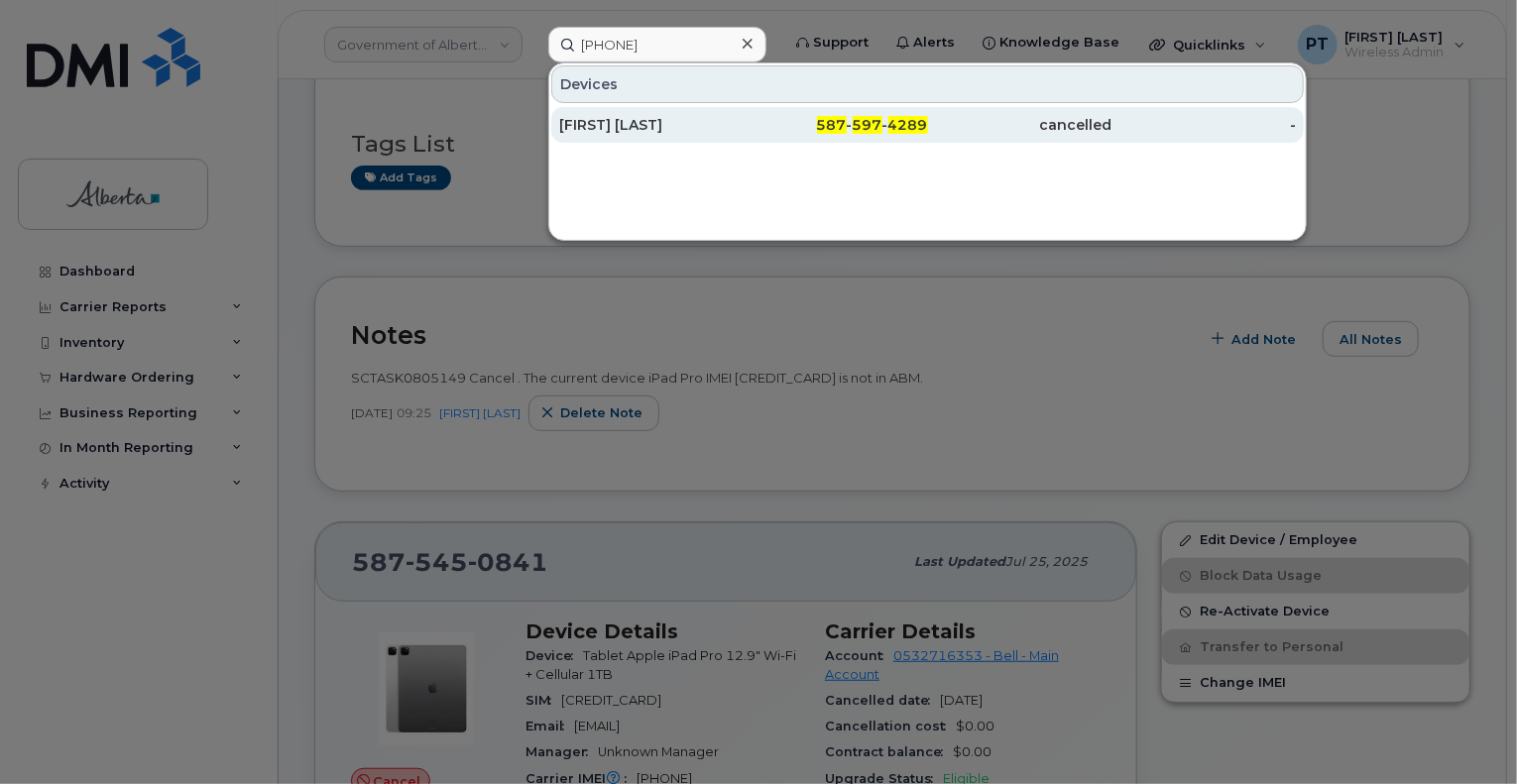 click on "[FIRST] [LAST]" at bounding box center [651, 125] 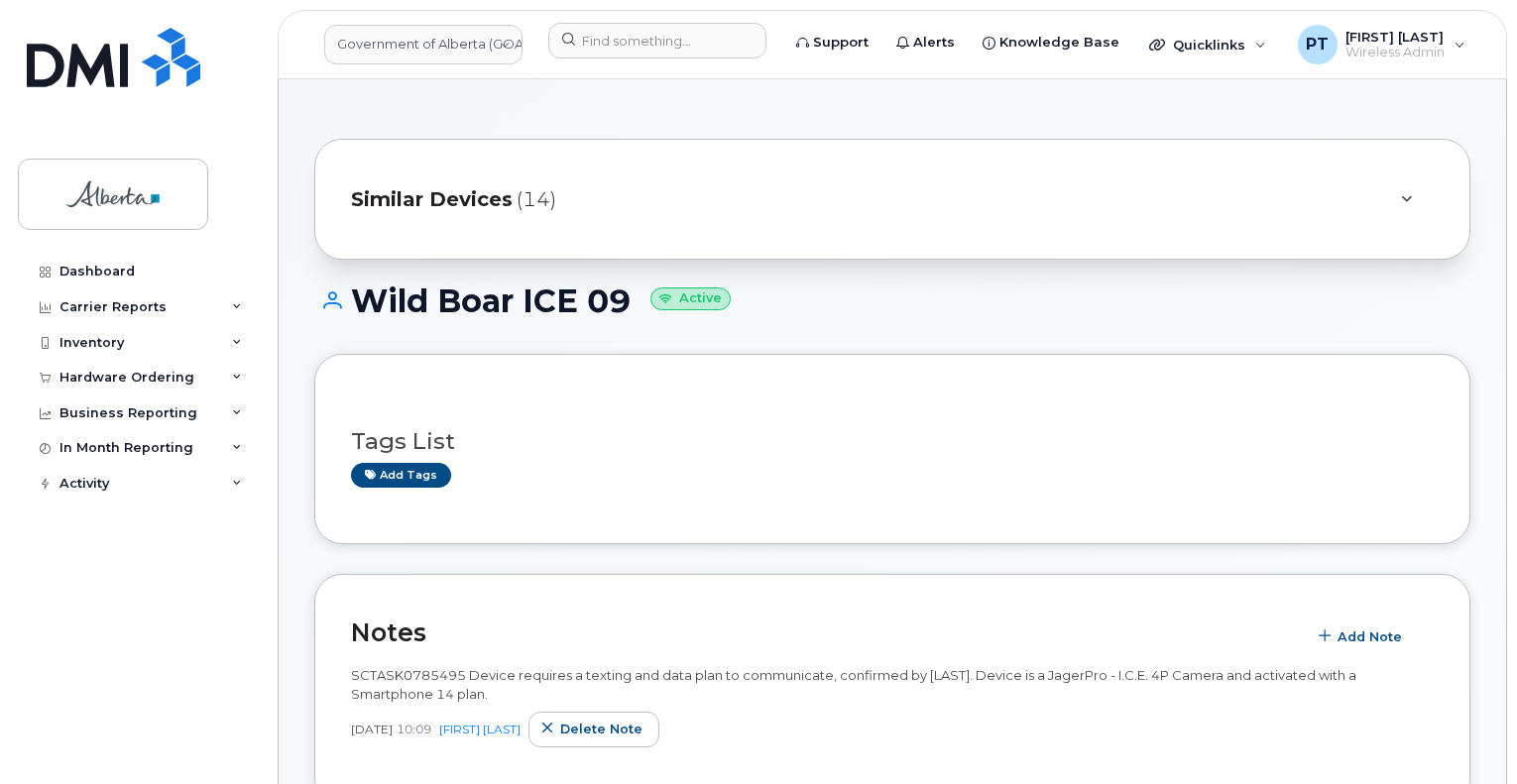 scroll, scrollTop: 0, scrollLeft: 0, axis: both 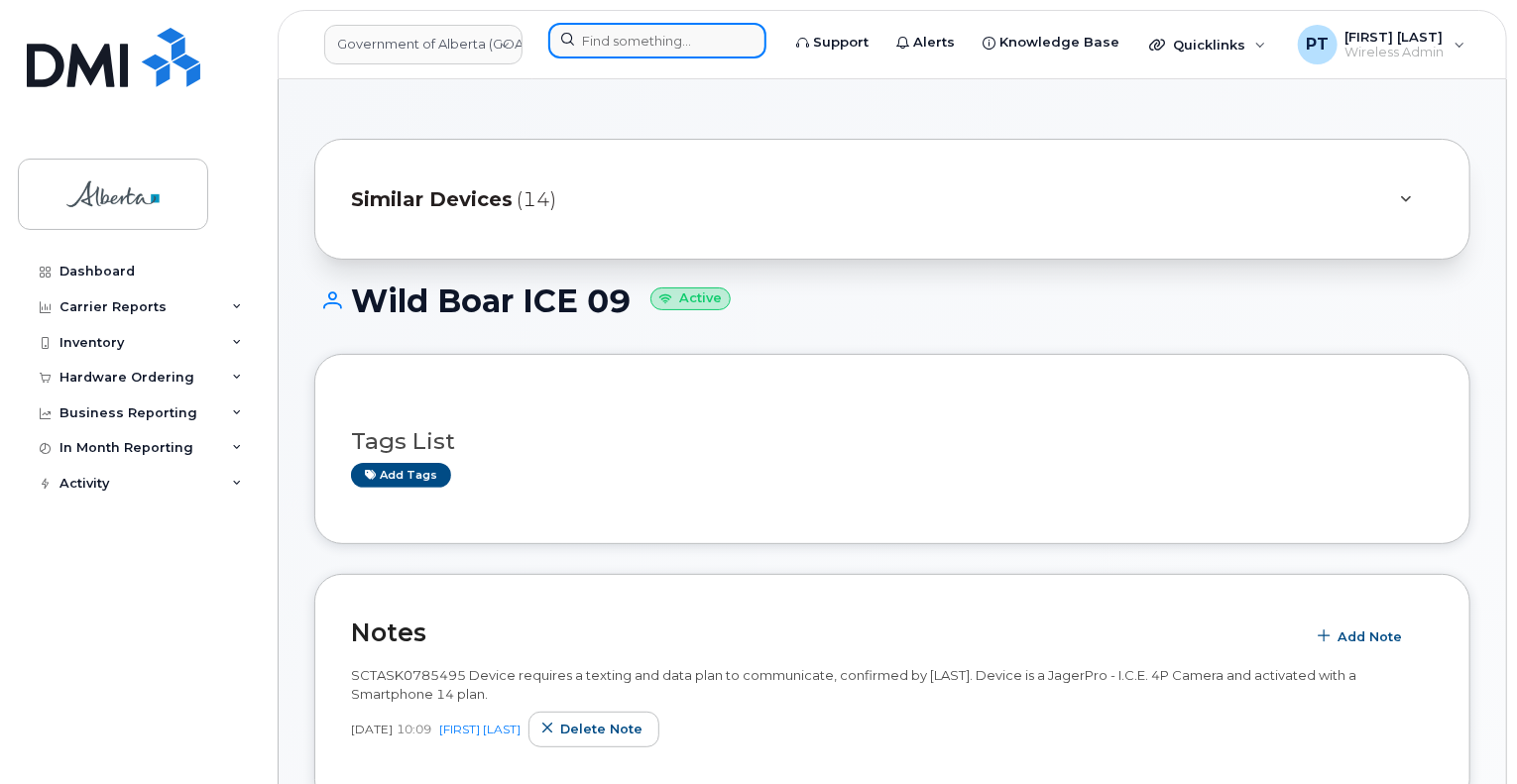 click at bounding box center [657, 41] 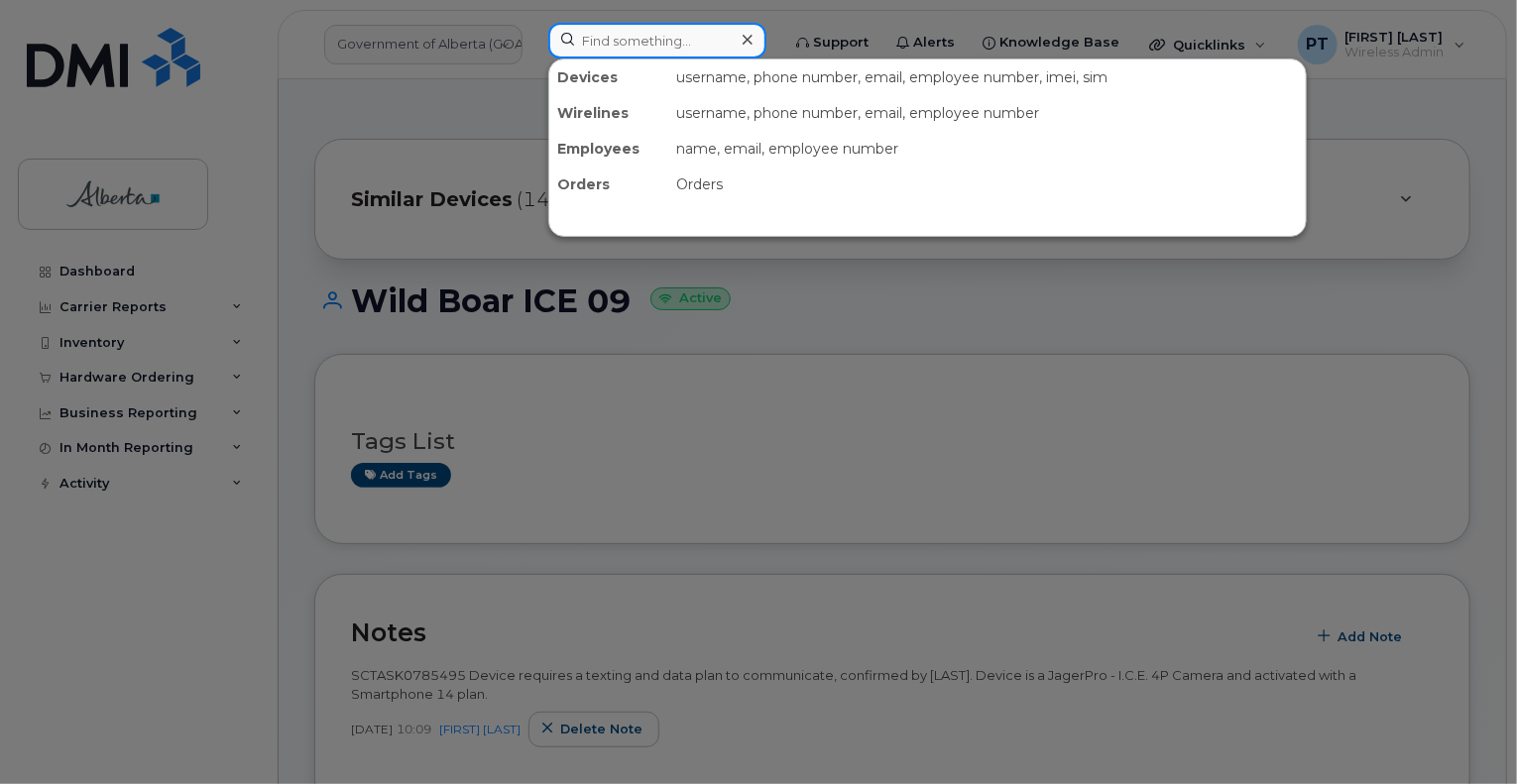 paste on "4039699078" 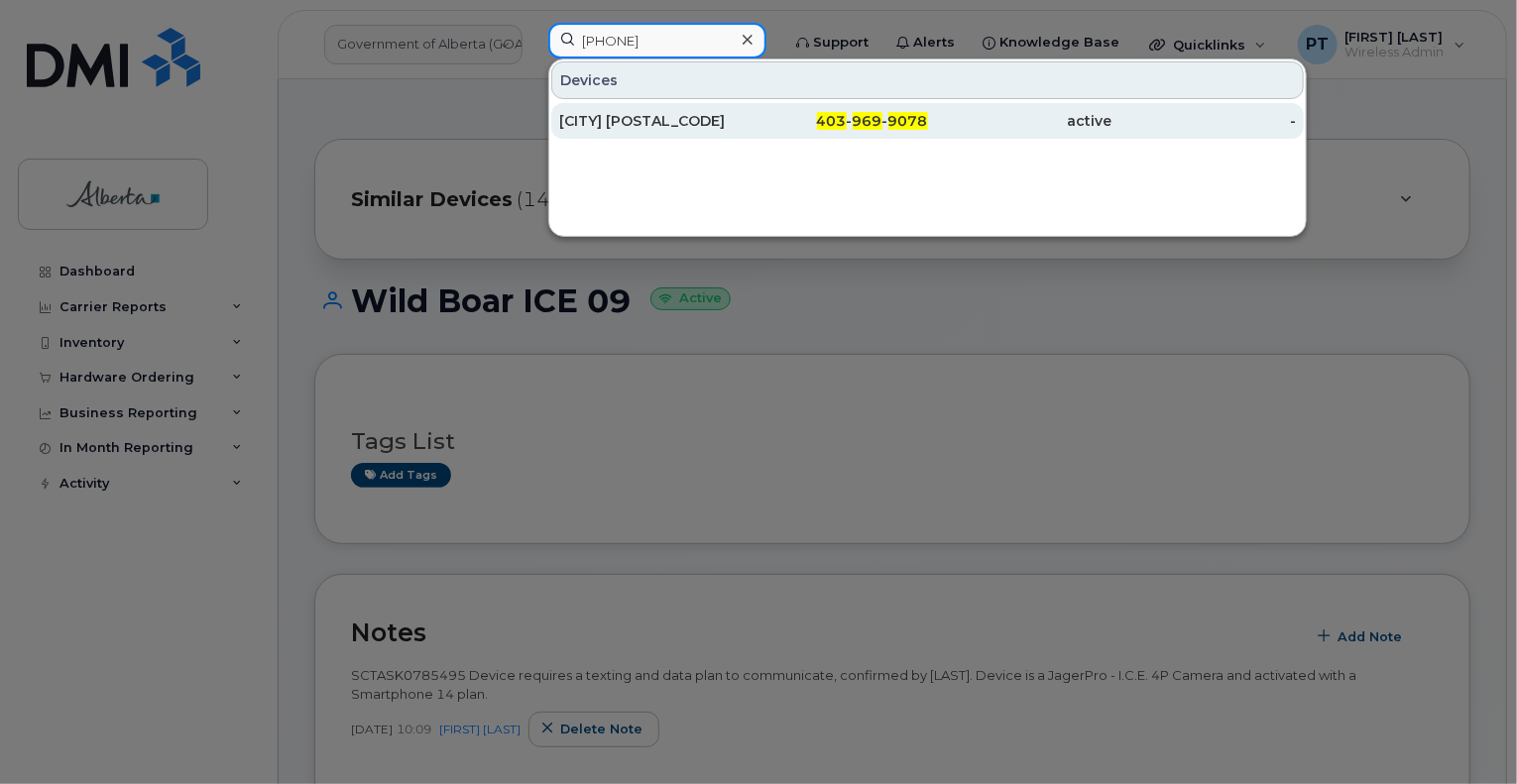 type on "4039699078" 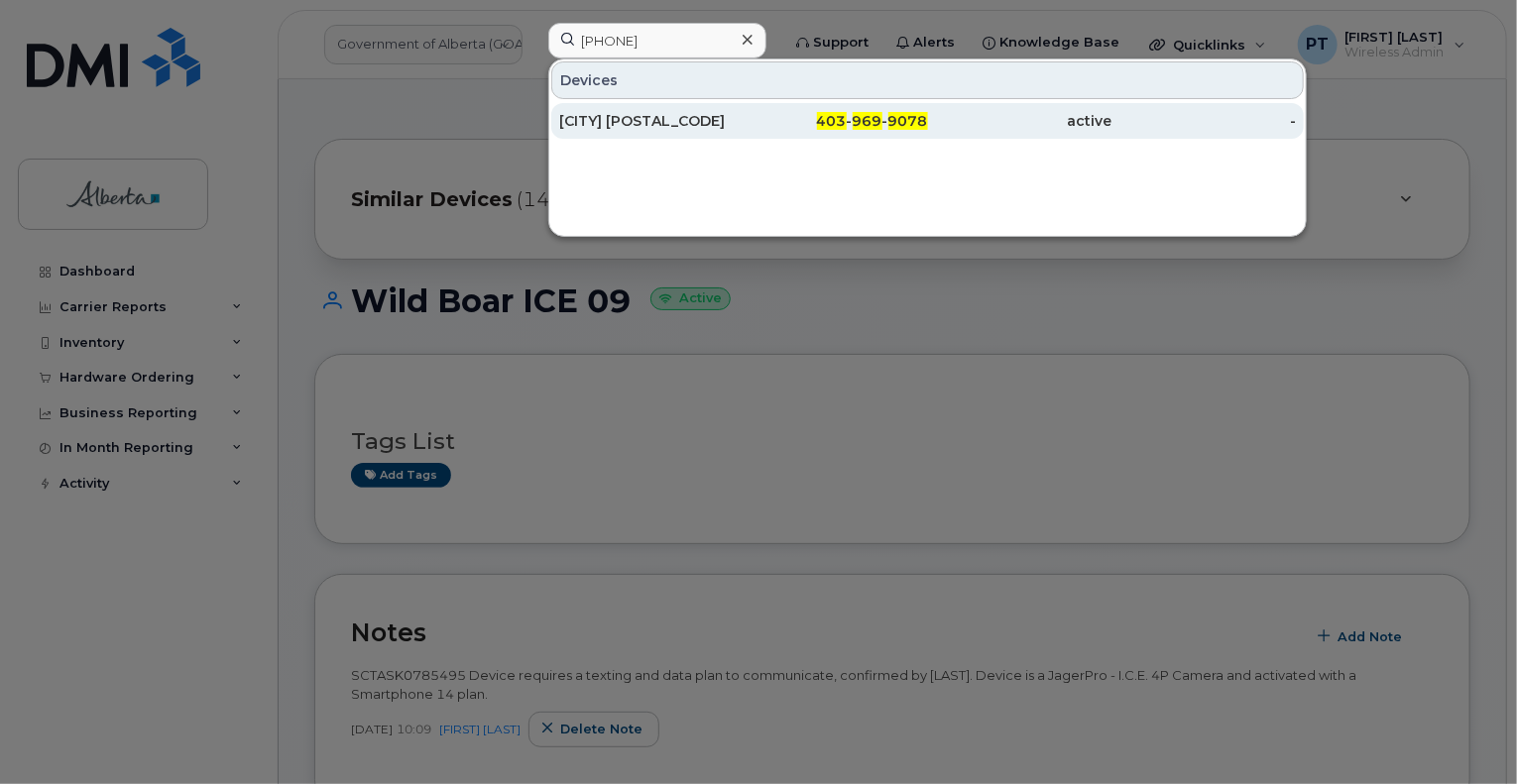click on "Calgary Eb15" at bounding box center [651, 121] 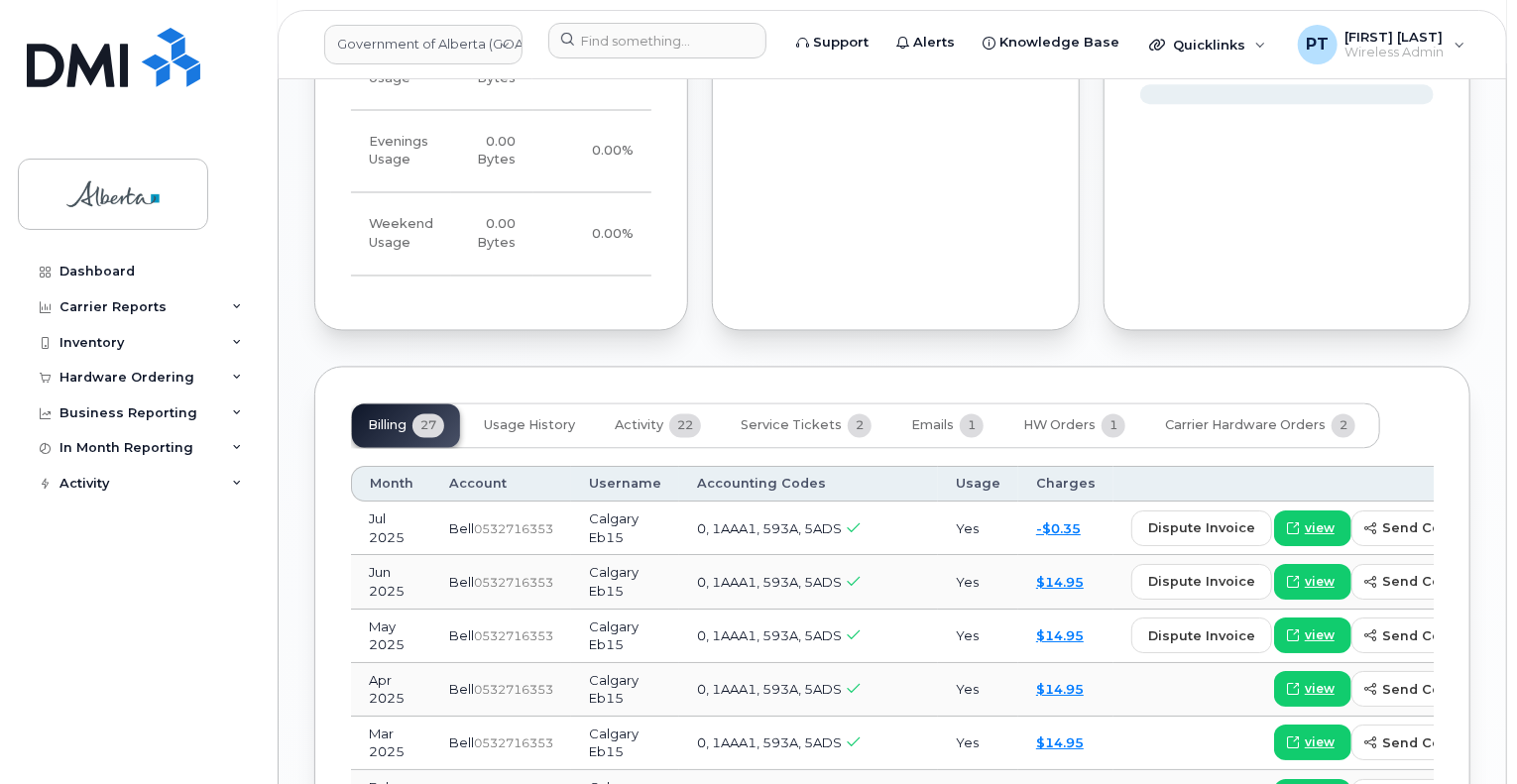 scroll, scrollTop: 2081, scrollLeft: 0, axis: vertical 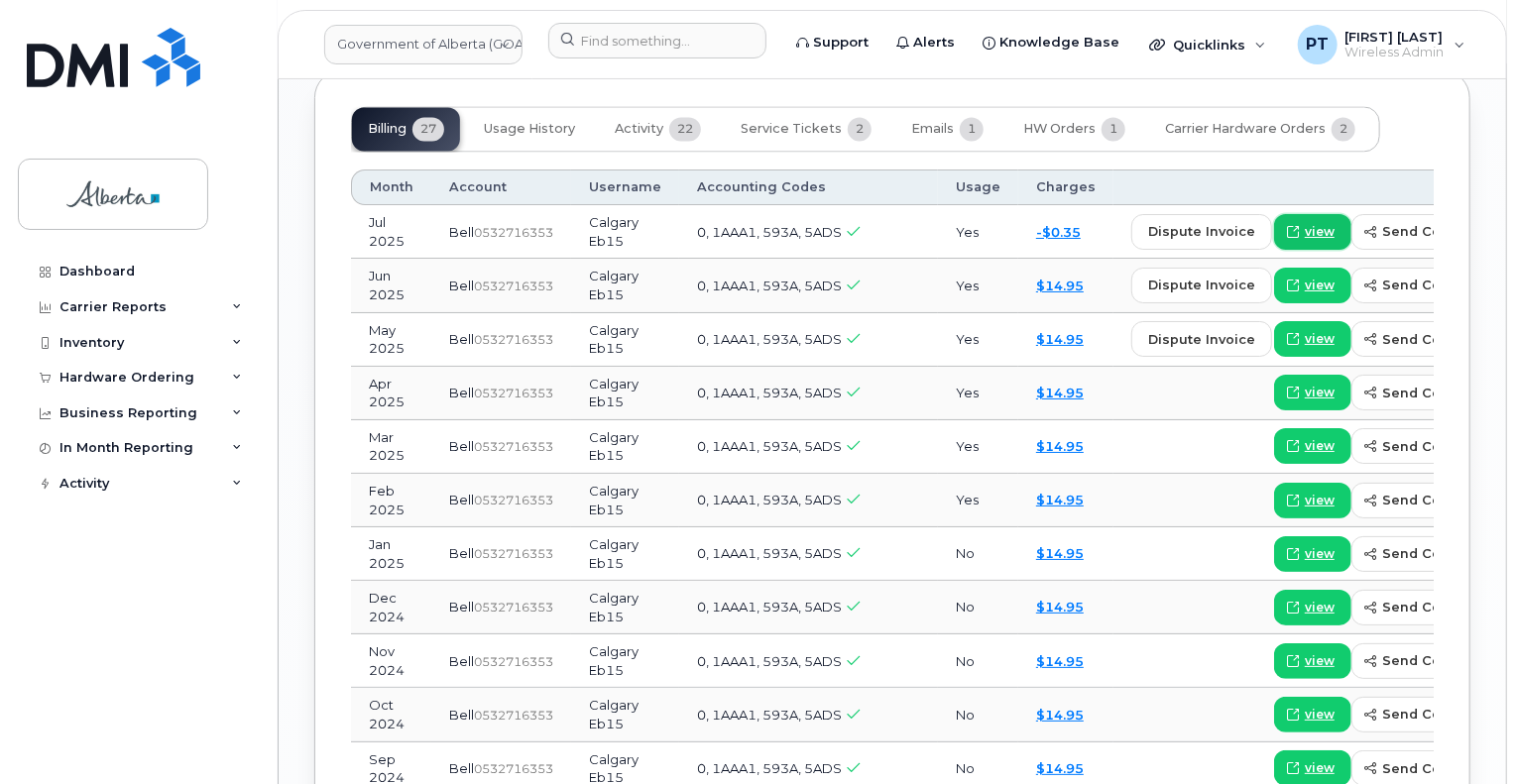 click on "view" at bounding box center (1320, 232) 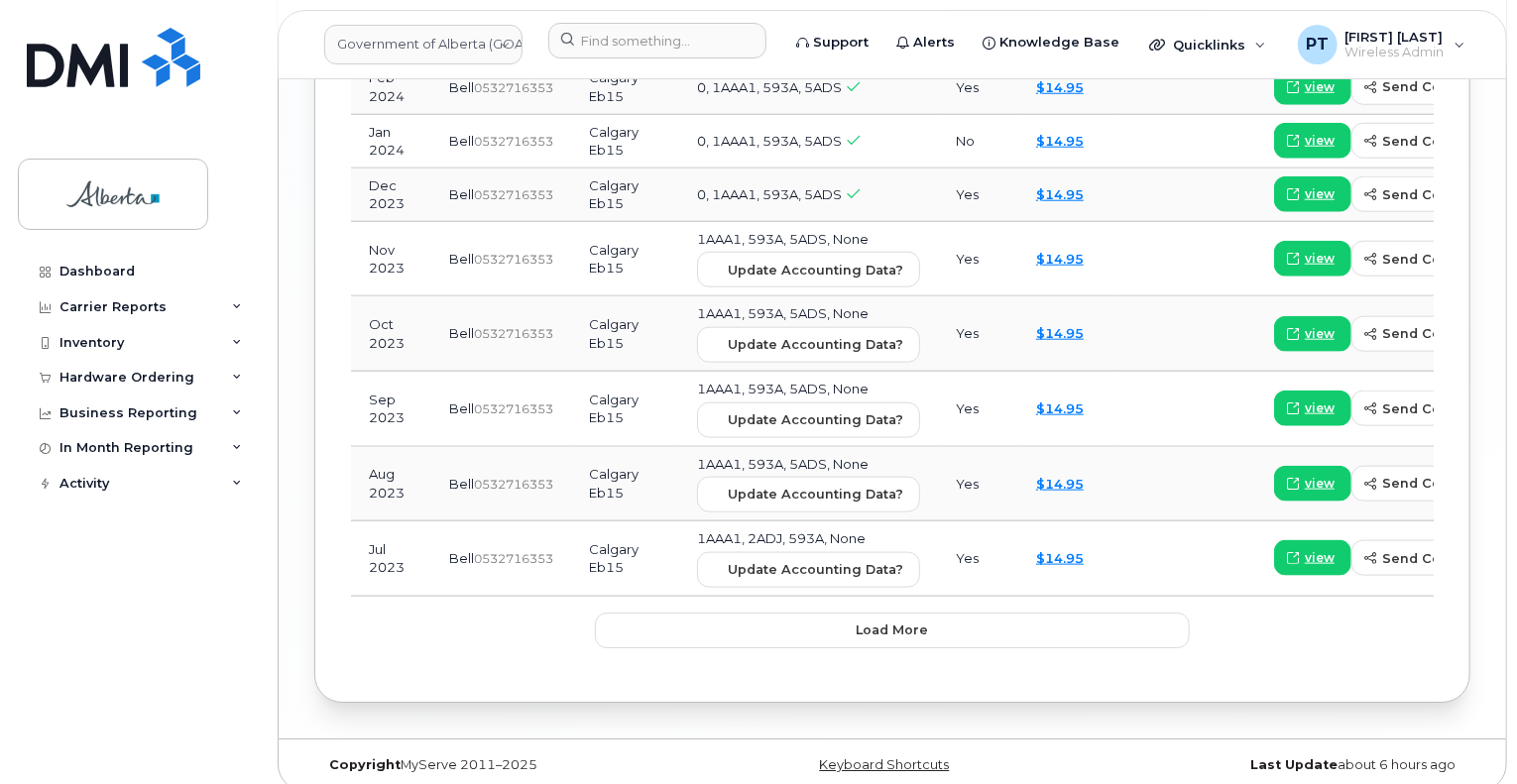 scroll, scrollTop: 3171, scrollLeft: 0, axis: vertical 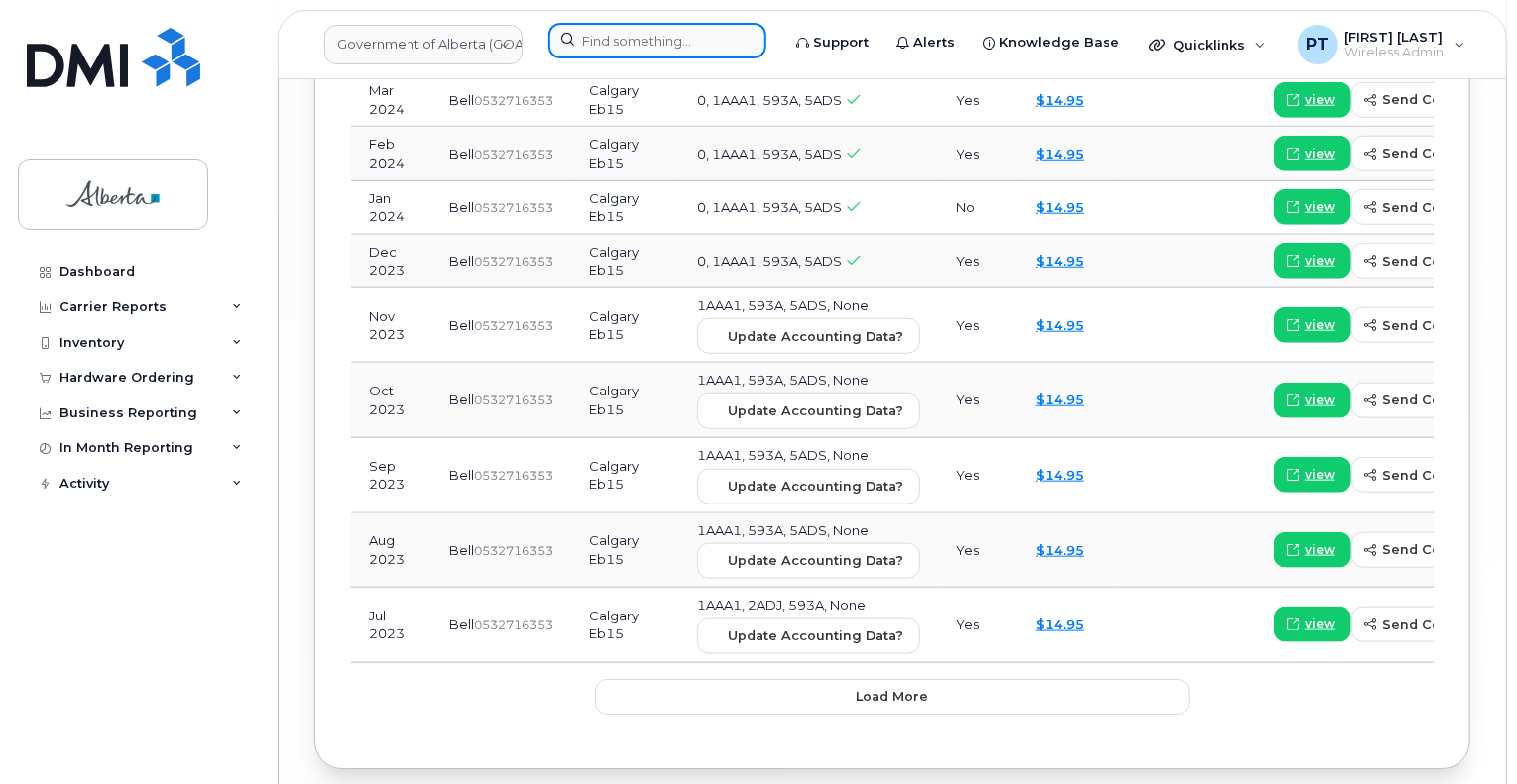 click at bounding box center (657, 41) 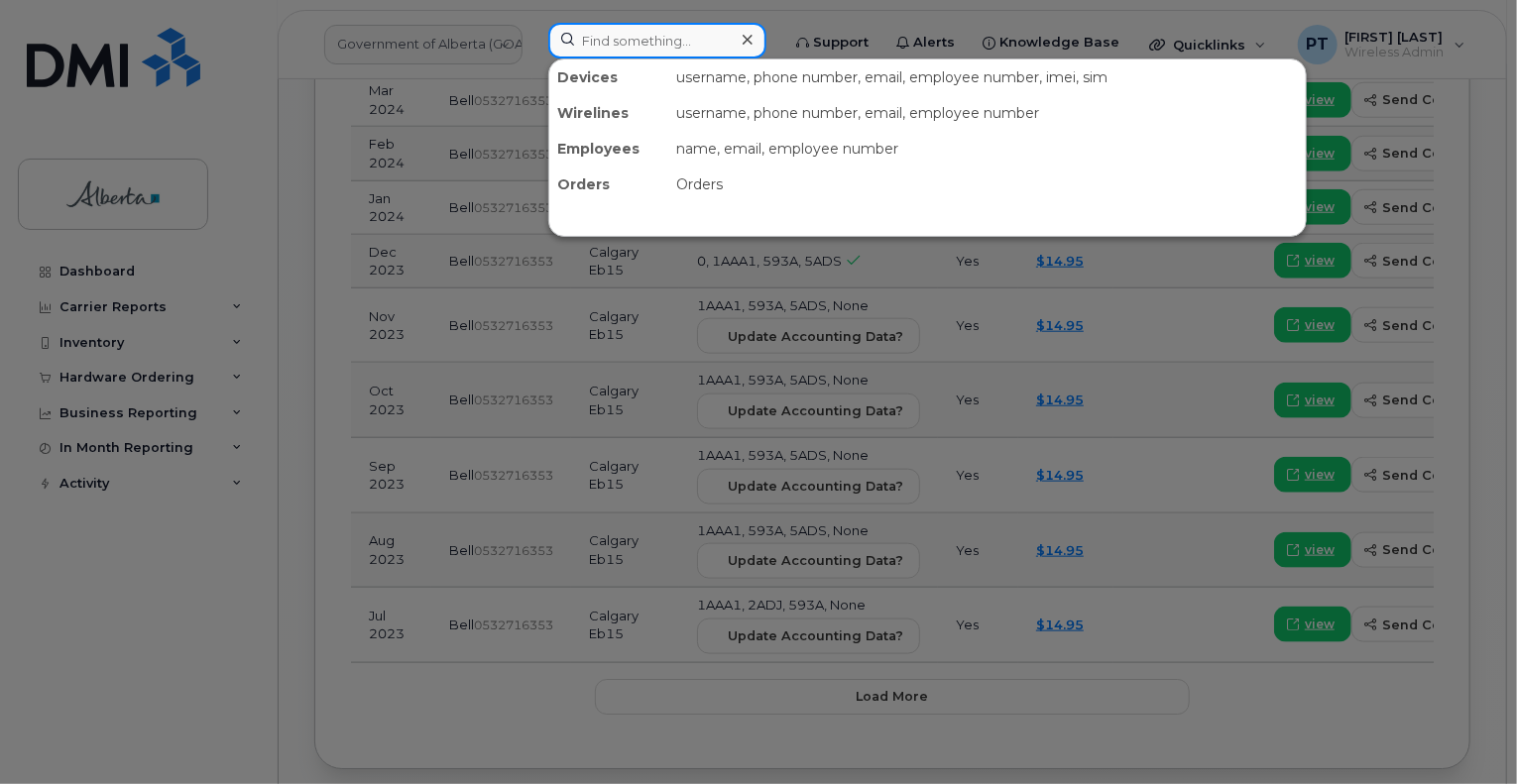 paste on "5873400697" 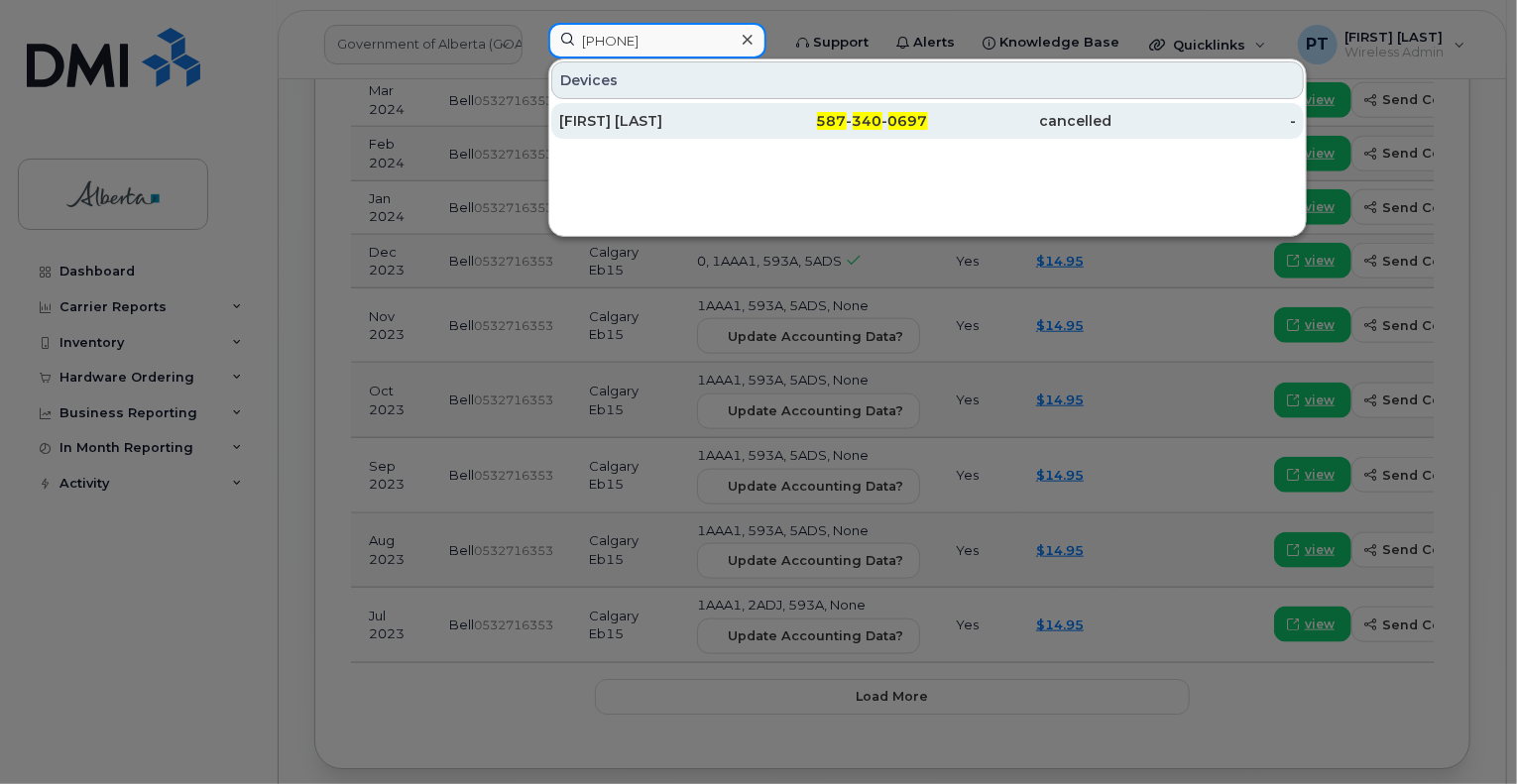 type on "5873400697" 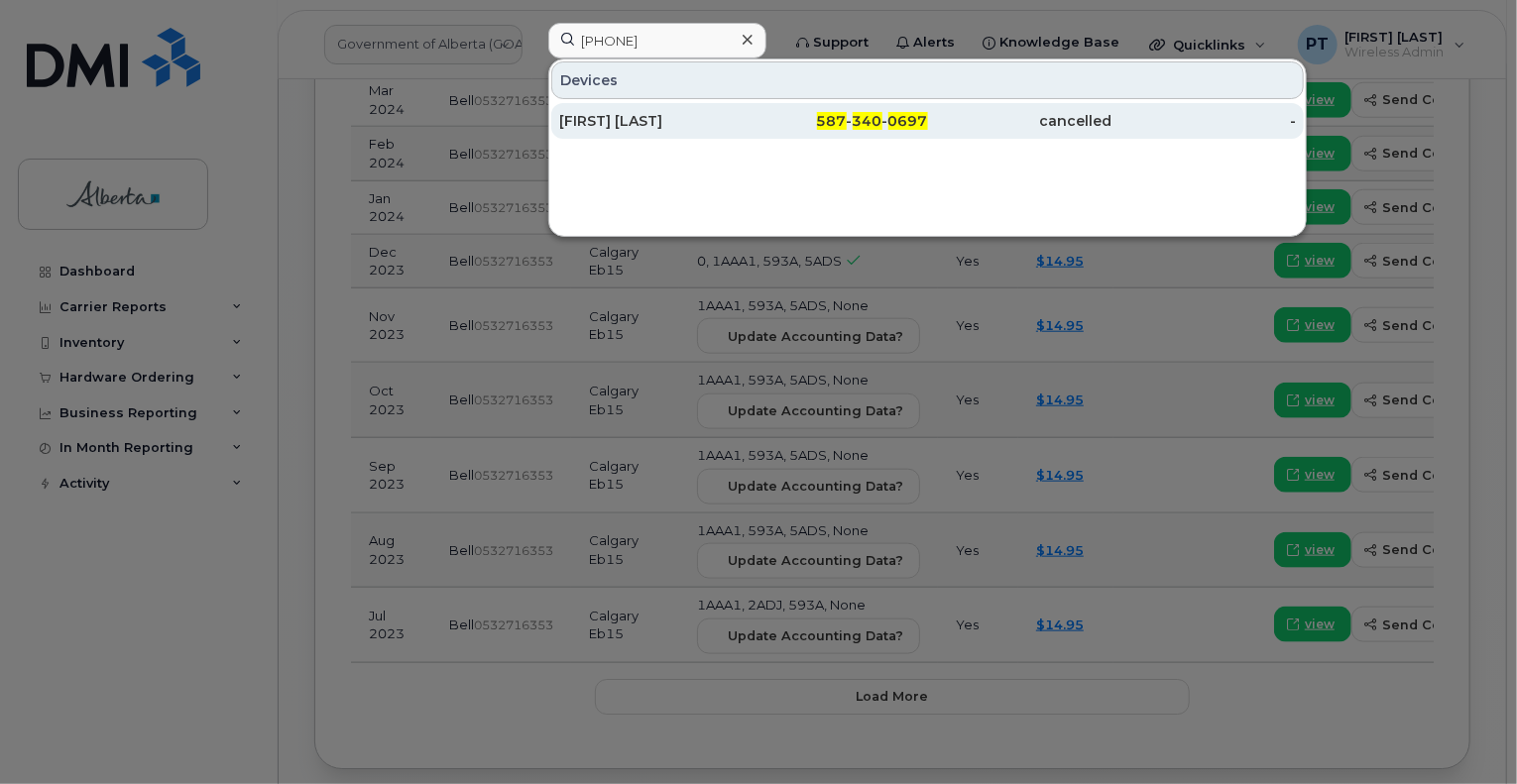 click on "[FIRST] [LAST]" at bounding box center [651, 121] 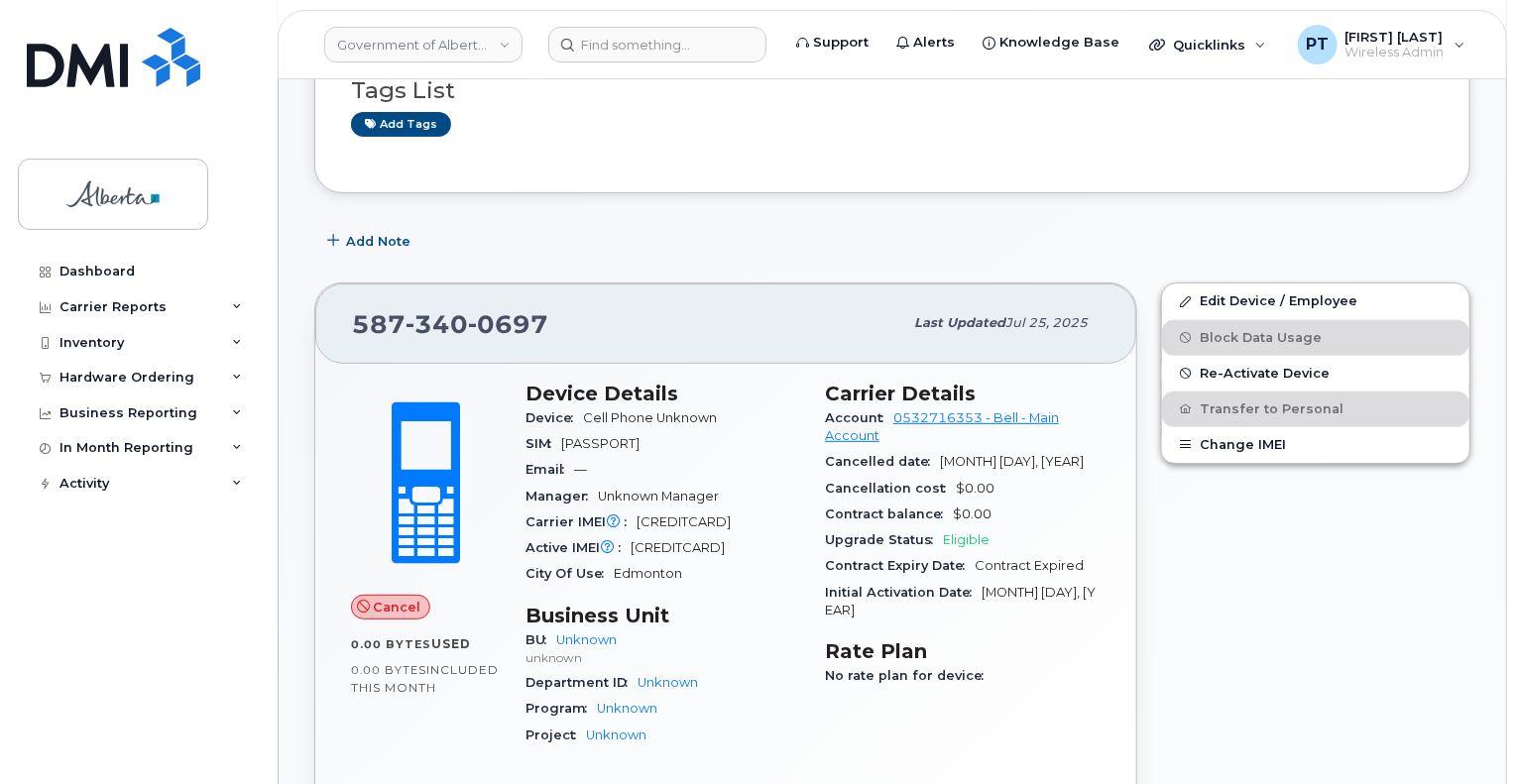 scroll, scrollTop: 0, scrollLeft: 0, axis: both 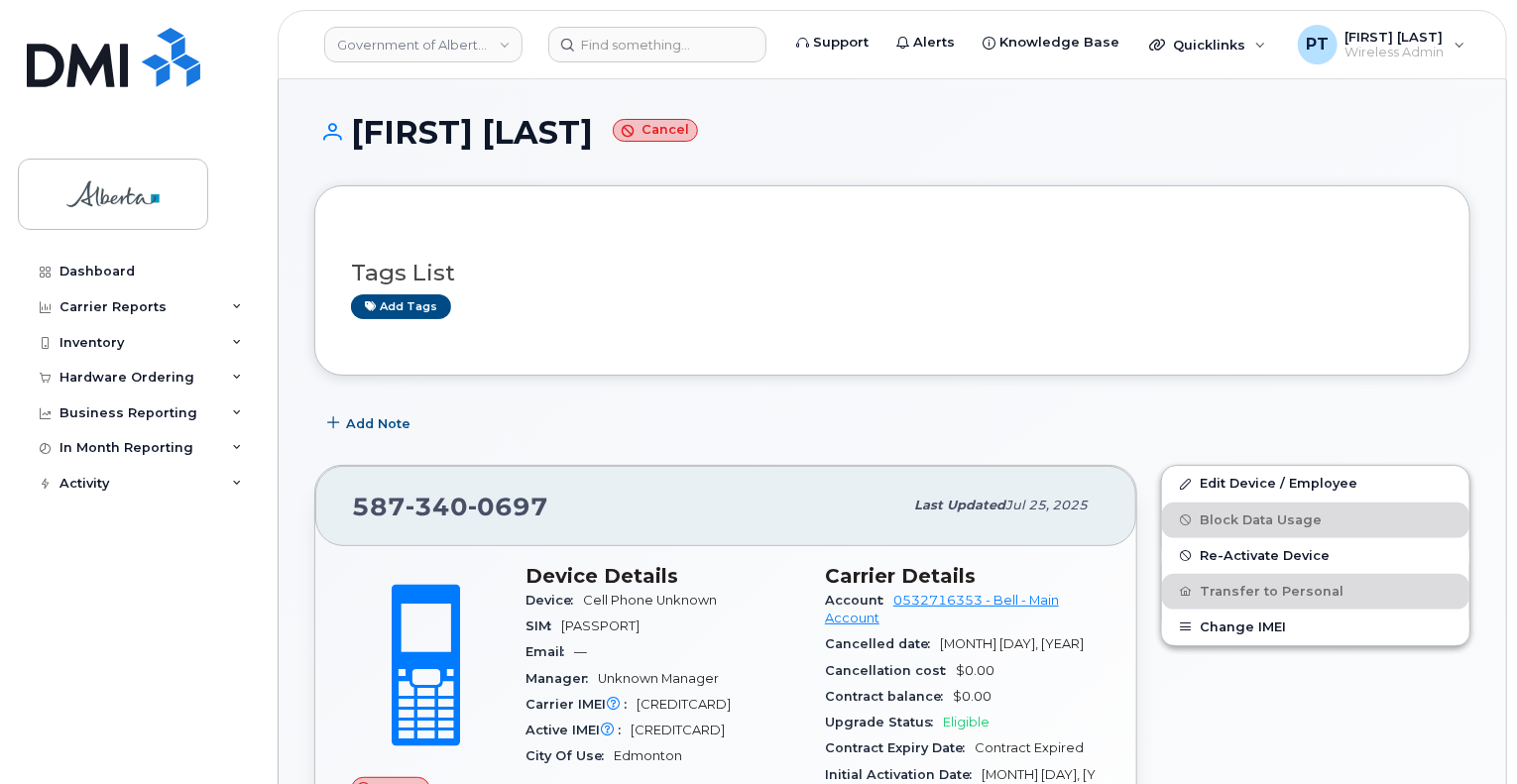 click on "[FIRST] [LAST]
Cancel" at bounding box center [892, 150] 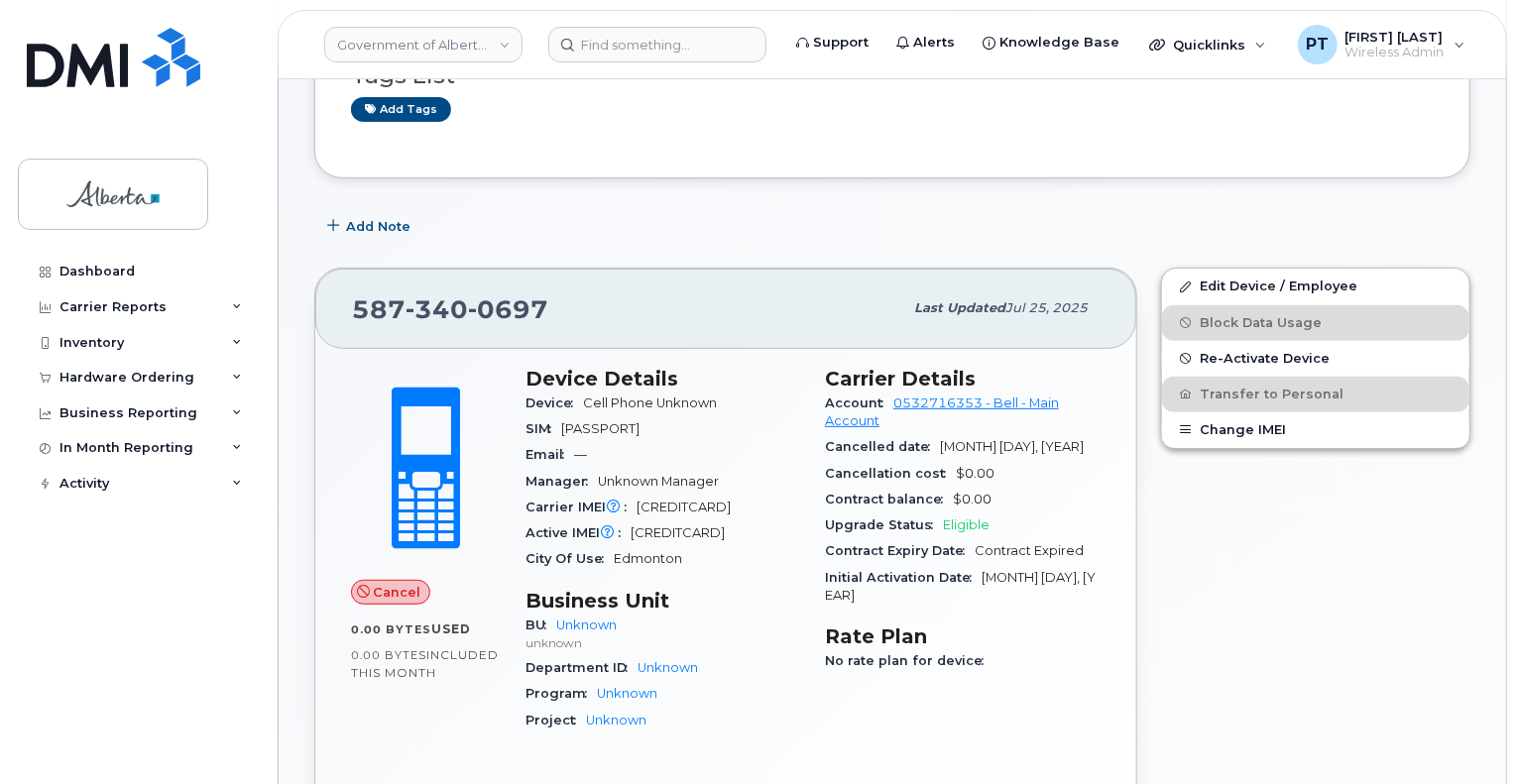 scroll, scrollTop: 297, scrollLeft: 0, axis: vertical 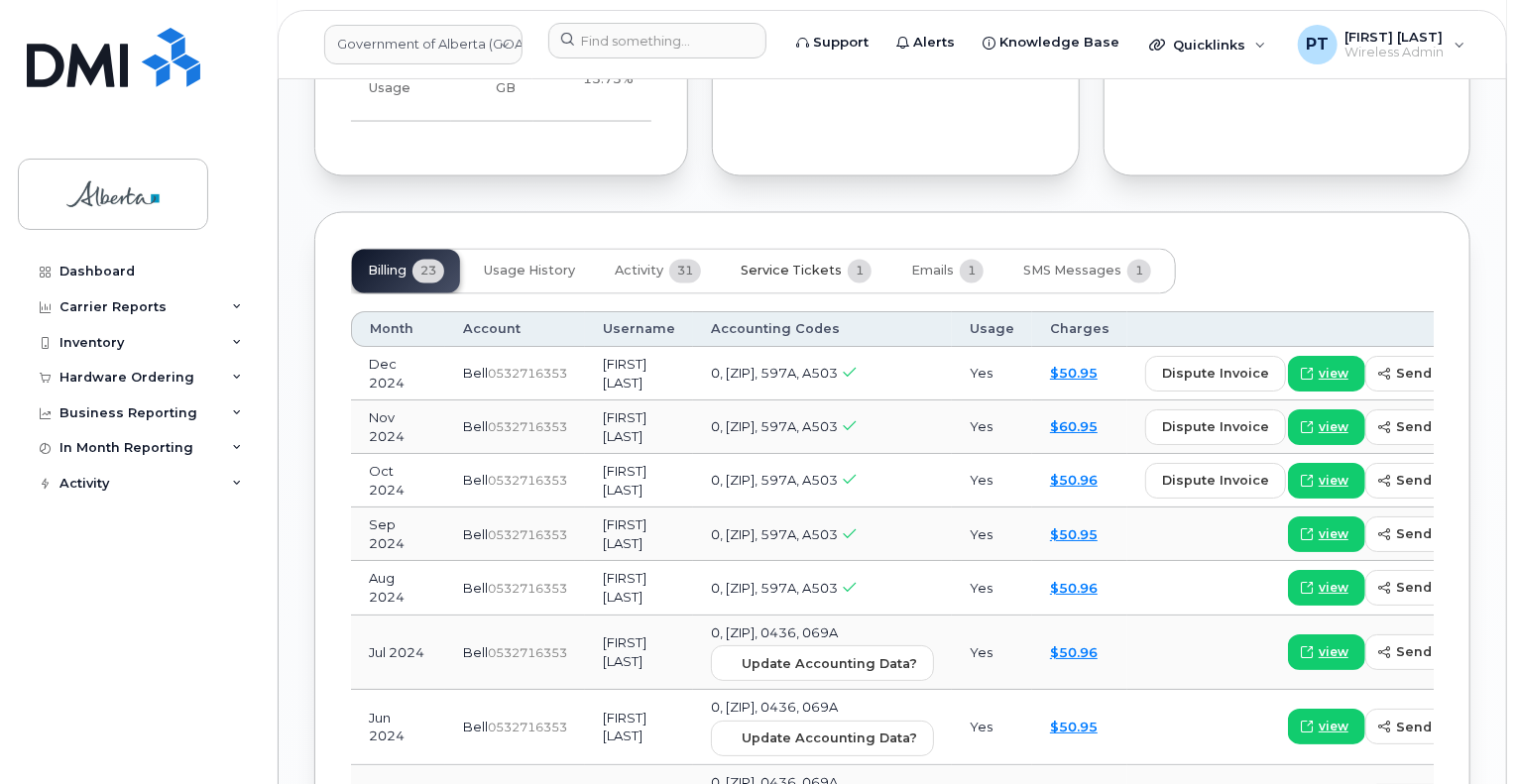 click on "Service Tickets" at bounding box center [791, 272] 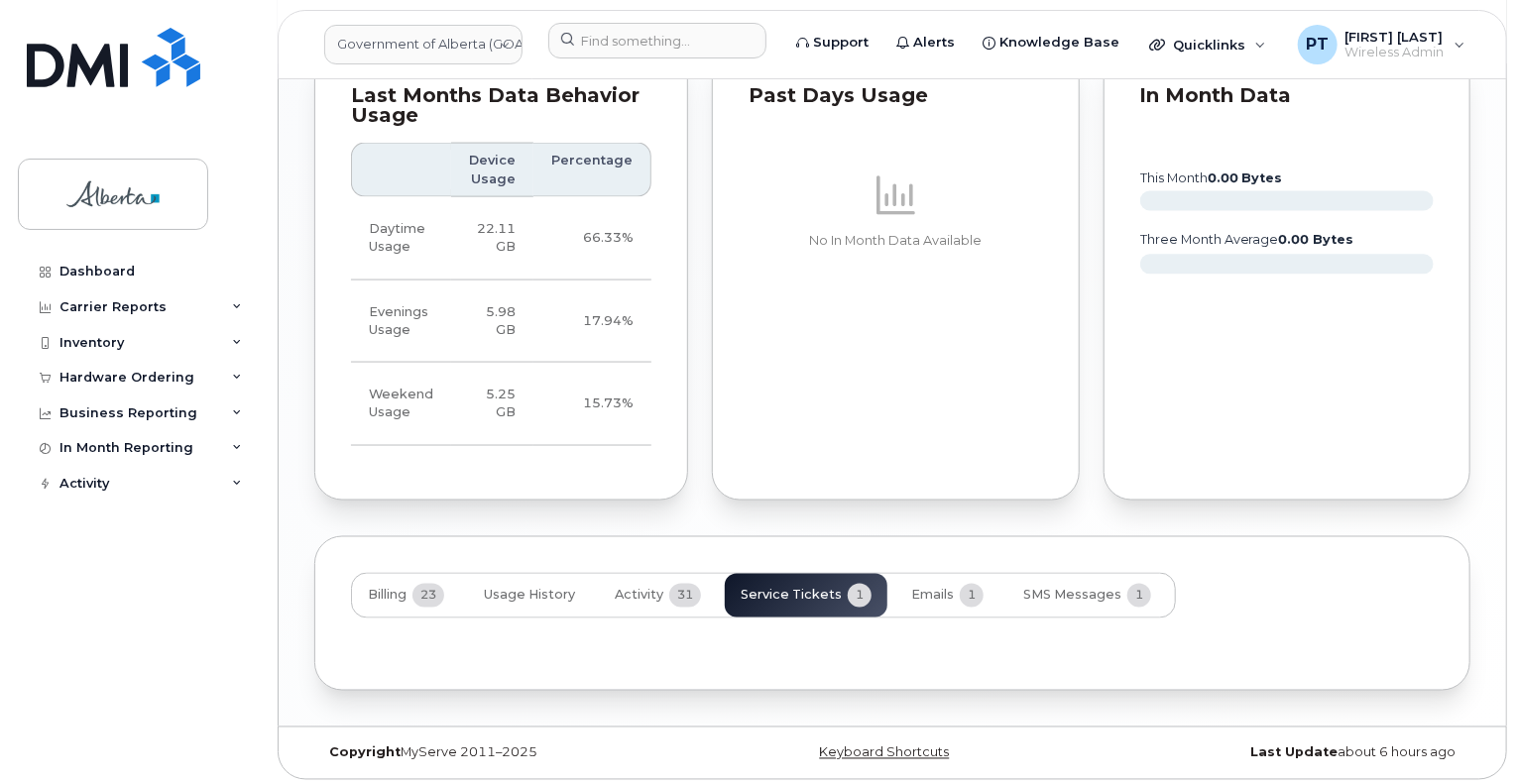 scroll, scrollTop: 1447, scrollLeft: 0, axis: vertical 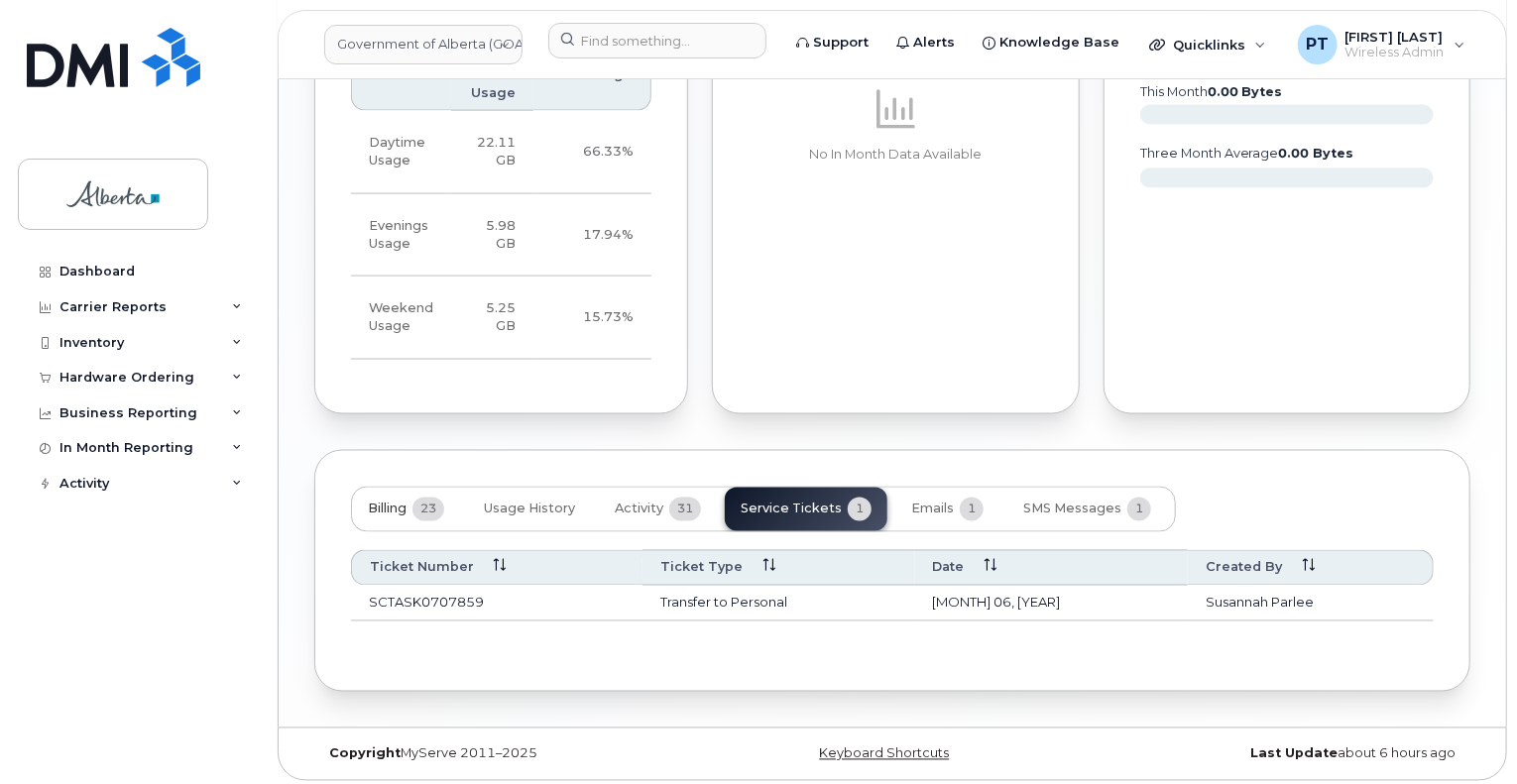 click on "Billing" at bounding box center [387, 509] 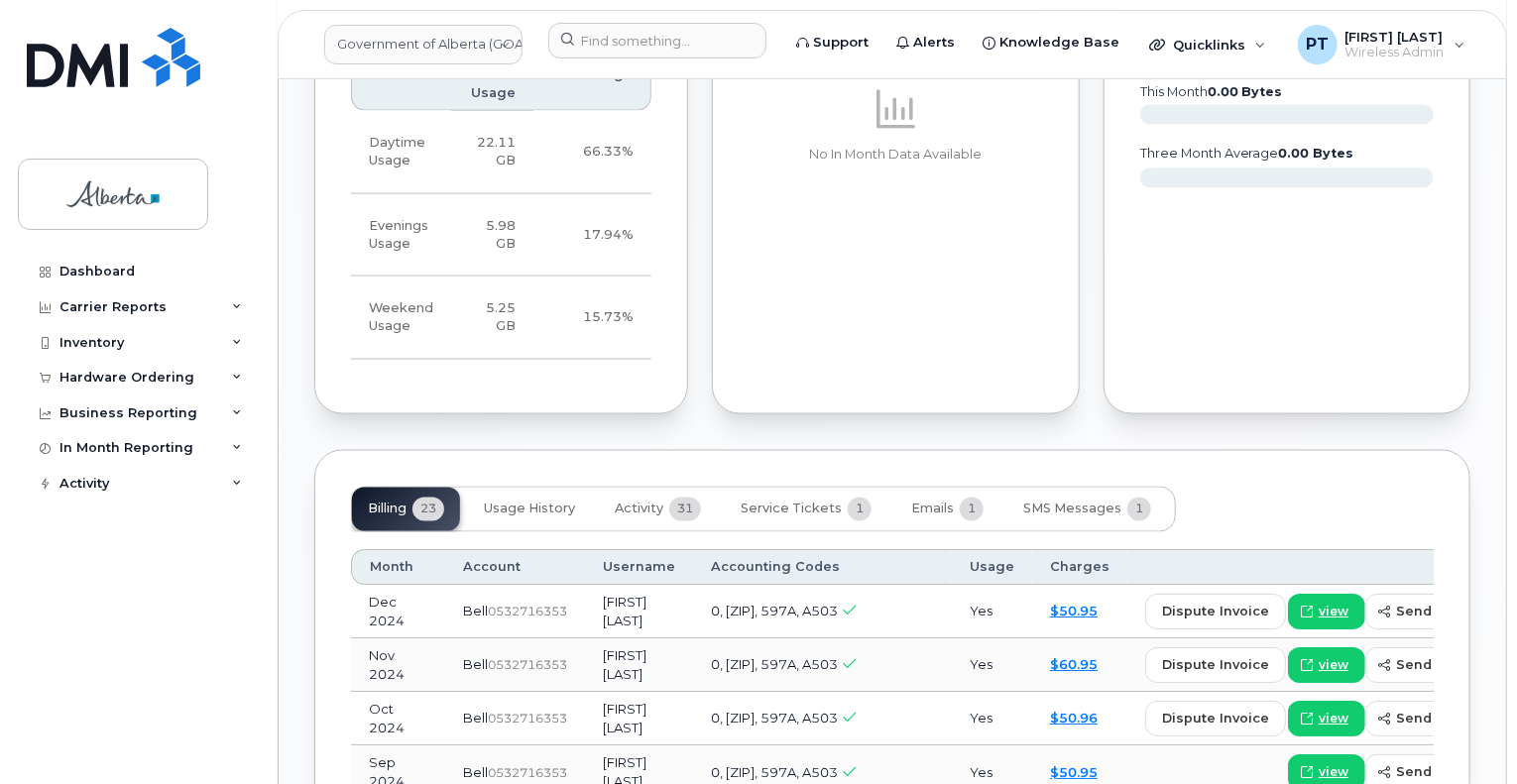 scroll, scrollTop: 1844, scrollLeft: 0, axis: vertical 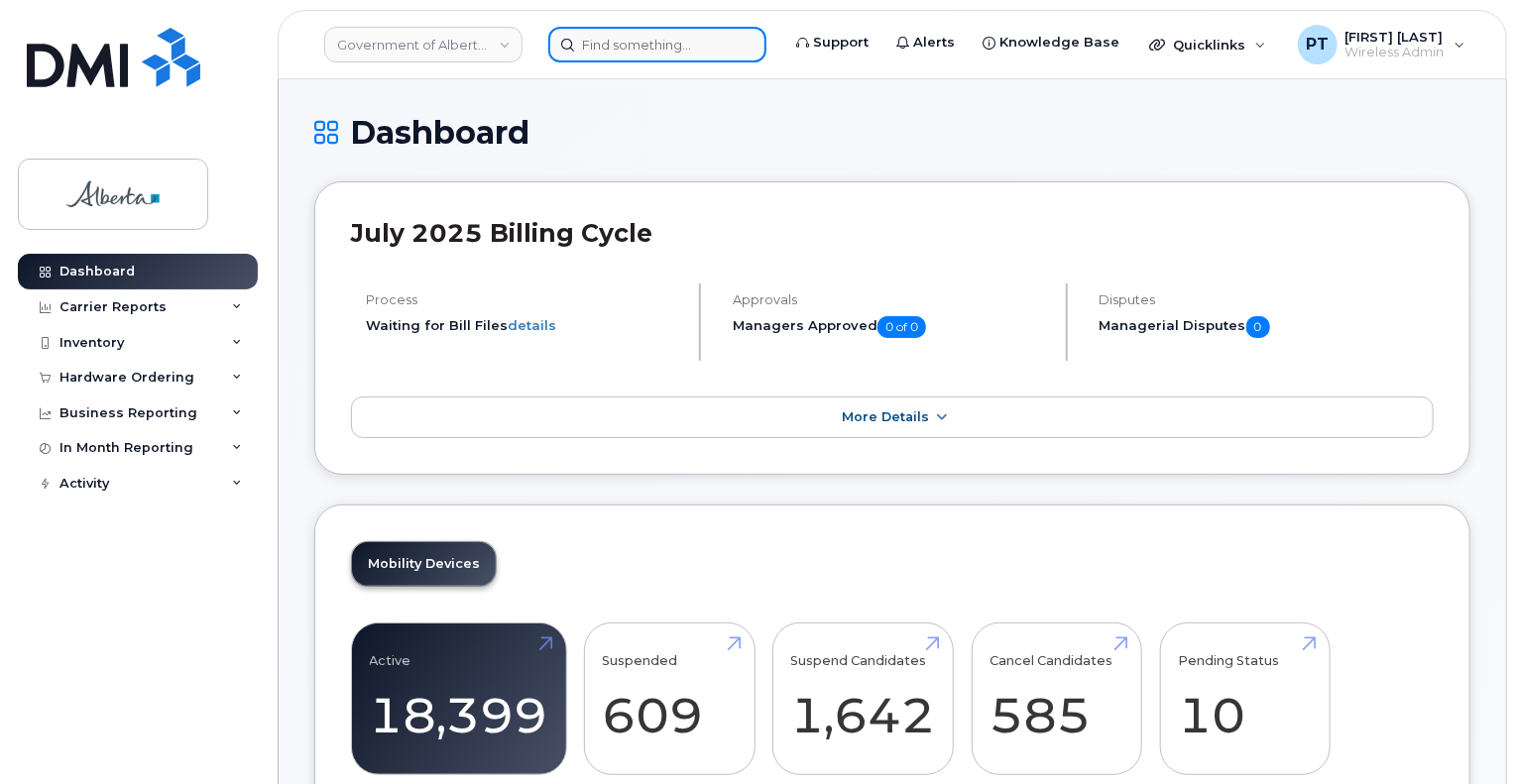 click at bounding box center [657, 45] 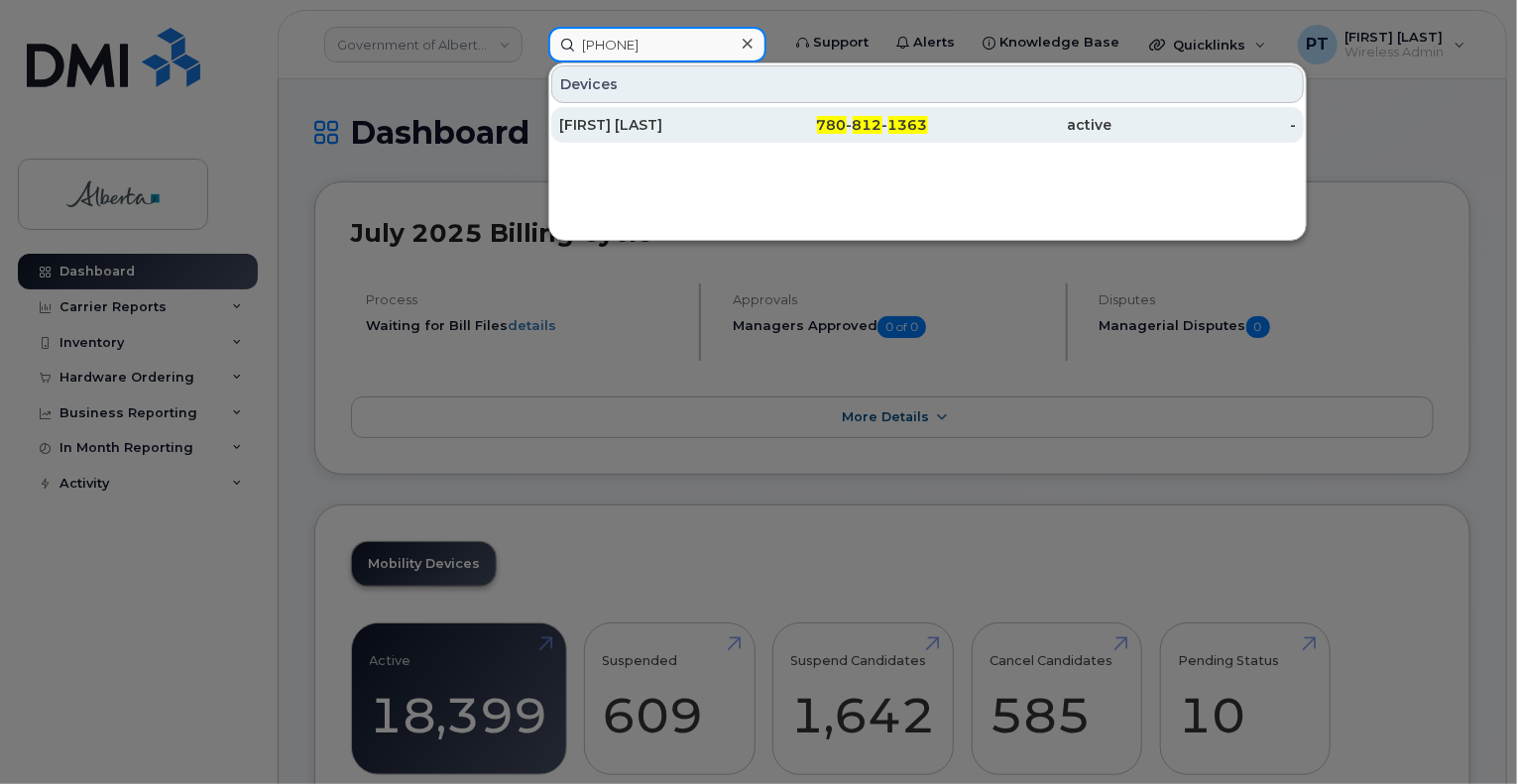 type on "7808121363" 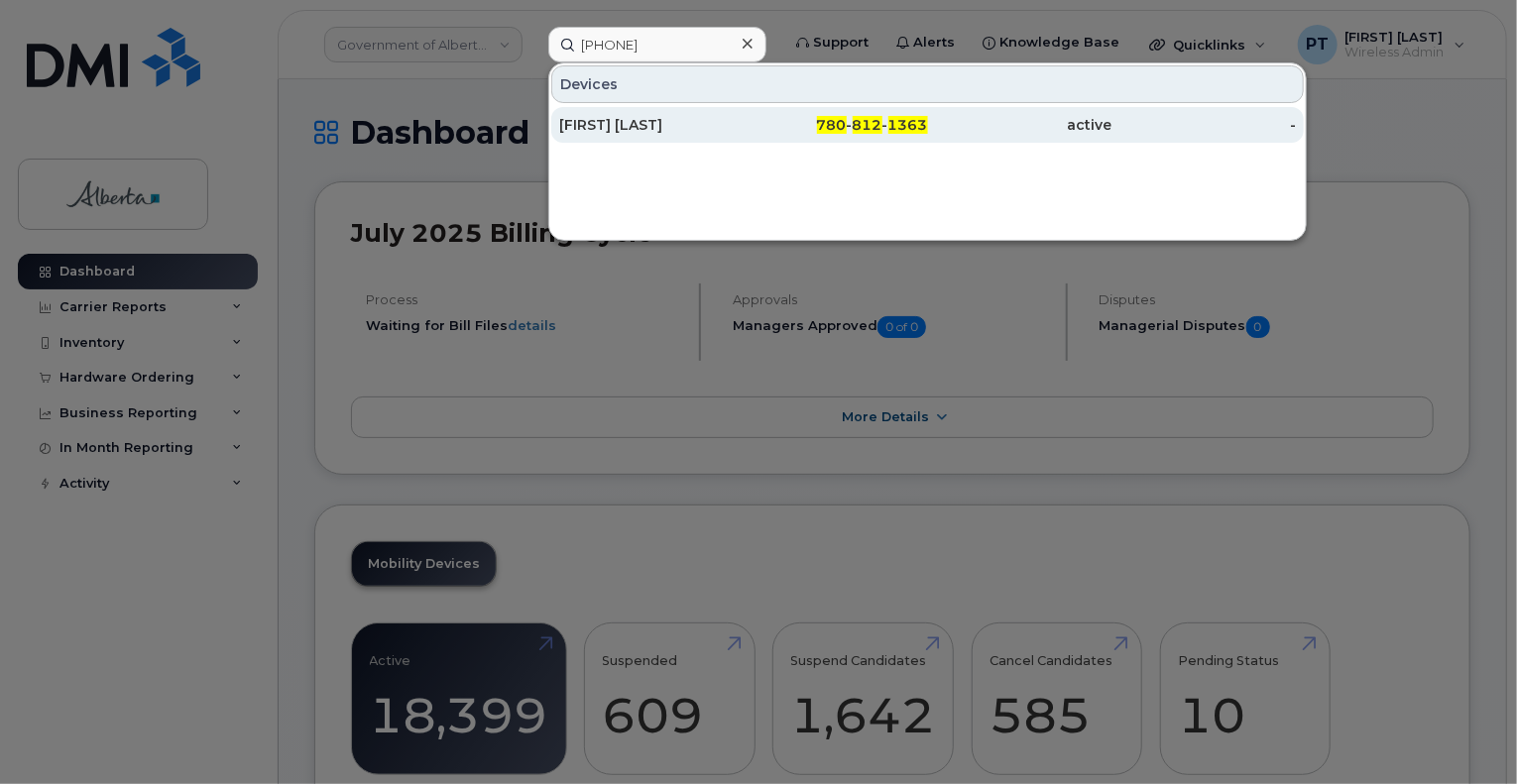 click on "Chad Kujat" at bounding box center (651, 125) 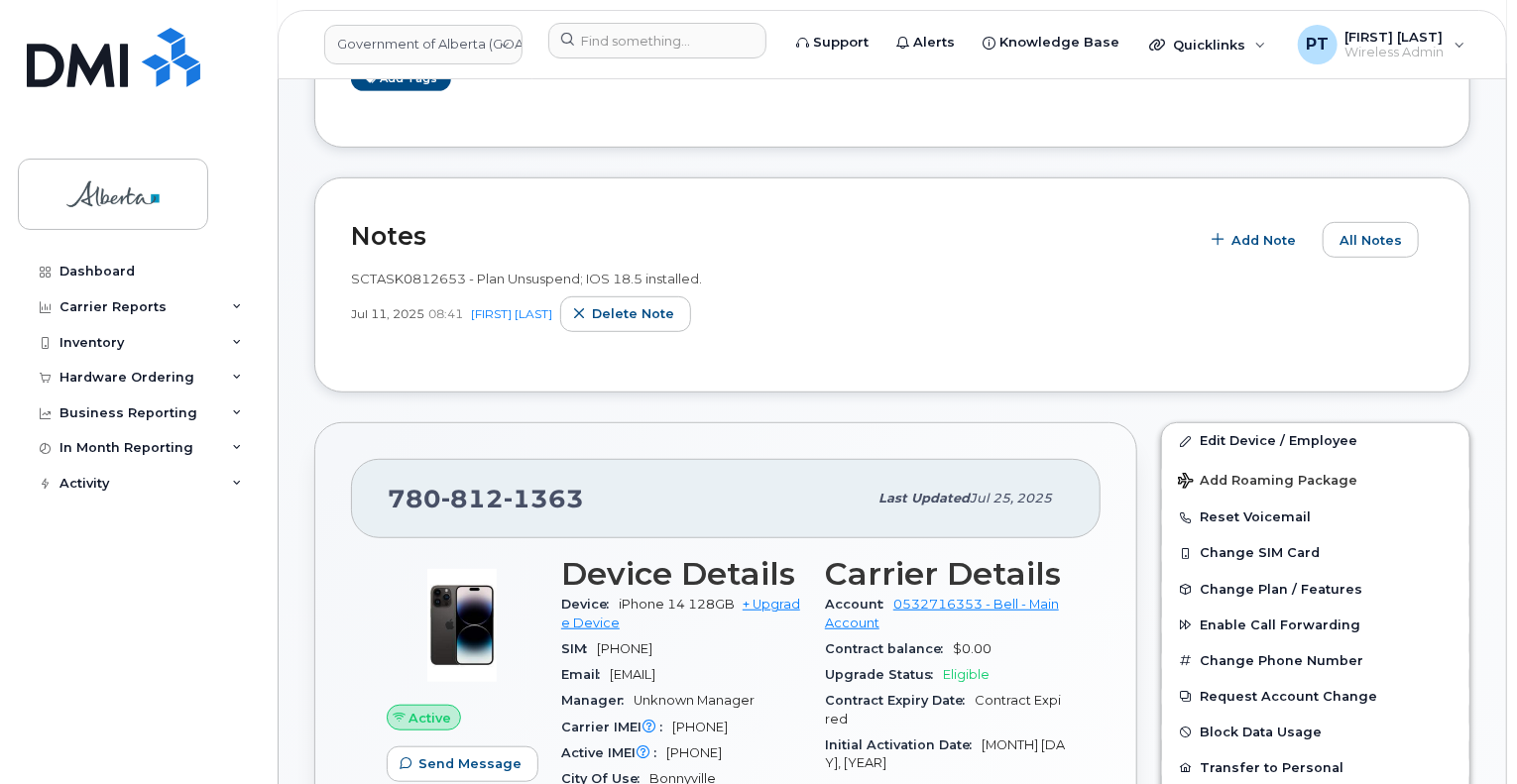 scroll, scrollTop: 595, scrollLeft: 0, axis: vertical 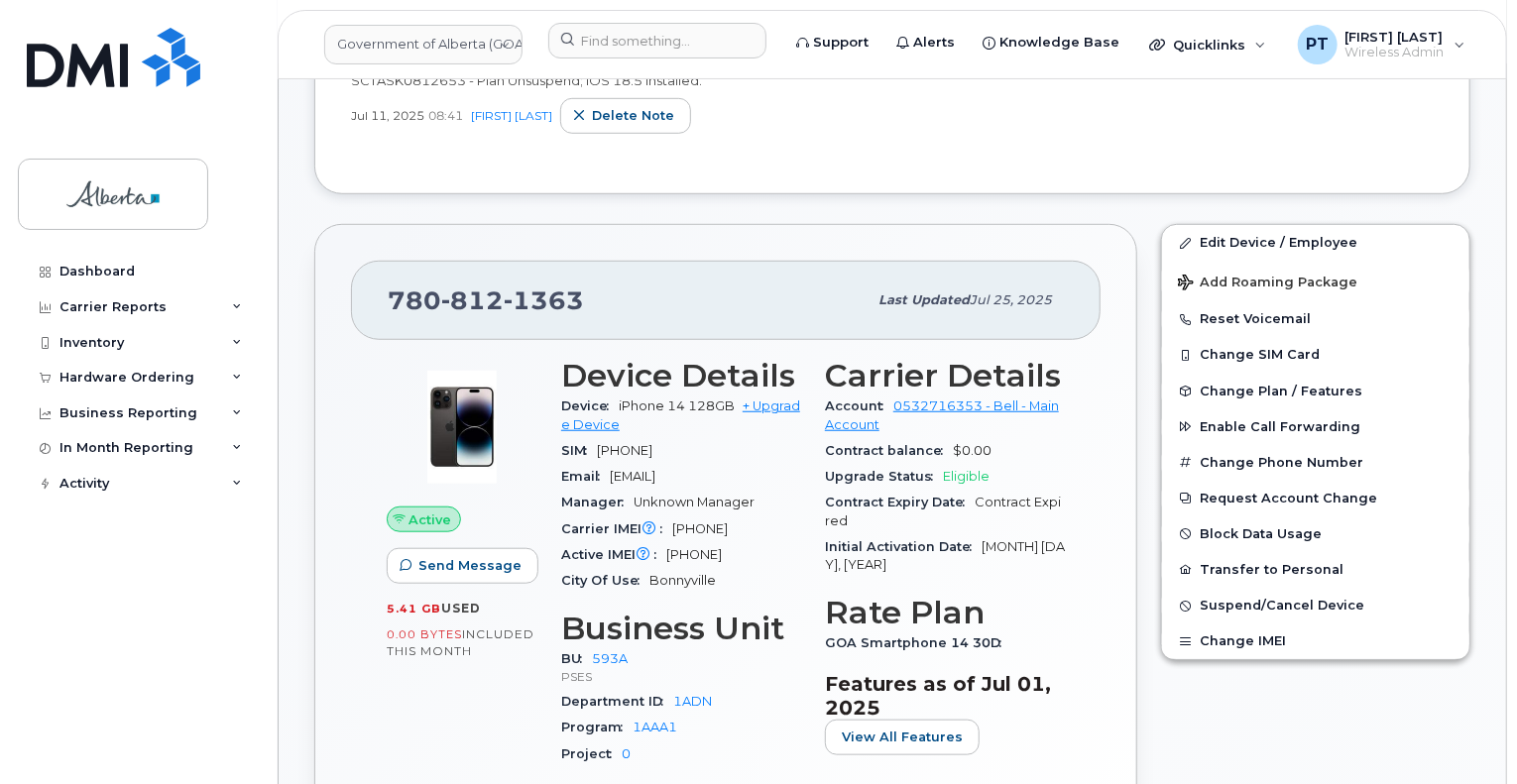 drag, startPoint x: 688, startPoint y: 574, endPoint x: 800, endPoint y: 574, distance: 112 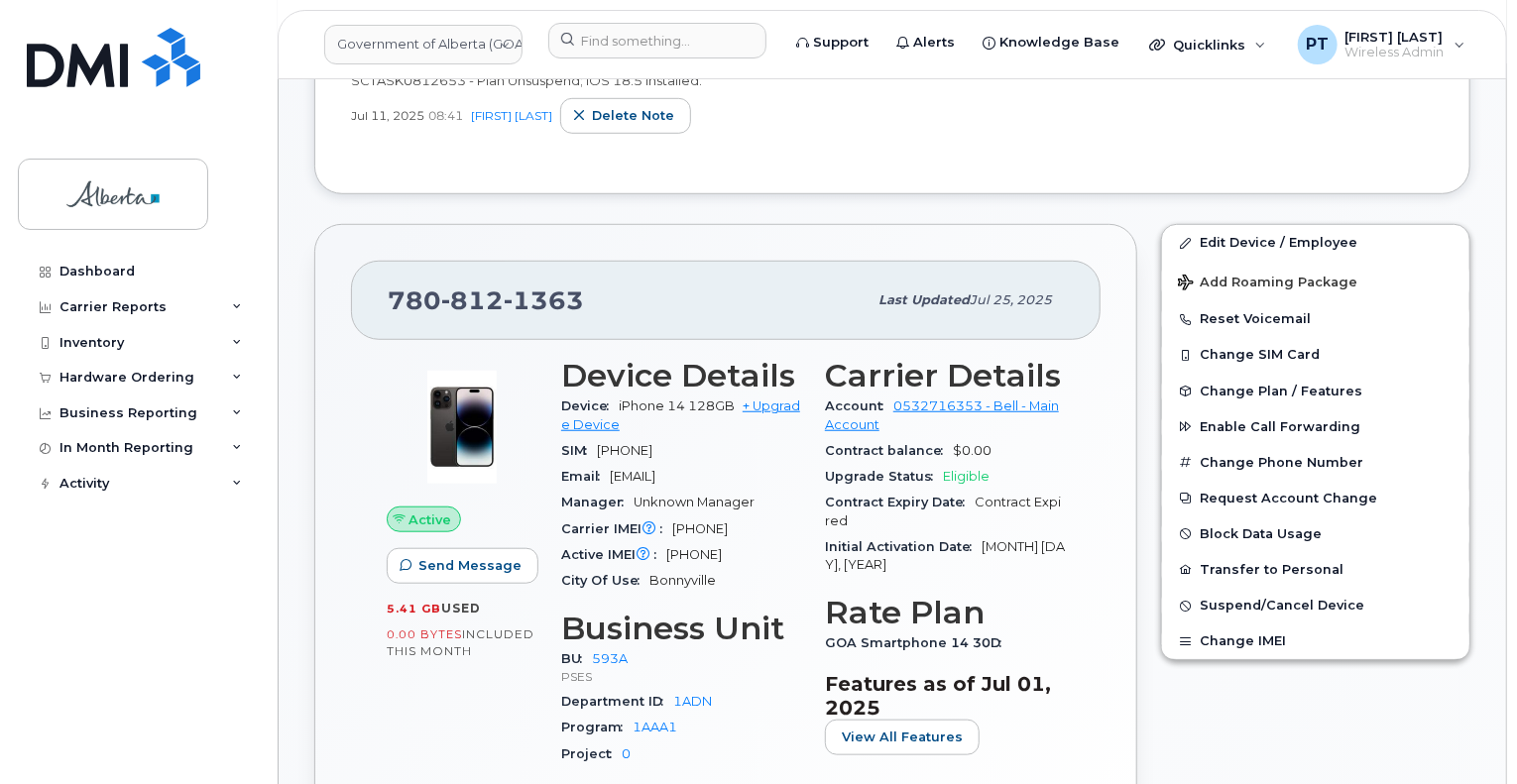 drag, startPoint x: 671, startPoint y: 523, endPoint x: 765, endPoint y: 525, distance: 94.02127 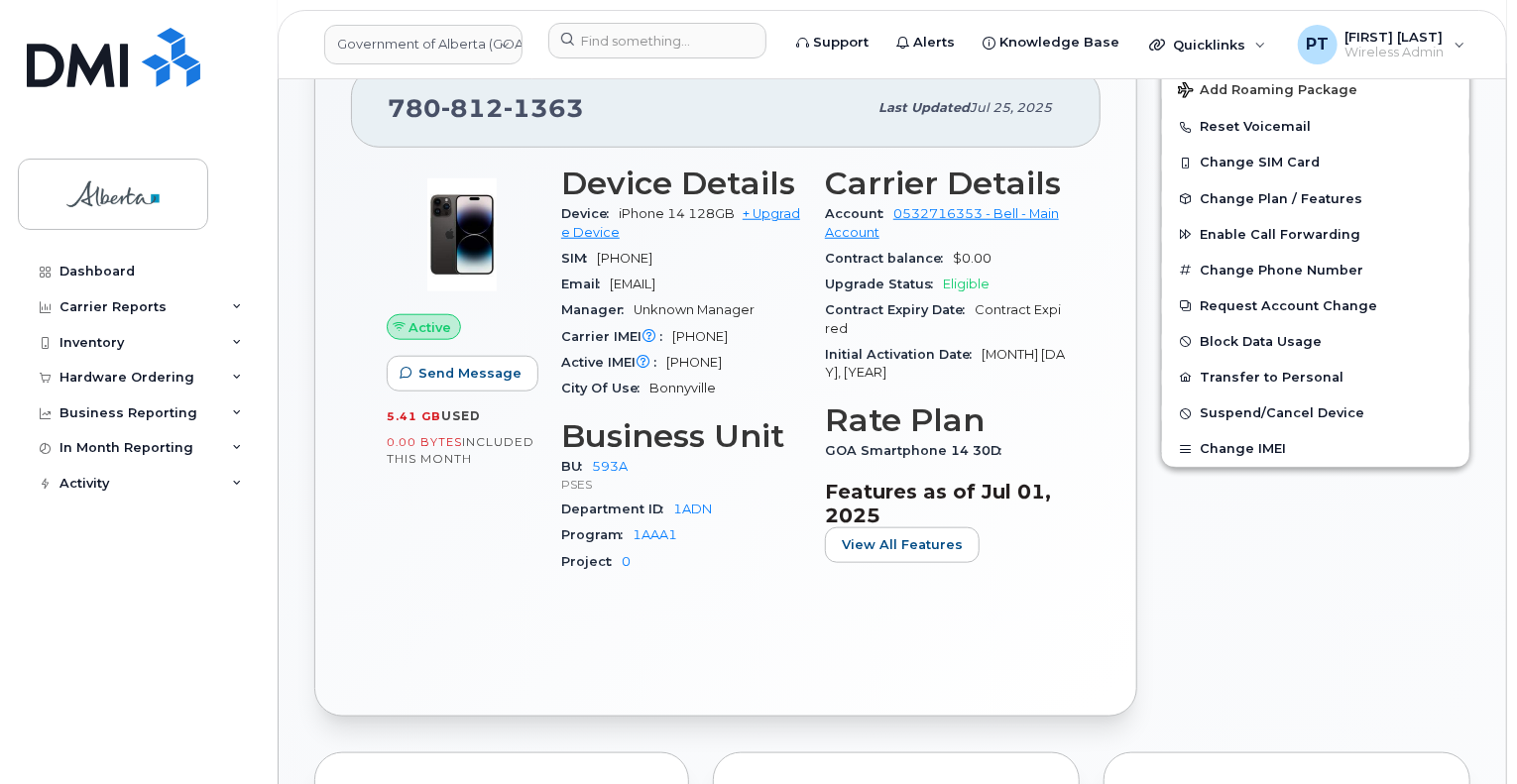 scroll, scrollTop: 793, scrollLeft: 0, axis: vertical 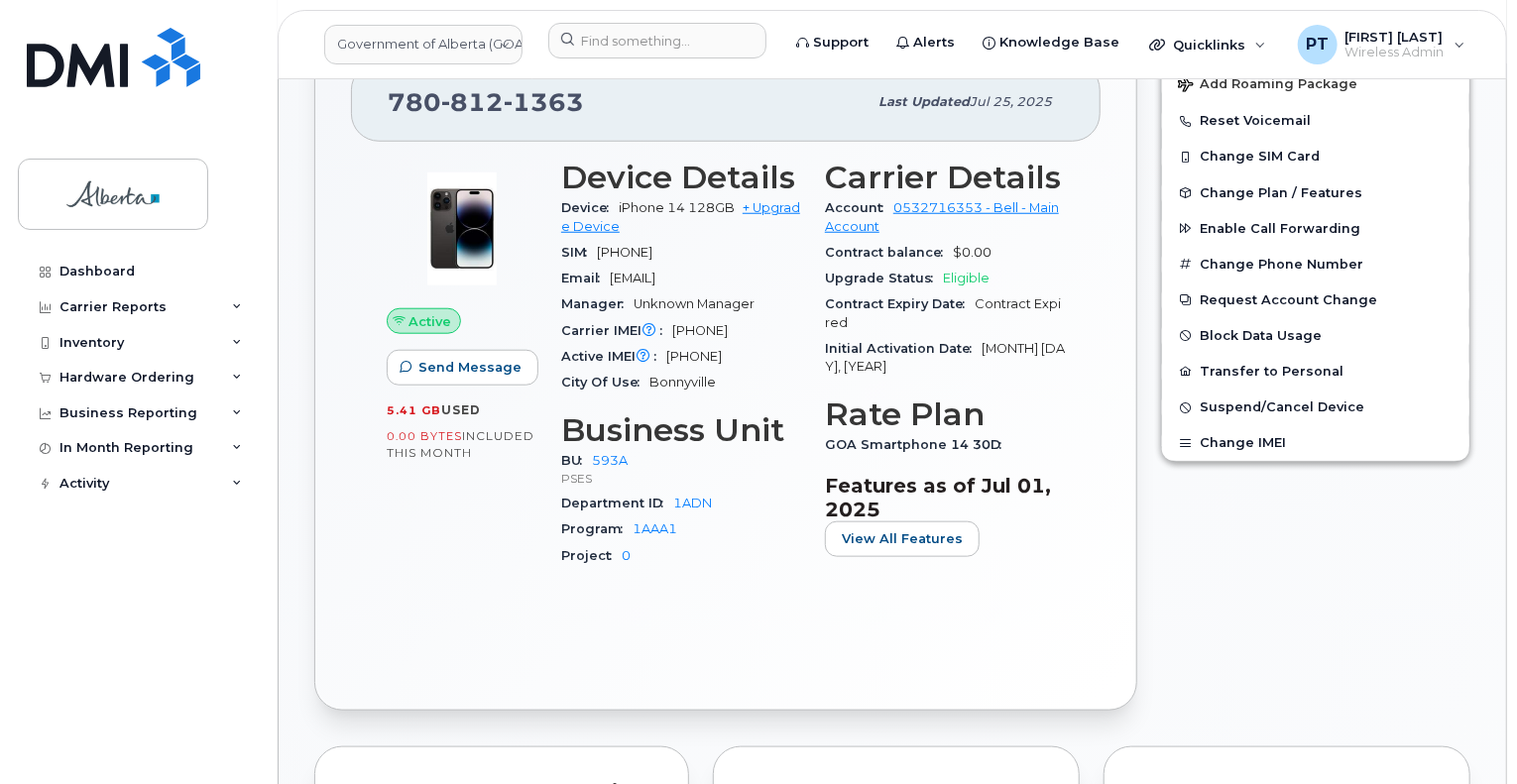 click on "356663519851047" at bounding box center [700, 330] 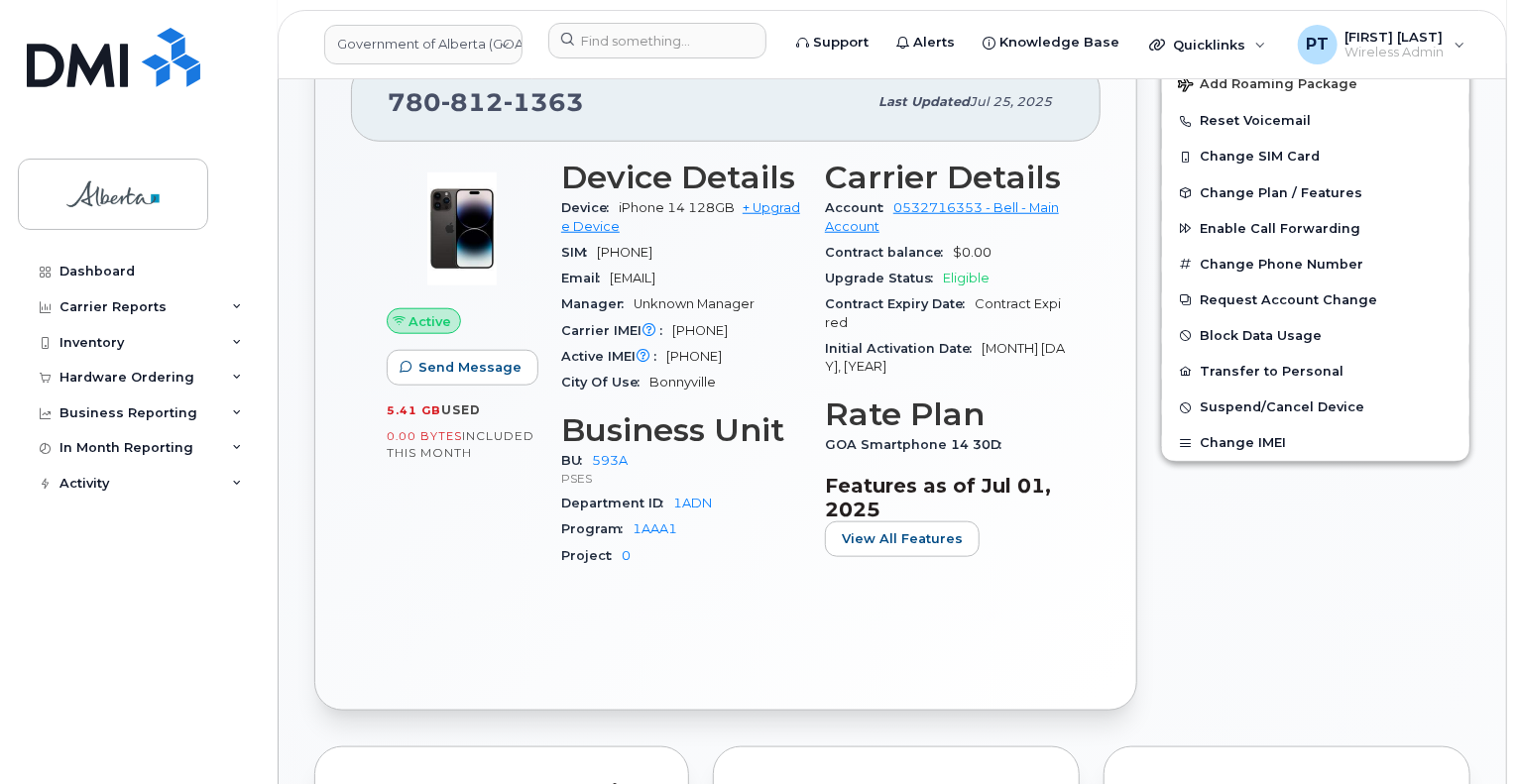 drag, startPoint x: 712, startPoint y: 330, endPoint x: 754, endPoint y: 332, distance: 42.047592 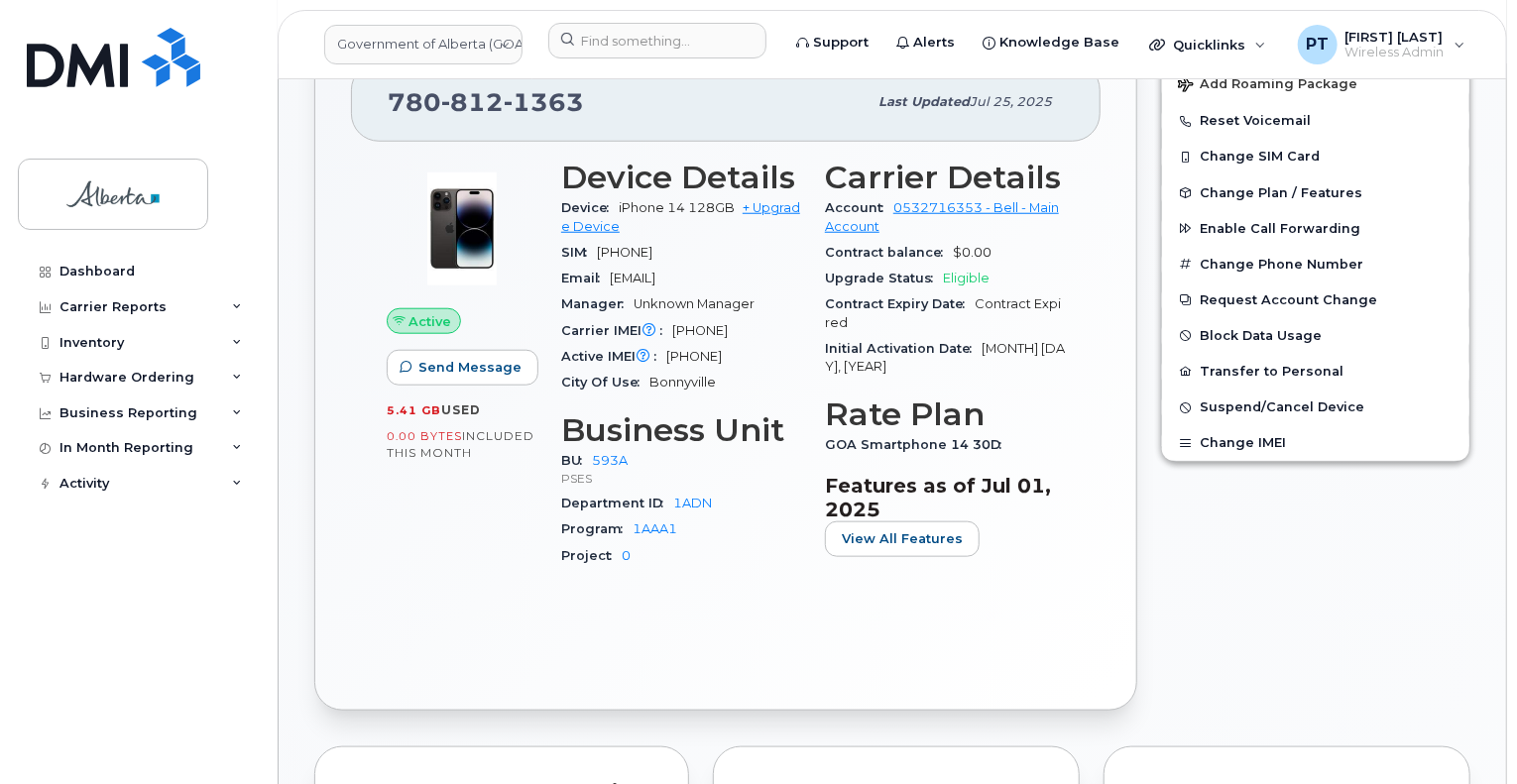 drag, startPoint x: 669, startPoint y: 366, endPoint x: 766, endPoint y: 381, distance: 98.15294 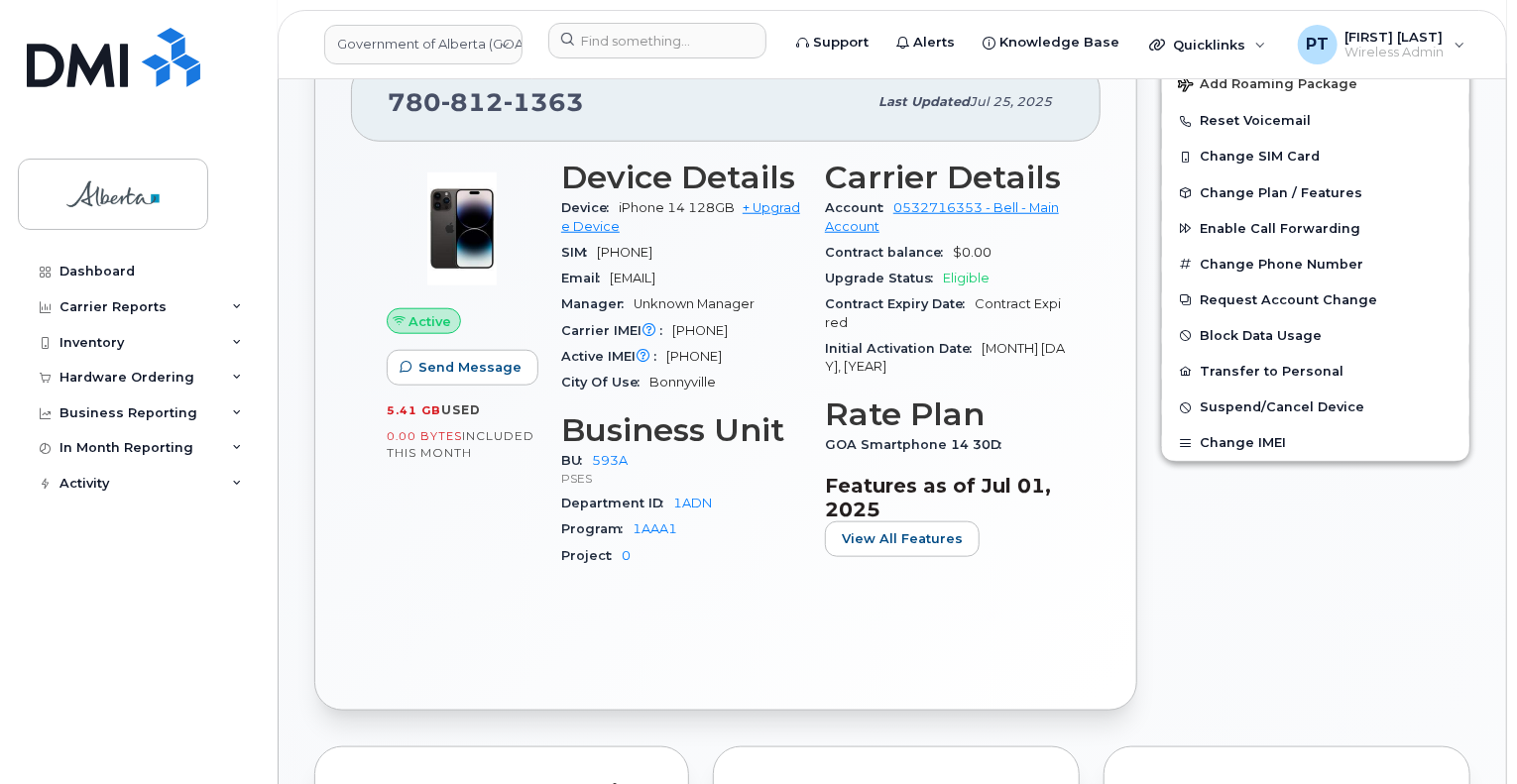 drag, startPoint x: 721, startPoint y: 376, endPoint x: 803, endPoint y: 376, distance: 82 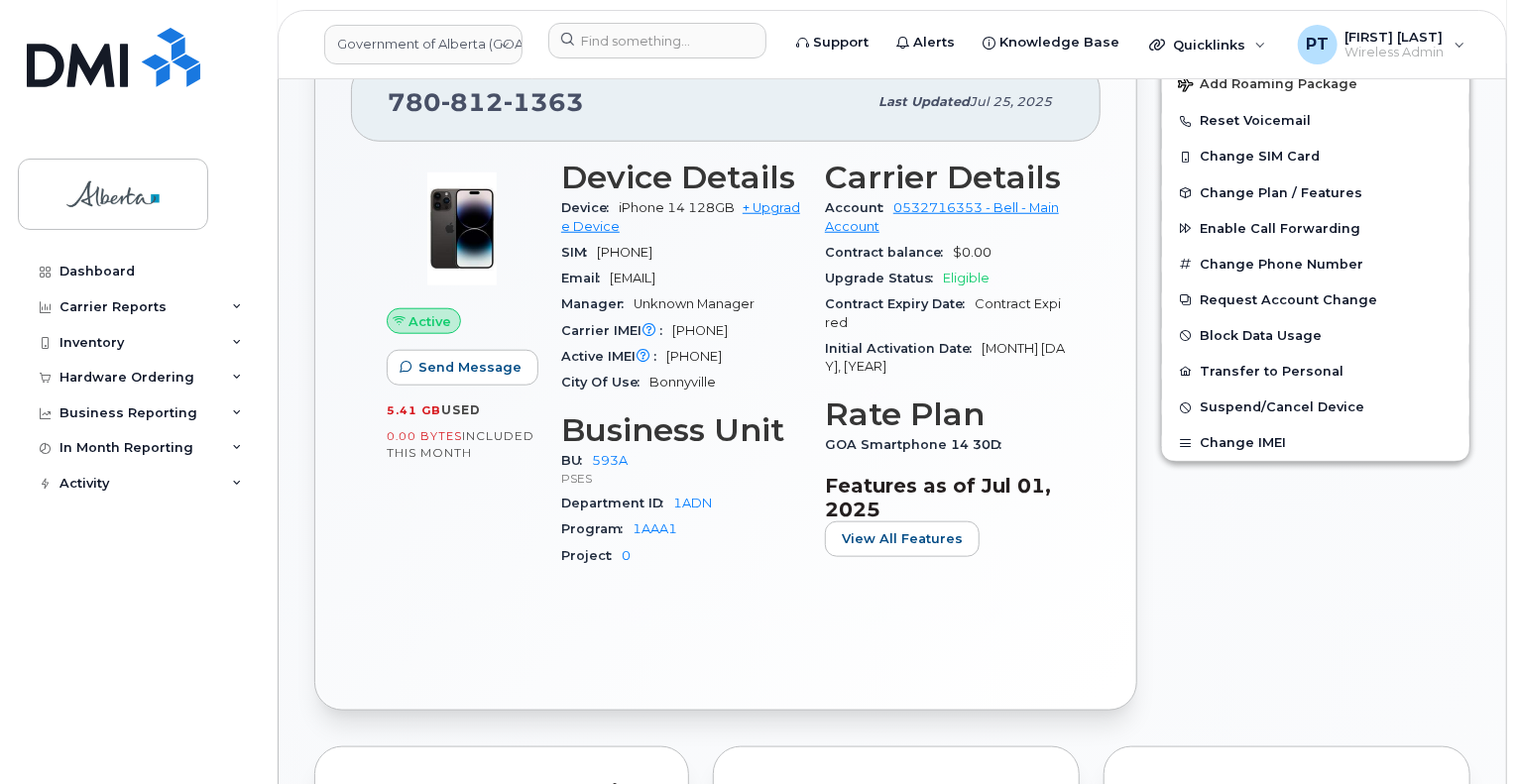 click on "356663519851047" at bounding box center (700, 330) 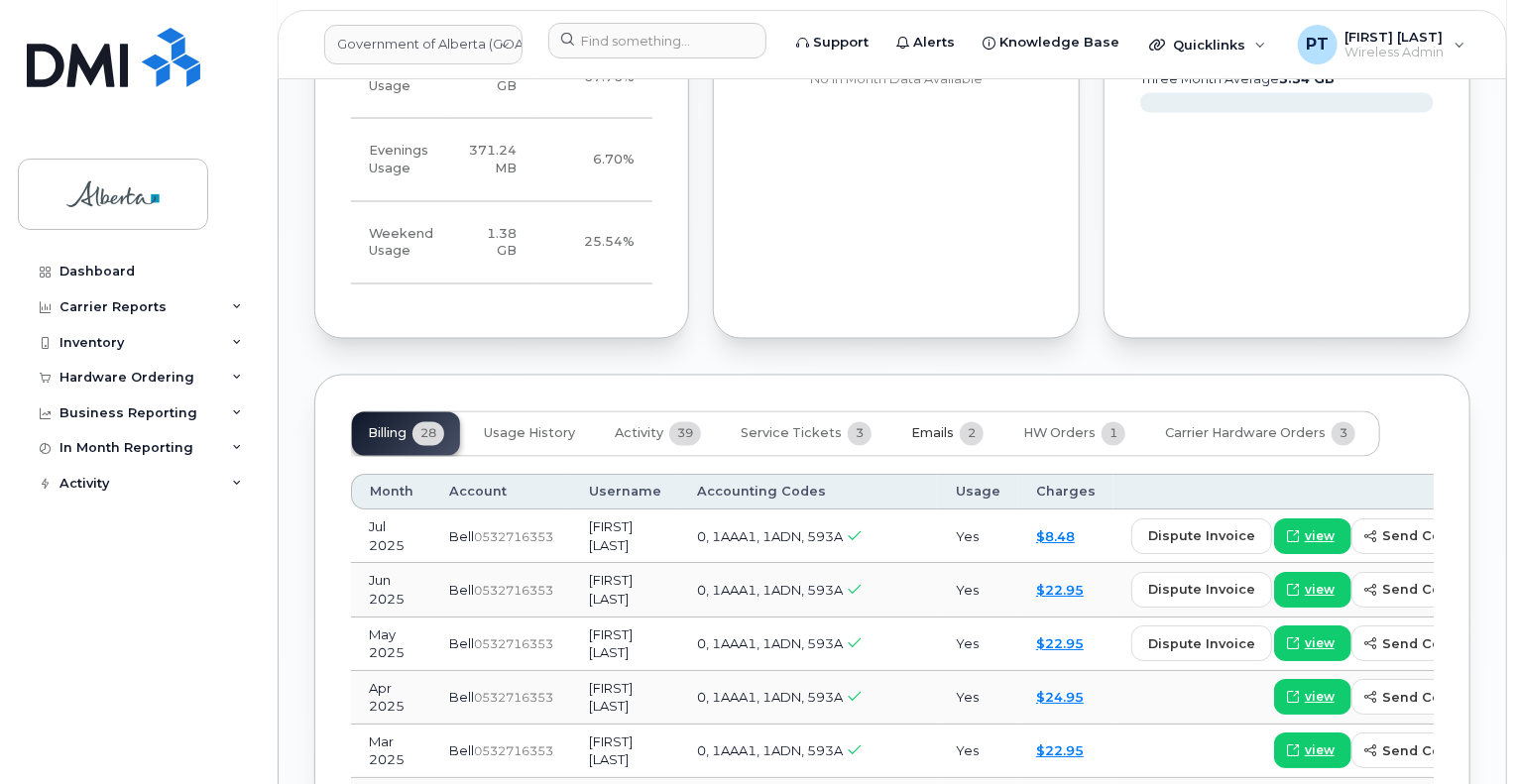 scroll, scrollTop: 1685, scrollLeft: 0, axis: vertical 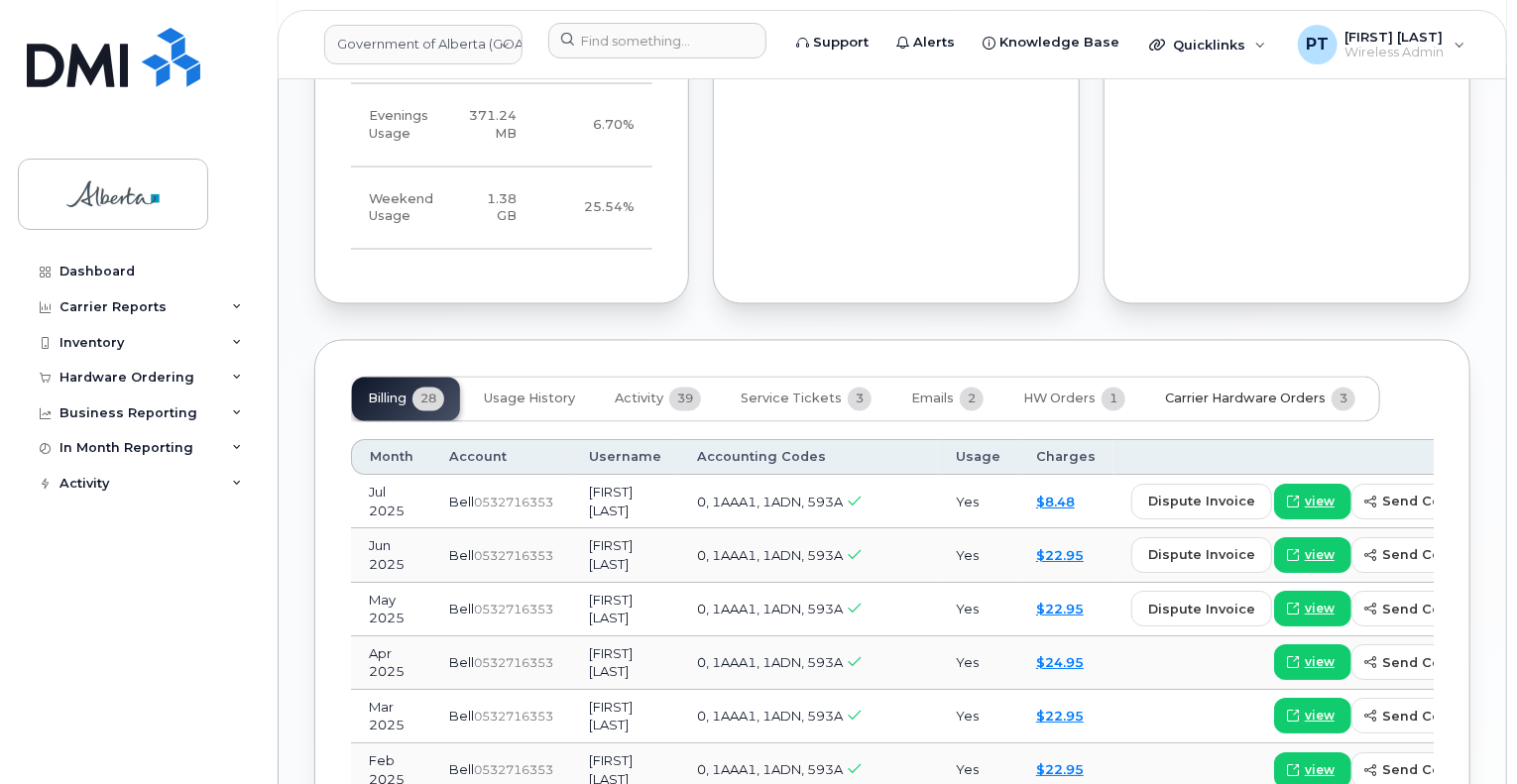 click on "Carrier Hardware Orders" at bounding box center (1245, 399) 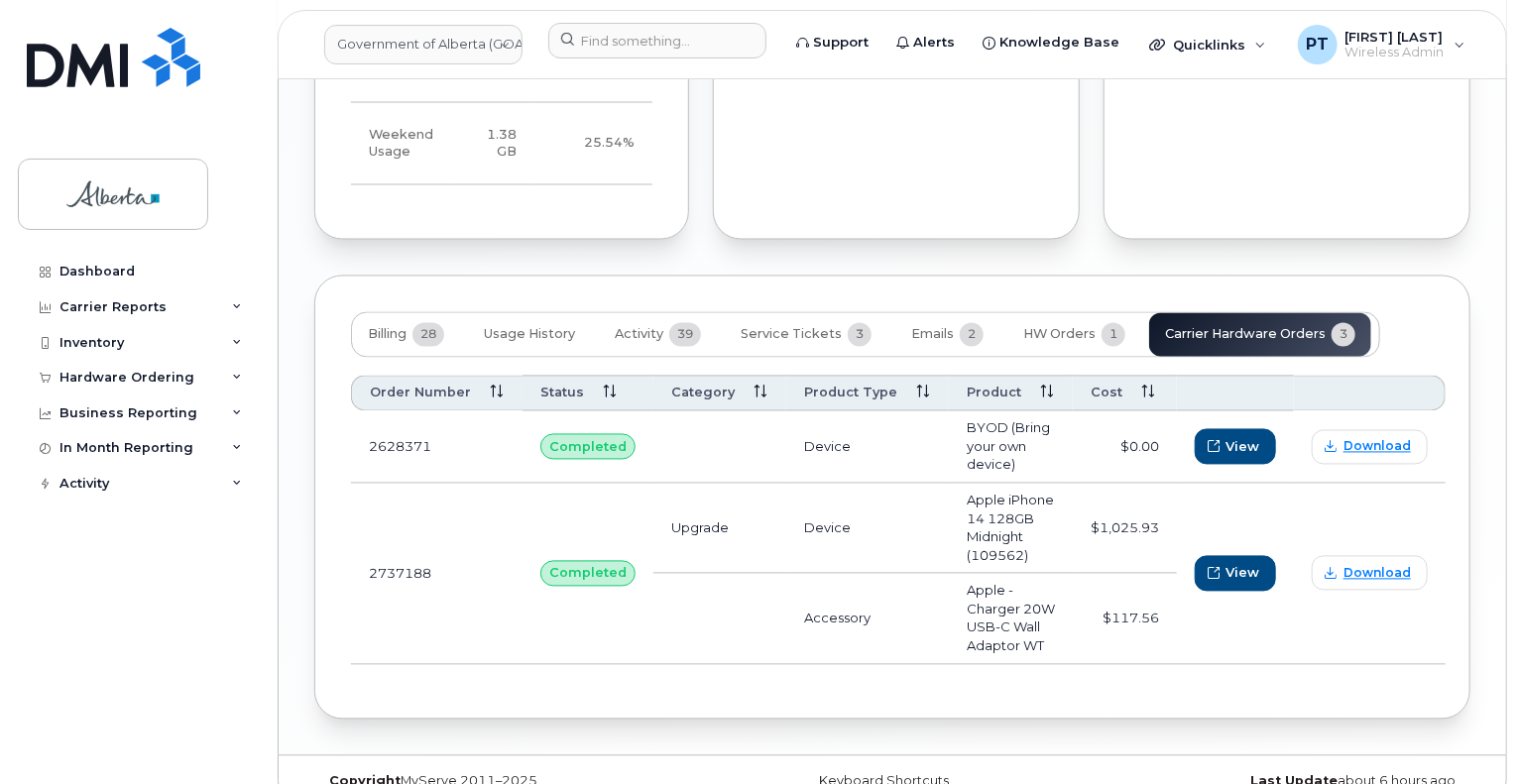 scroll, scrollTop: 1784, scrollLeft: 0, axis: vertical 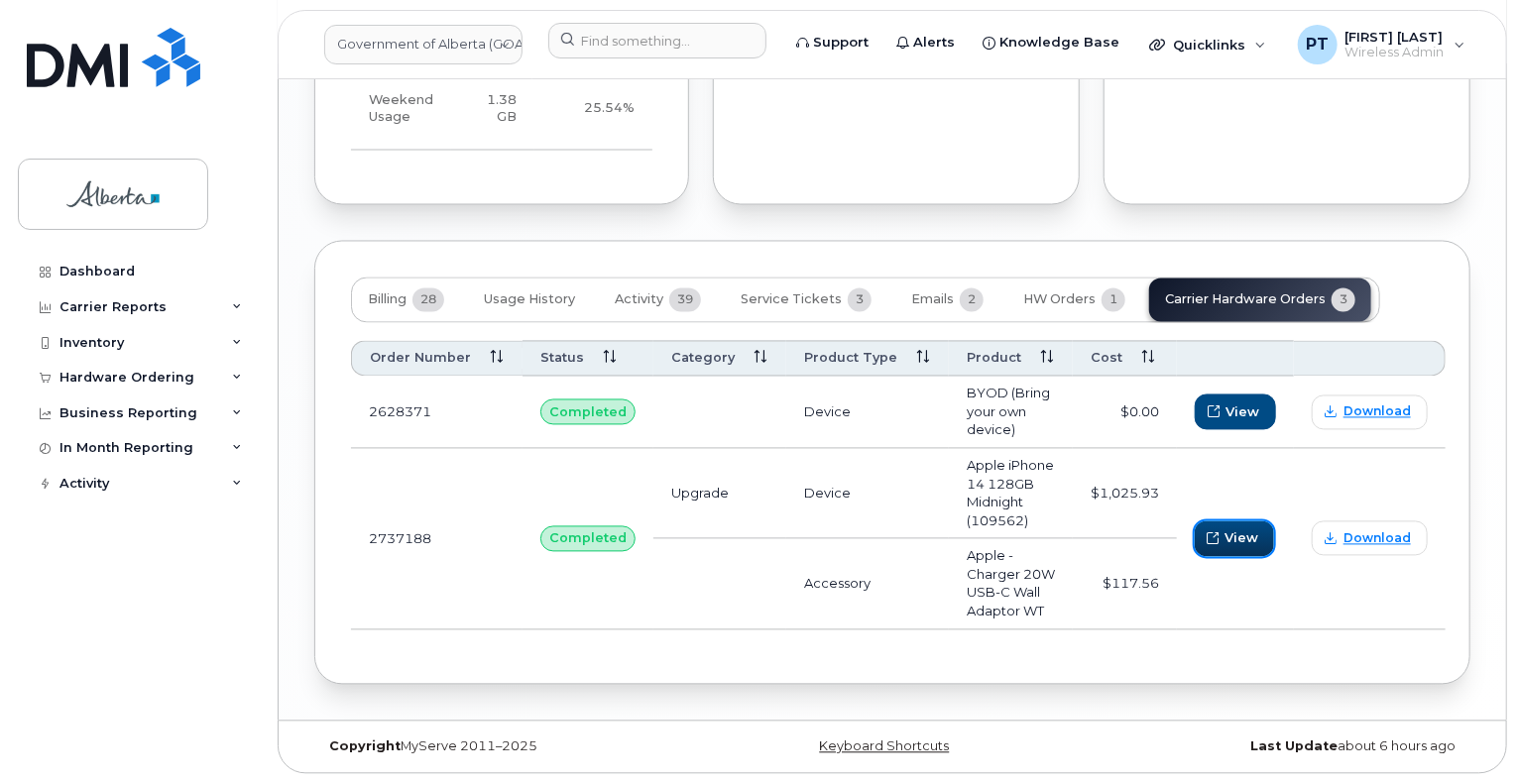 click on "View" at bounding box center (1234, 539) 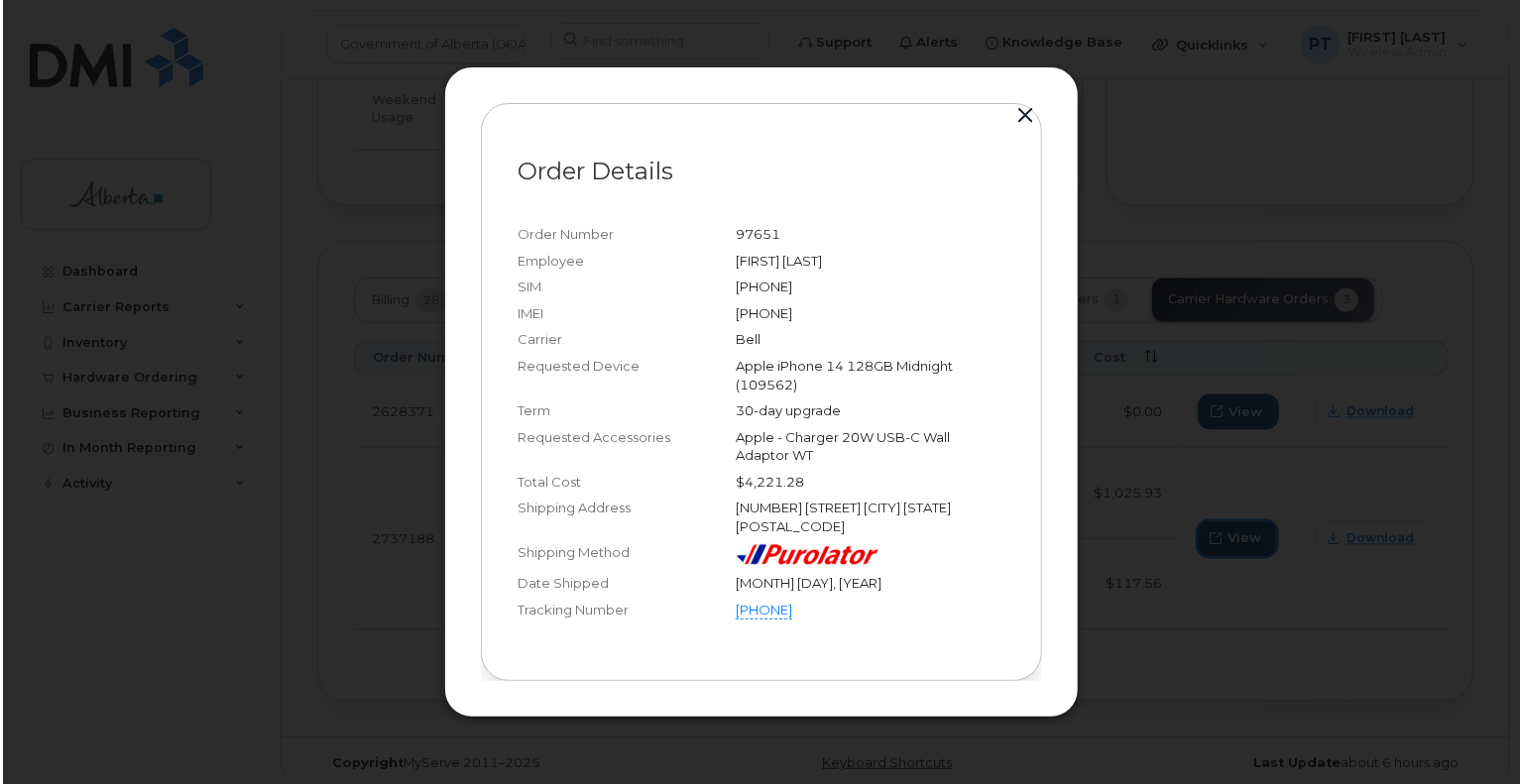 scroll, scrollTop: 1757, scrollLeft: 0, axis: vertical 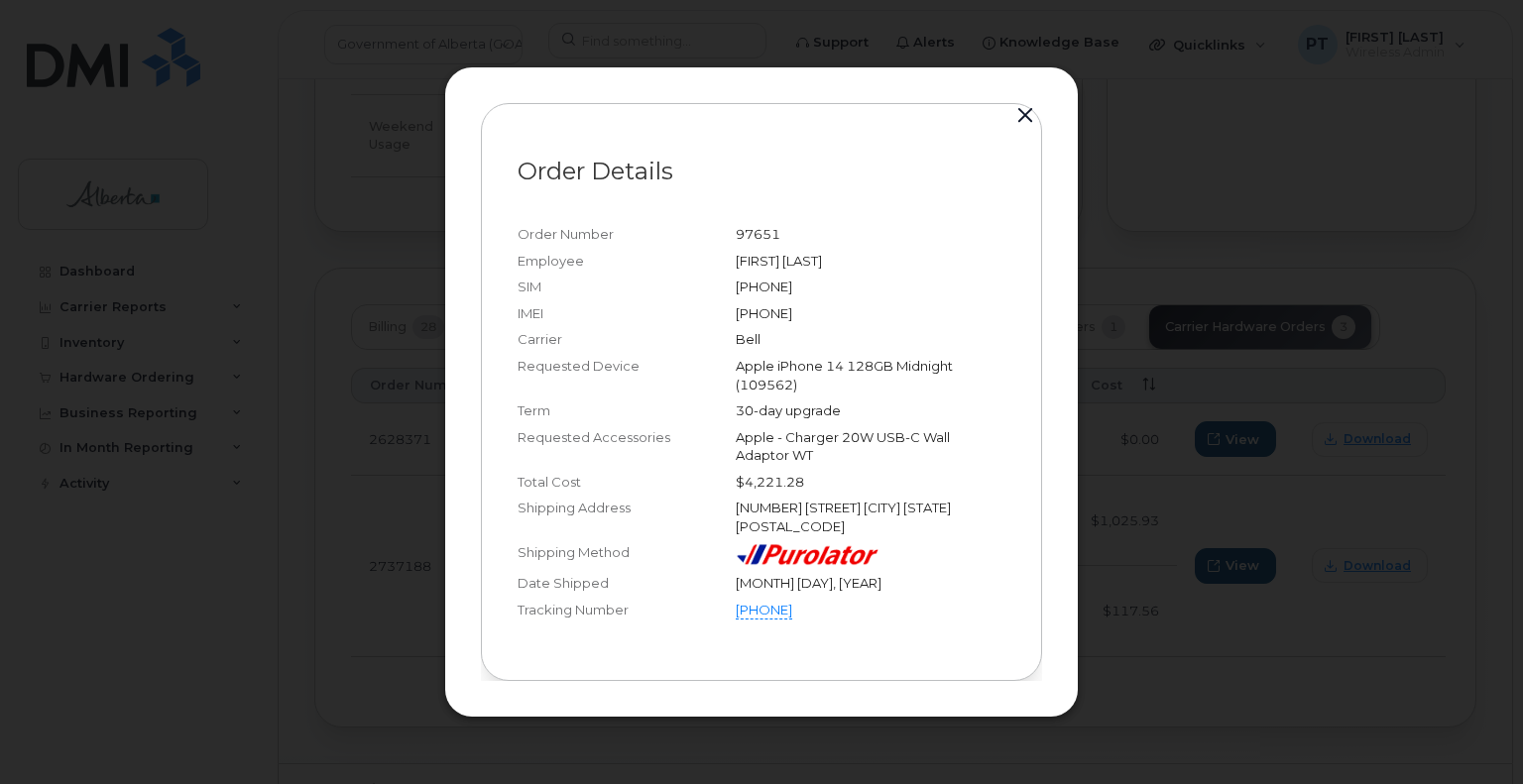 click at bounding box center (1025, 116) 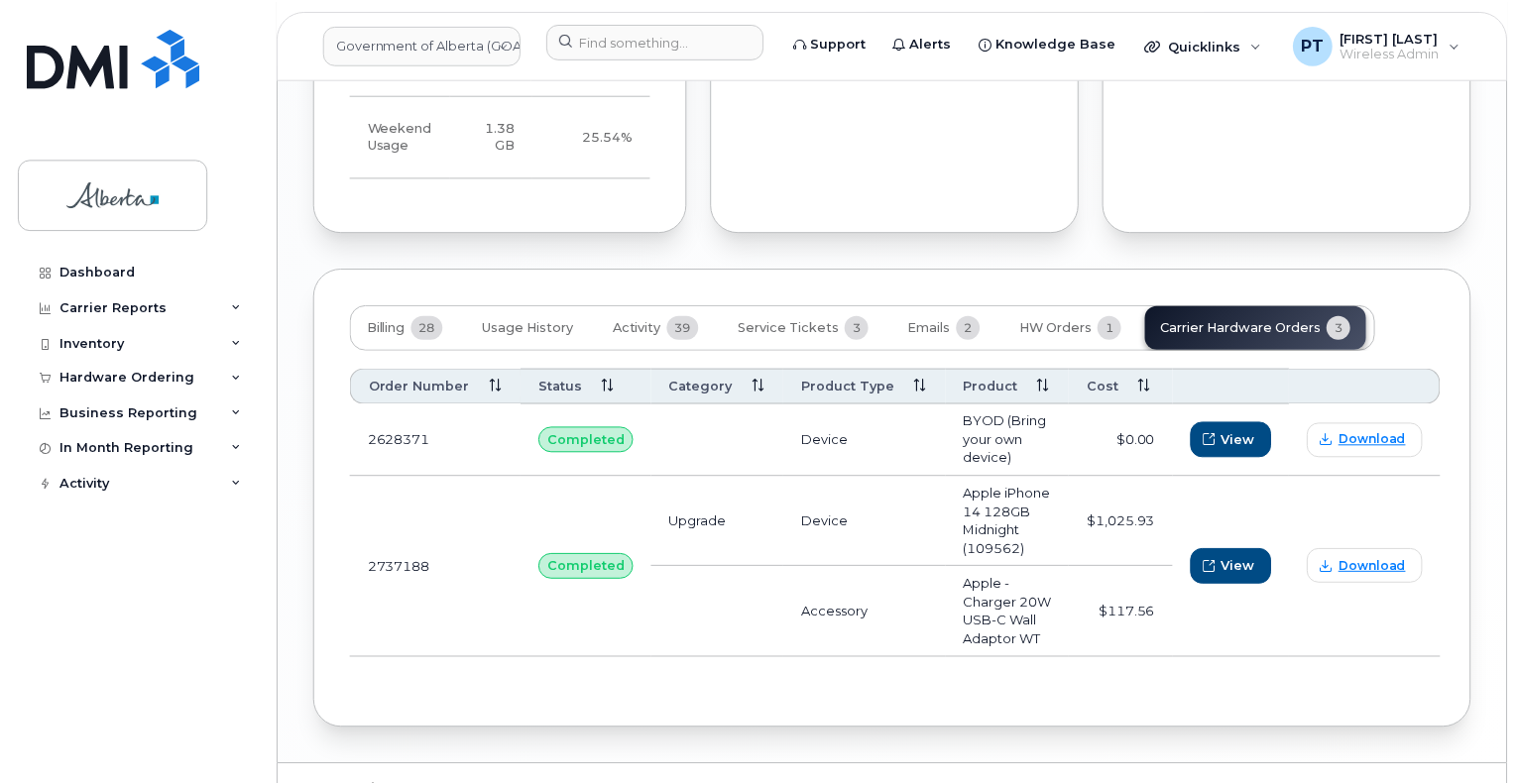 scroll, scrollTop: 1775, scrollLeft: 0, axis: vertical 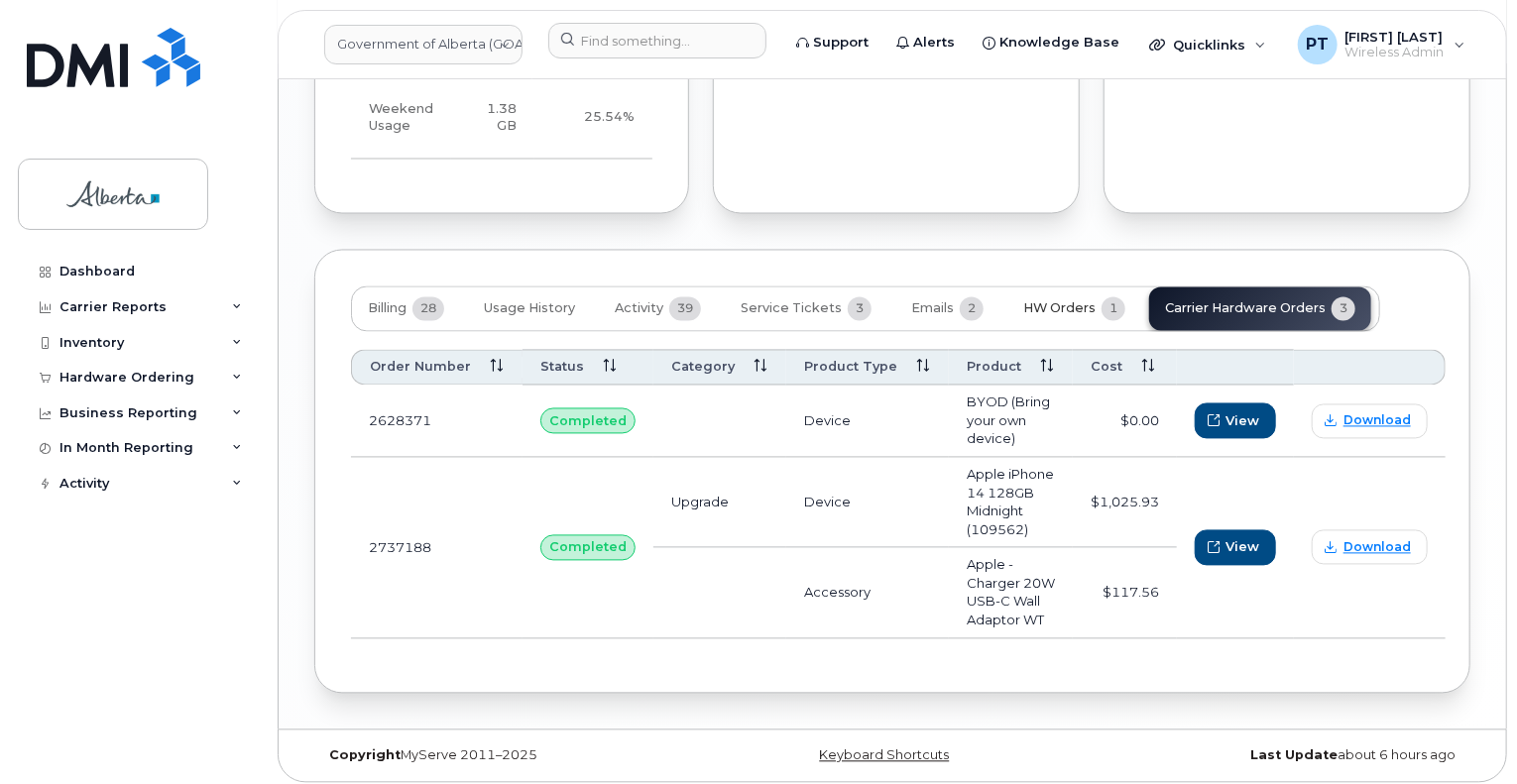 drag, startPoint x: 1040, startPoint y: 345, endPoint x: 1031, endPoint y: 352, distance: 11.401754 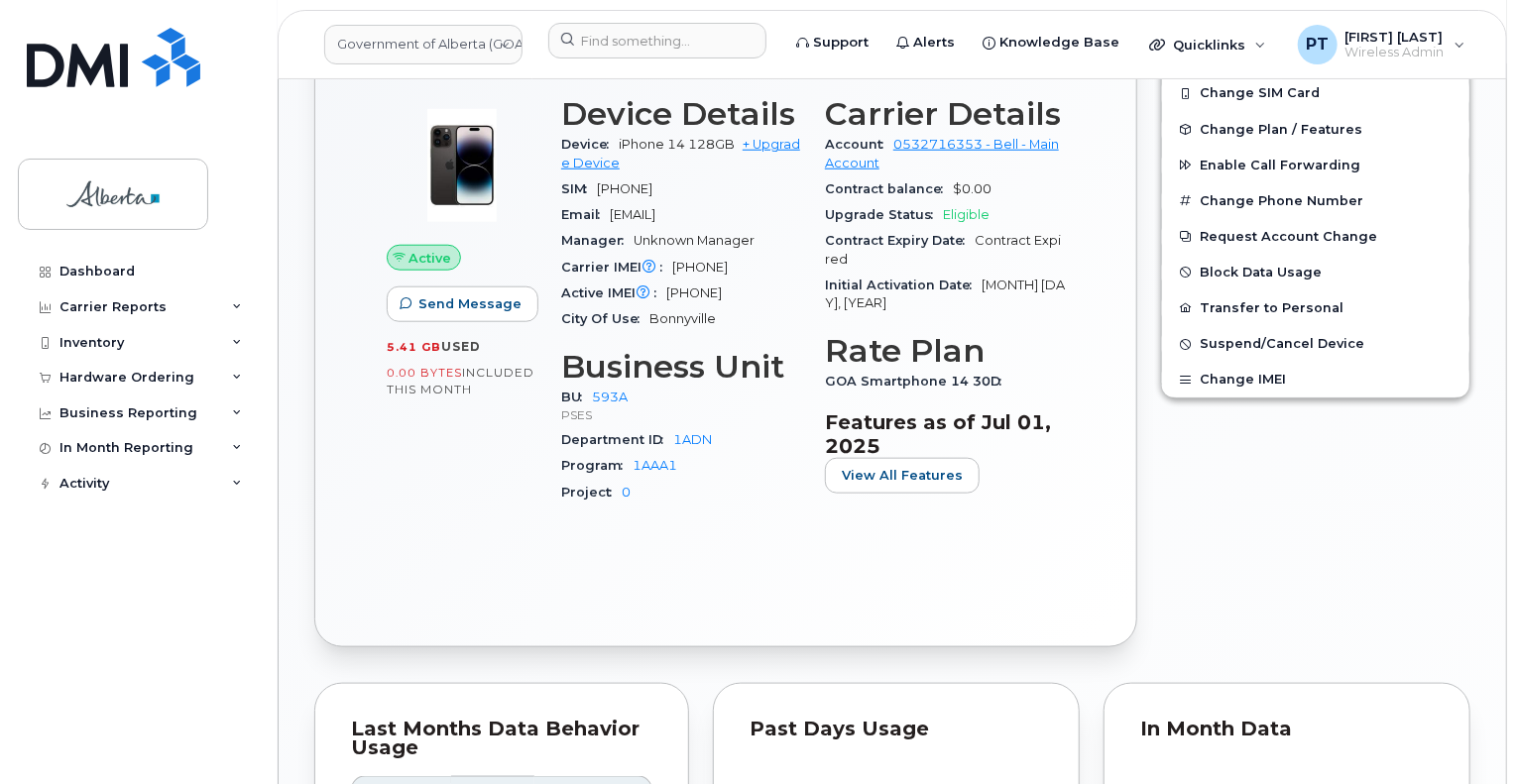 scroll, scrollTop: 891, scrollLeft: 0, axis: vertical 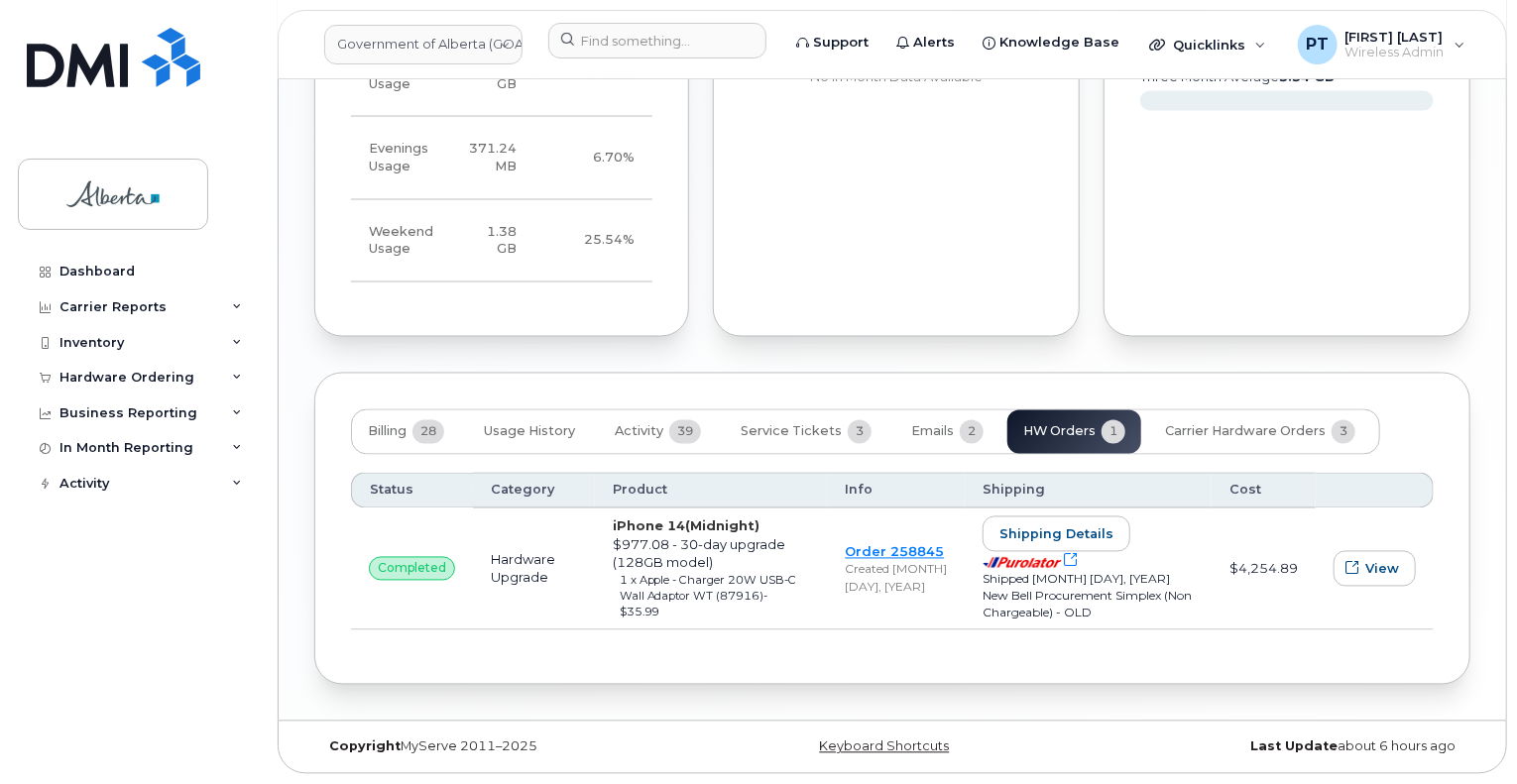 type 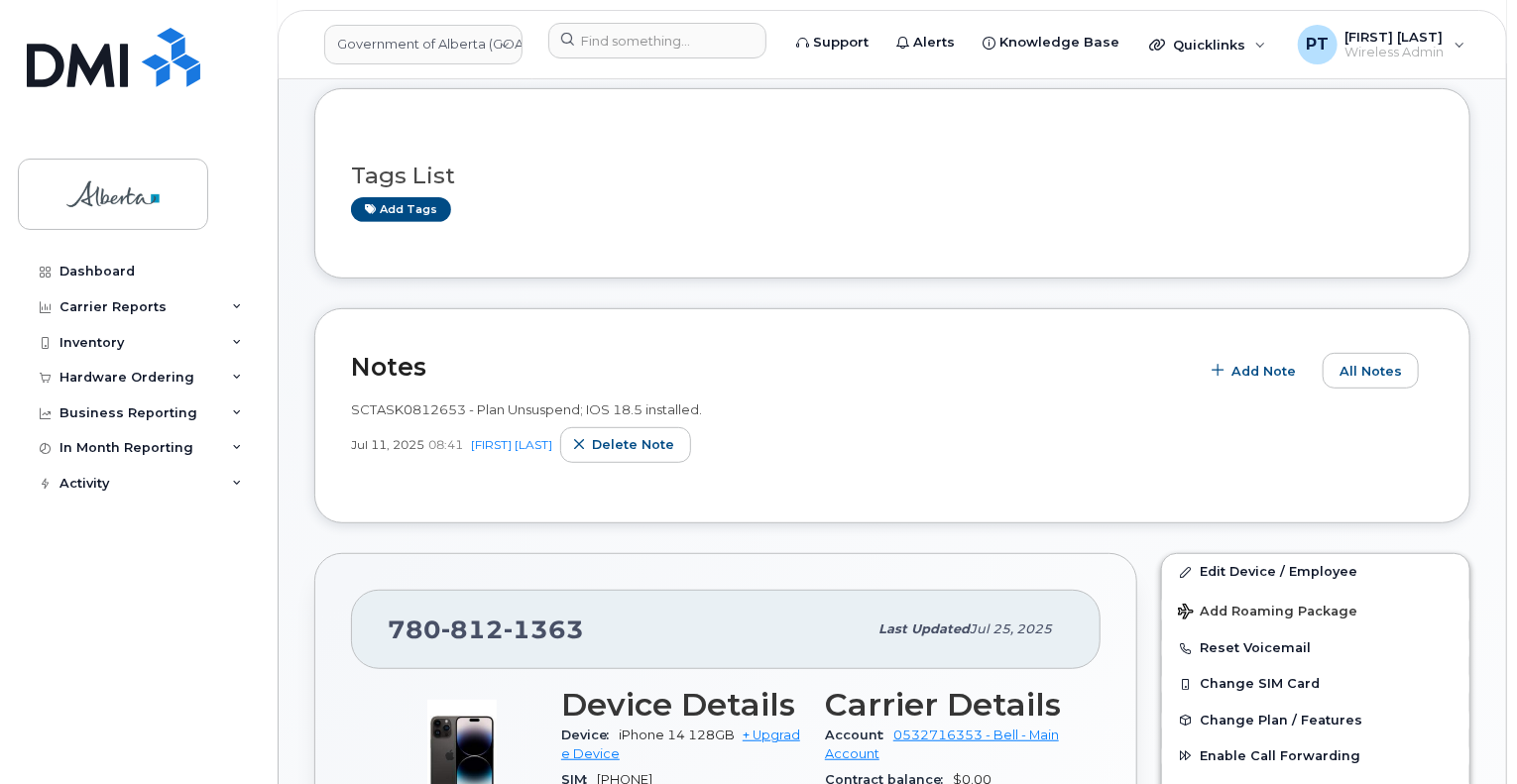 scroll, scrollTop: 0, scrollLeft: 0, axis: both 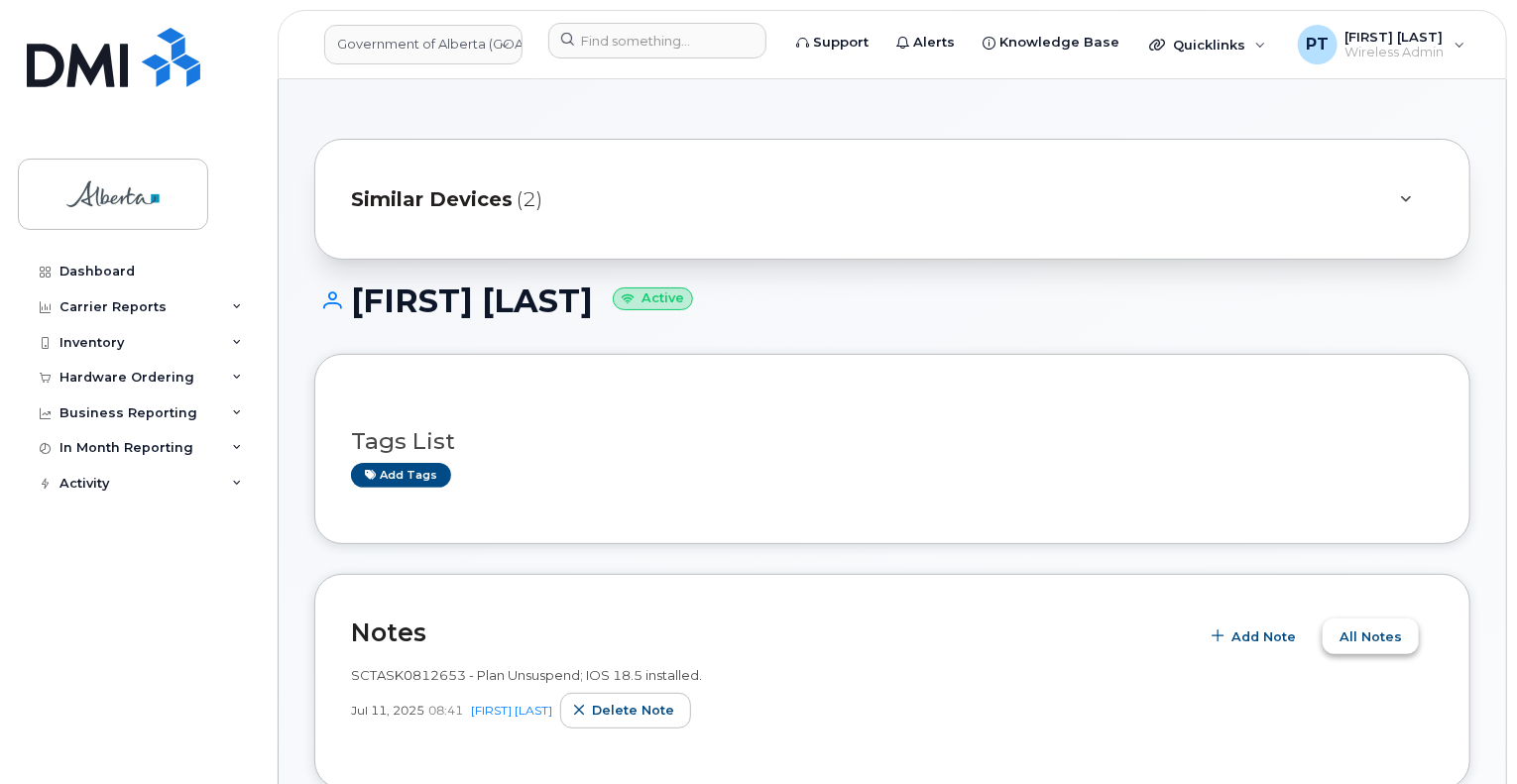 click on "All Notes" at bounding box center [1370, 636] 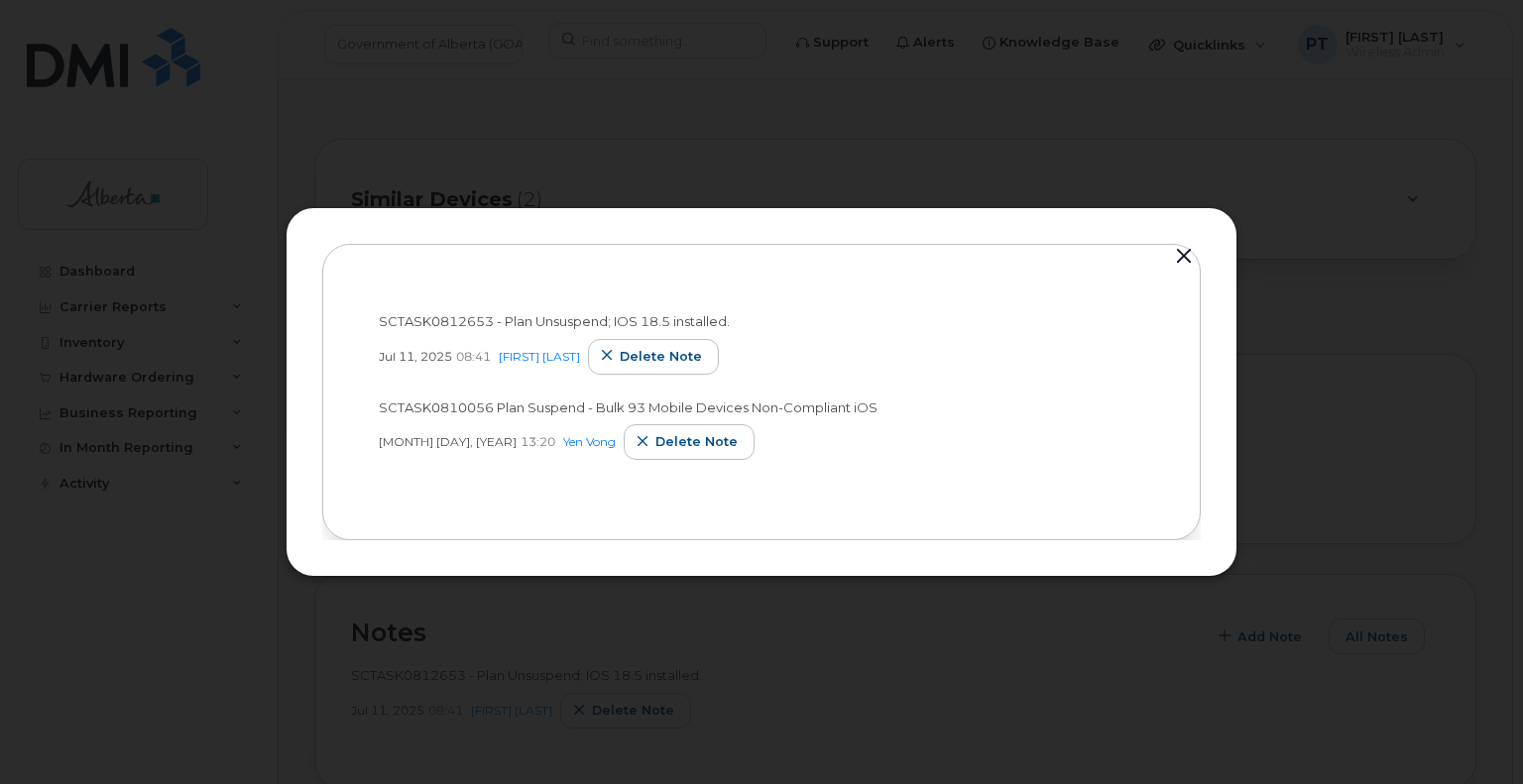 click at bounding box center (1184, 257) 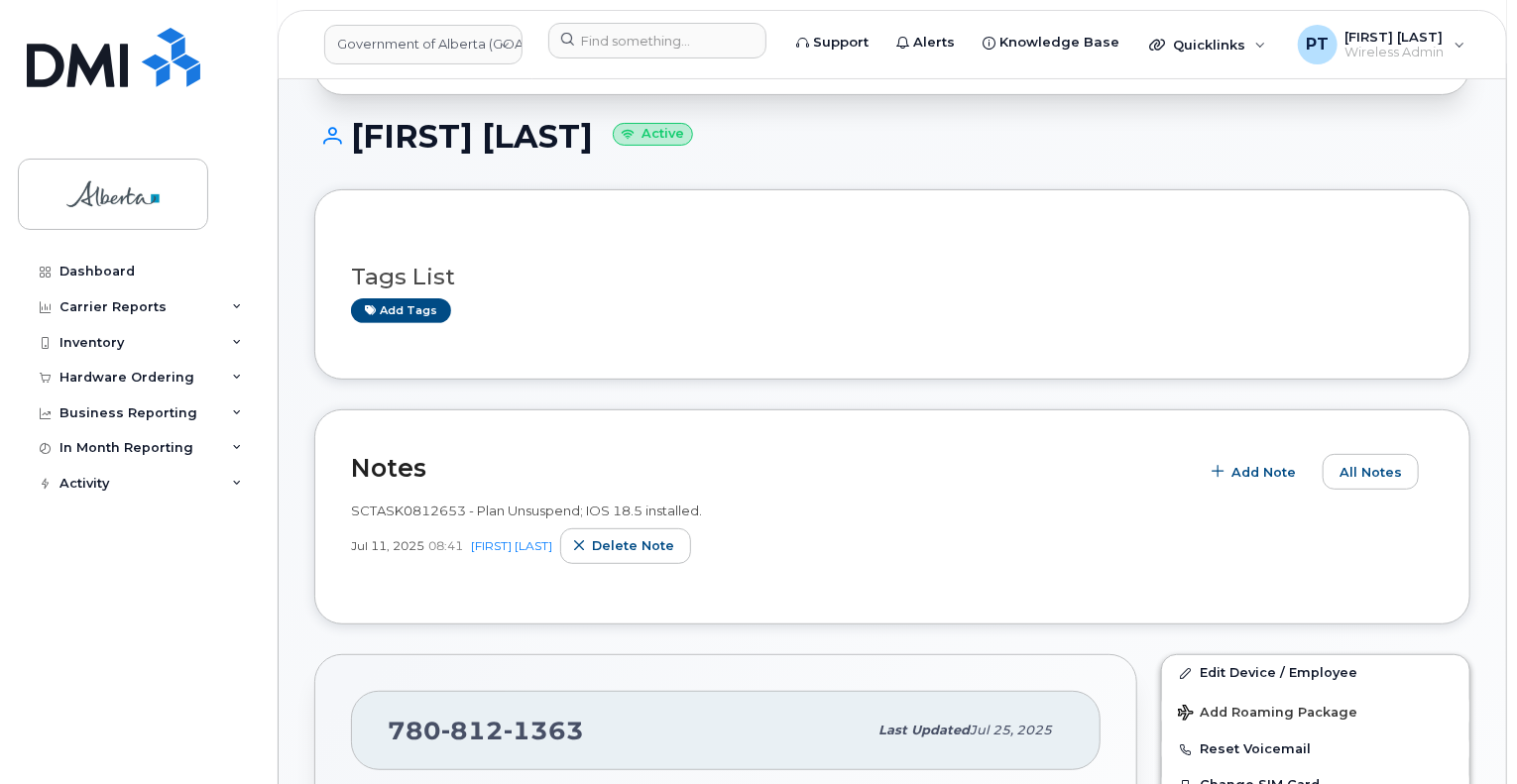 scroll, scrollTop: 198, scrollLeft: 0, axis: vertical 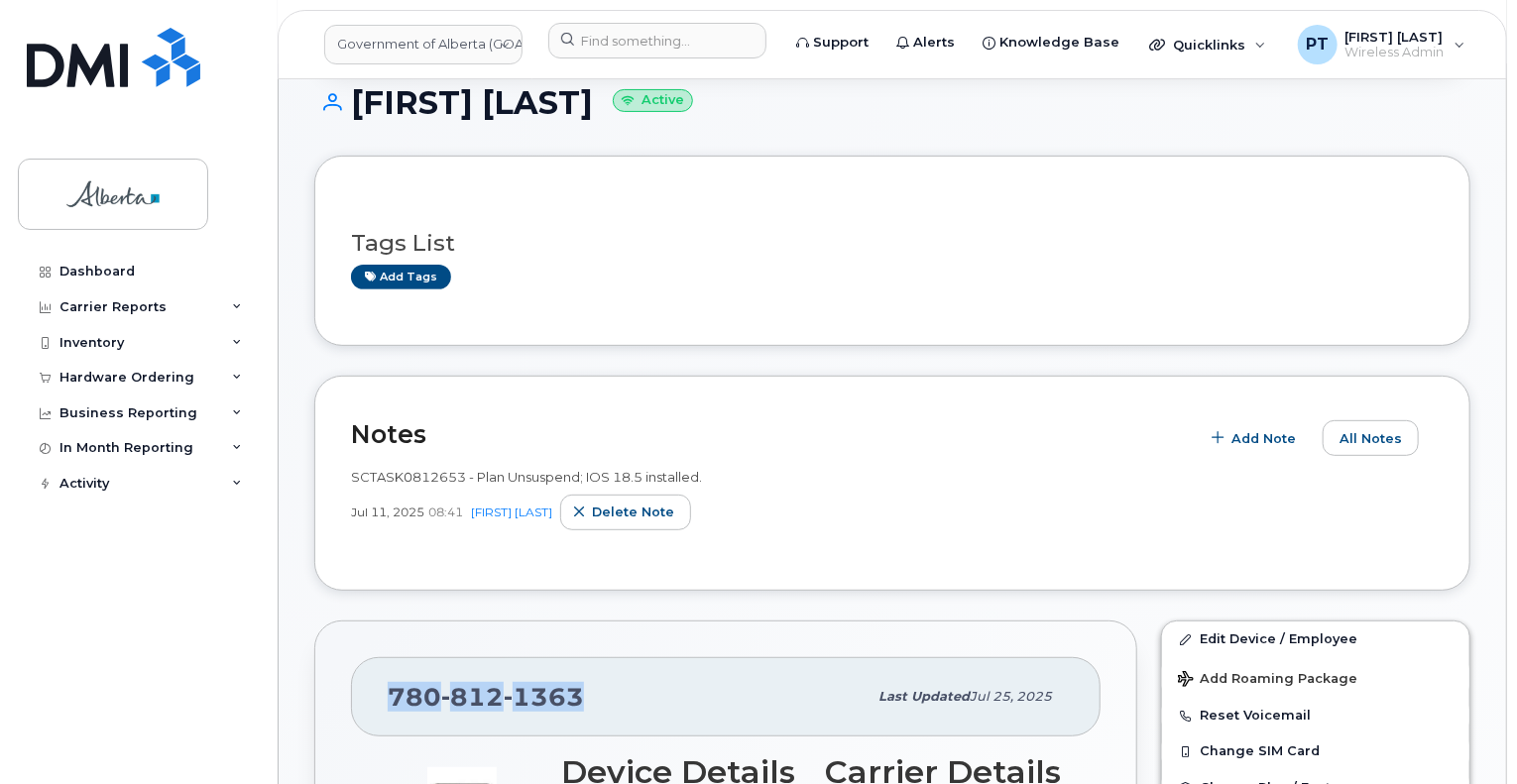 drag, startPoint x: 603, startPoint y: 703, endPoint x: 426, endPoint y: 687, distance: 177.72169 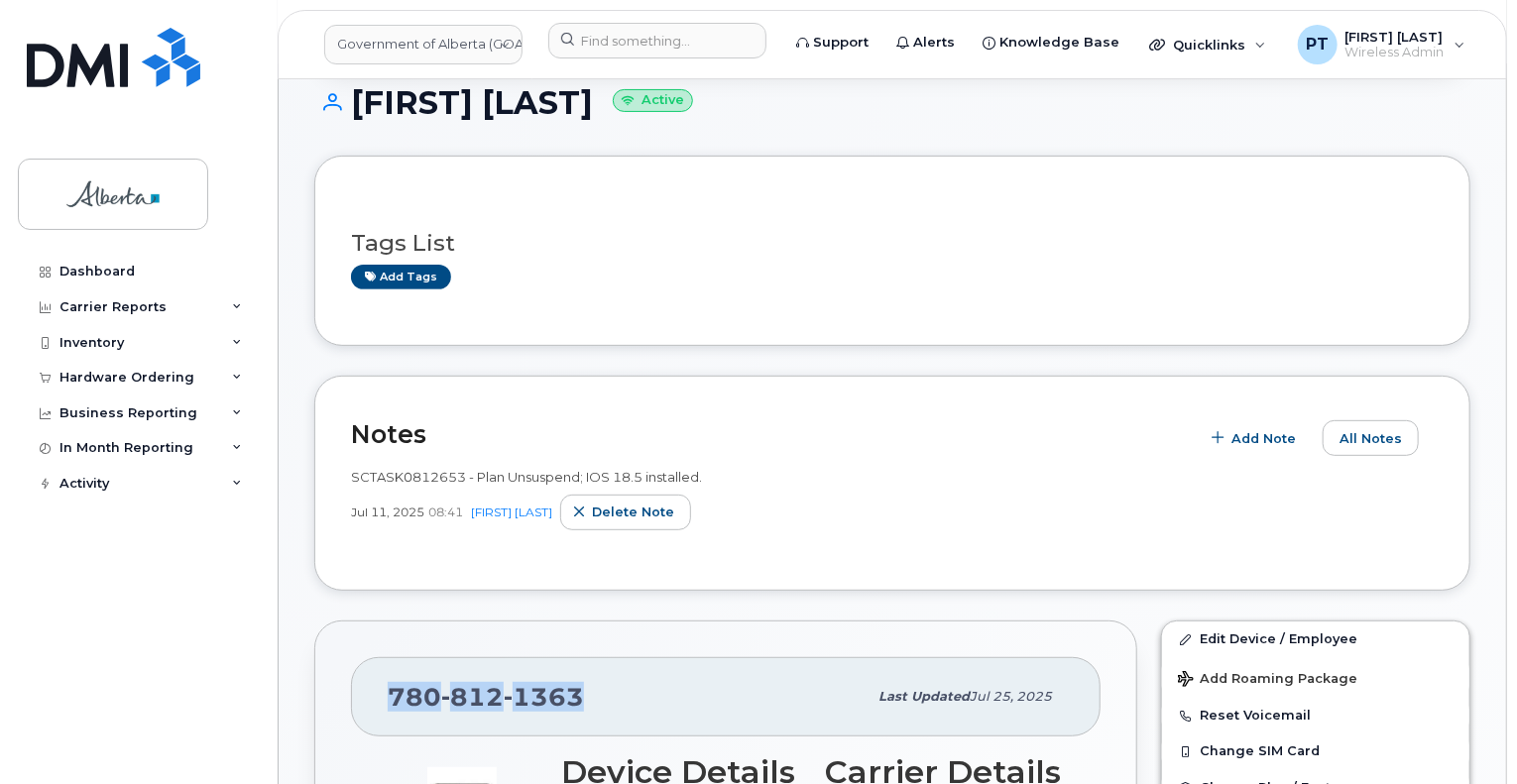 copy on "780 812 1363" 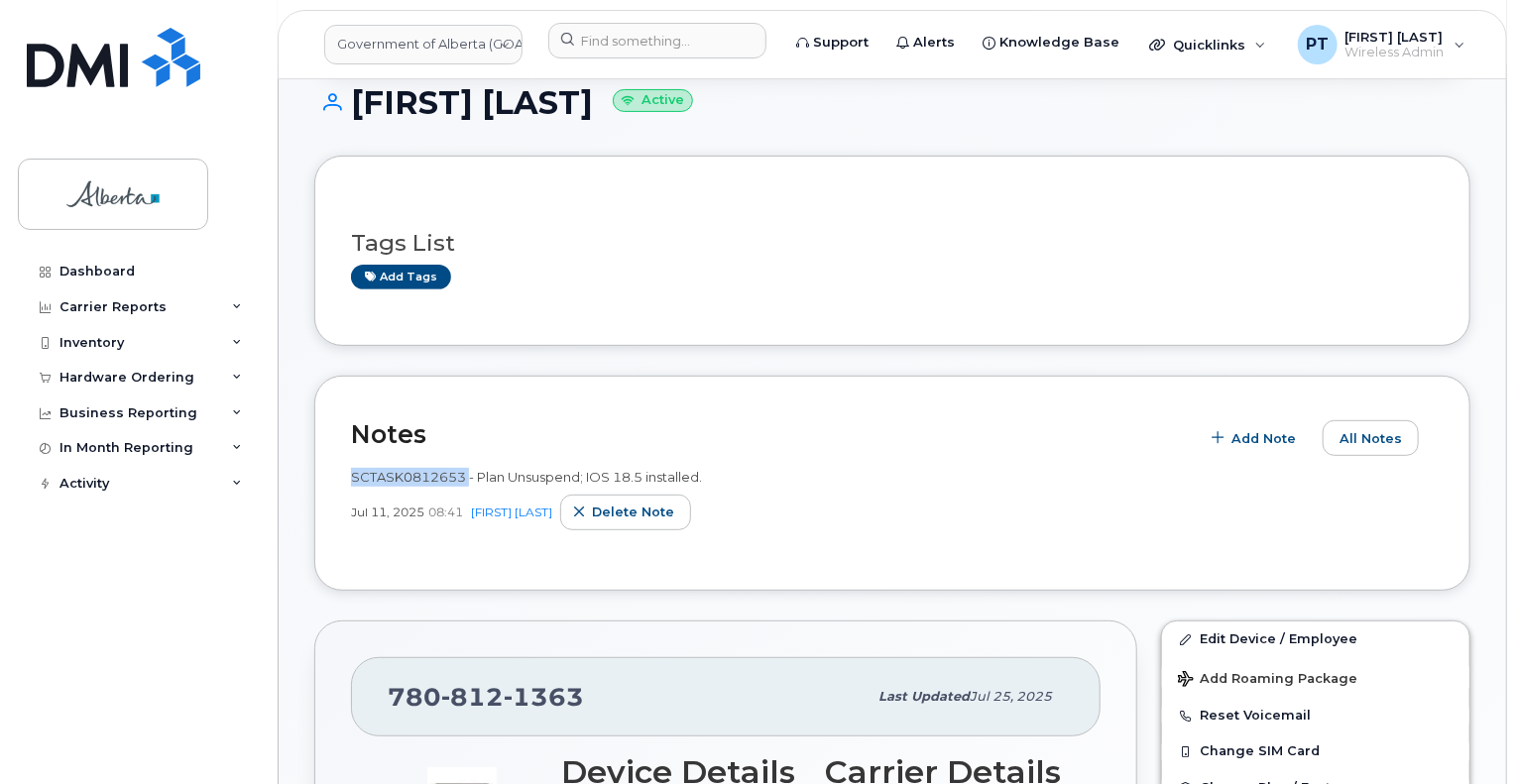 click on "SCTASK0812653 - Plan Unsuspend; IOS 18.5 installed." at bounding box center (526, 477) 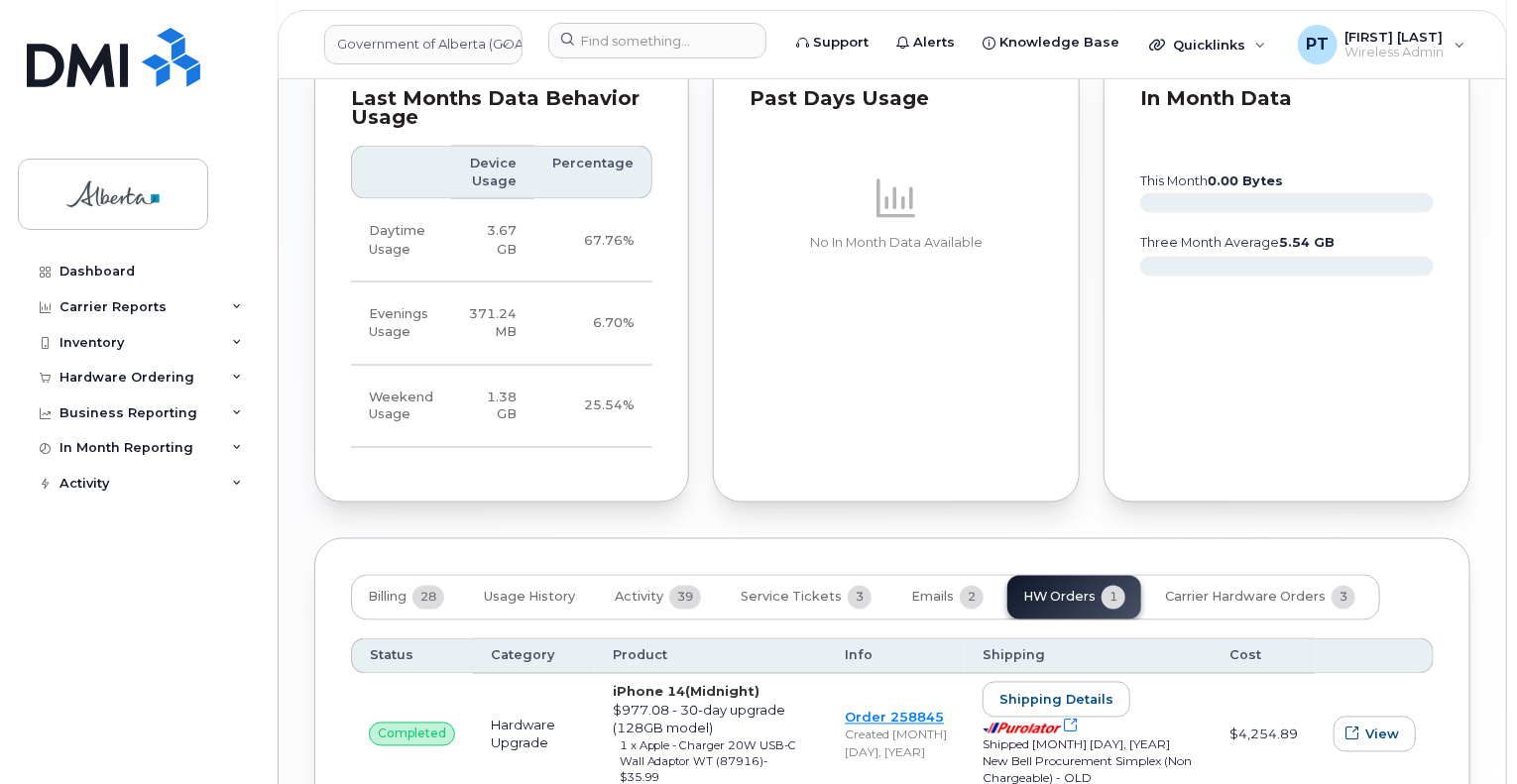scroll, scrollTop: 1684, scrollLeft: 0, axis: vertical 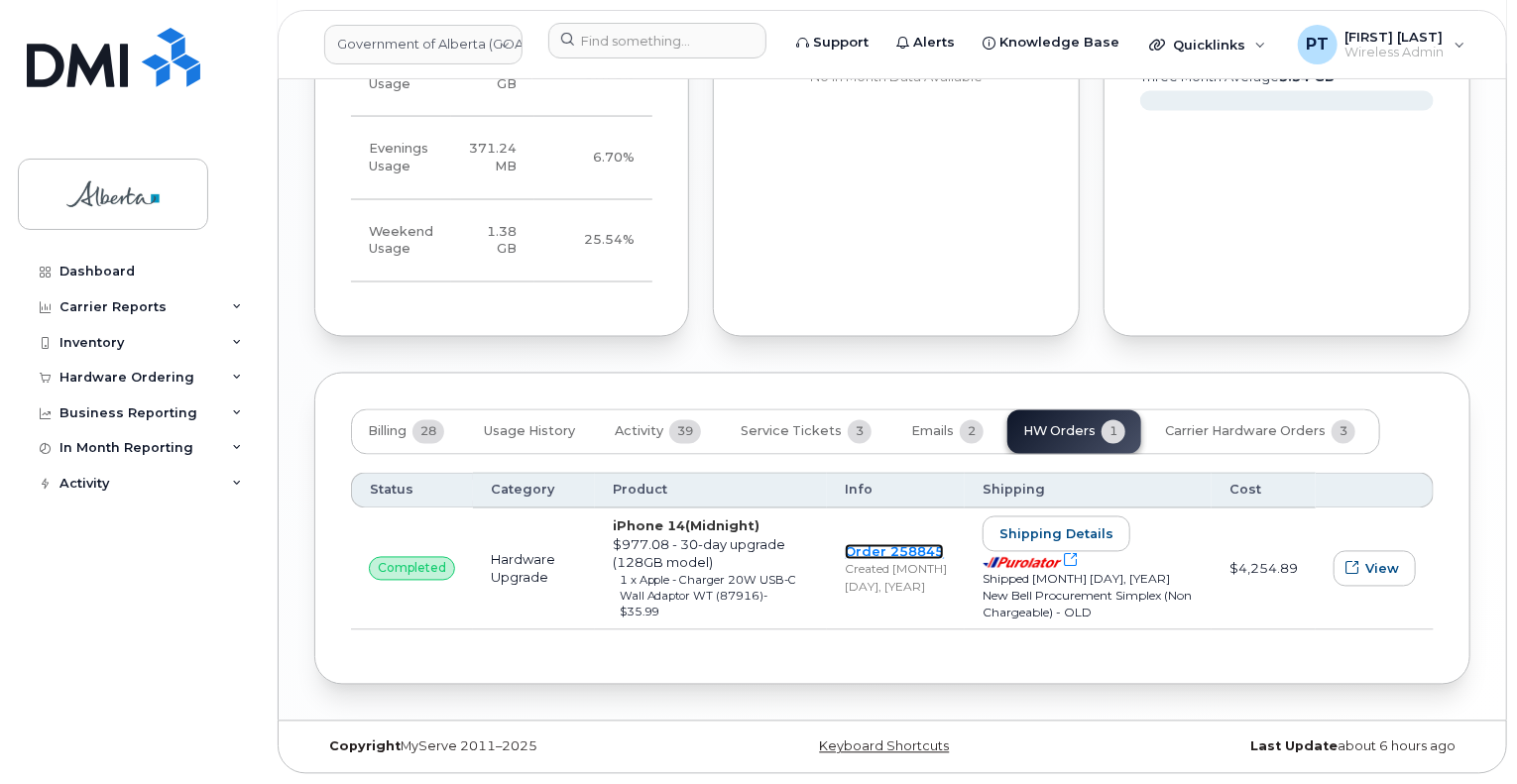 click on "Order 258845" at bounding box center (894, 552) 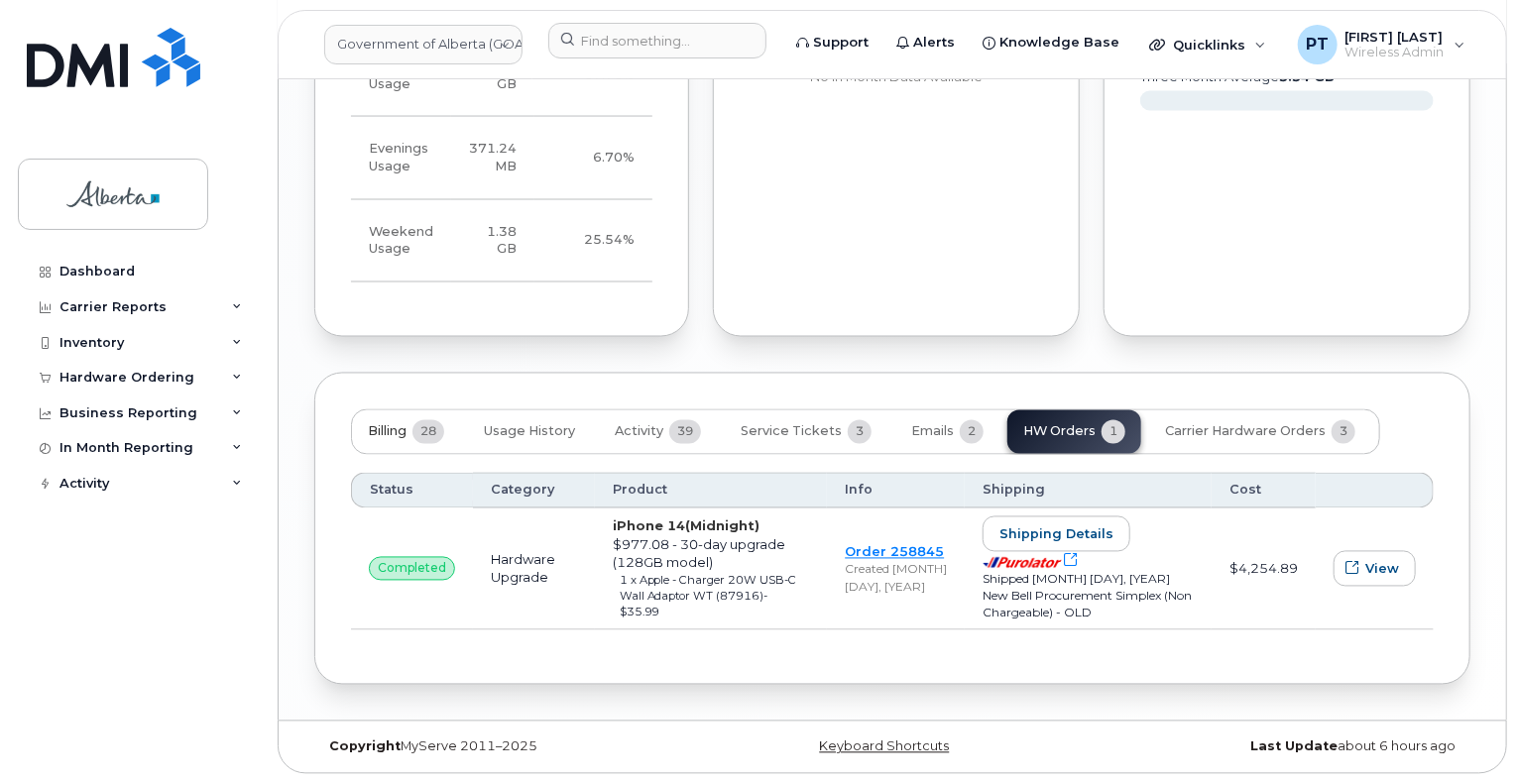 click on "Billing" at bounding box center (387, 432) 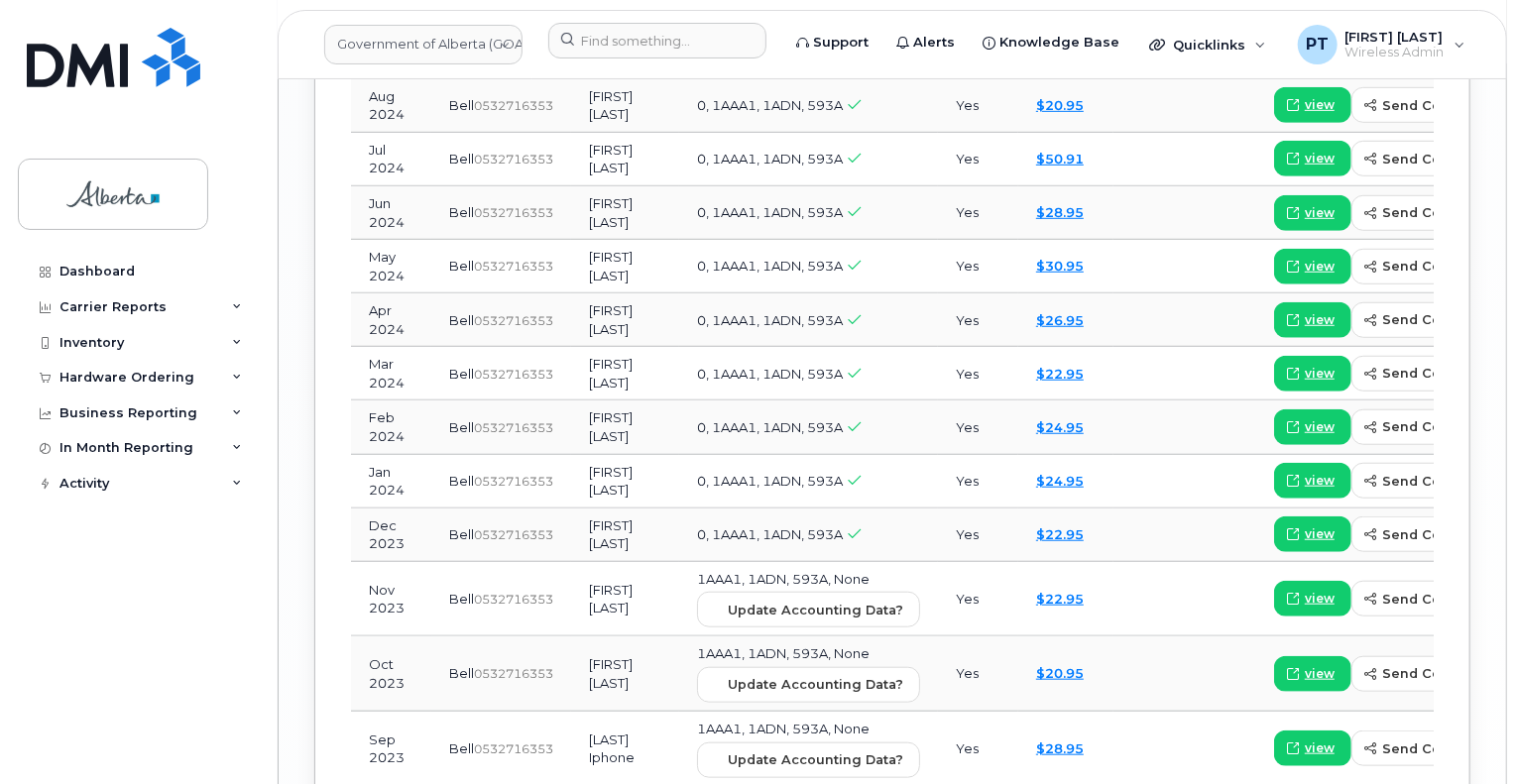 scroll, scrollTop: 2873, scrollLeft: 0, axis: vertical 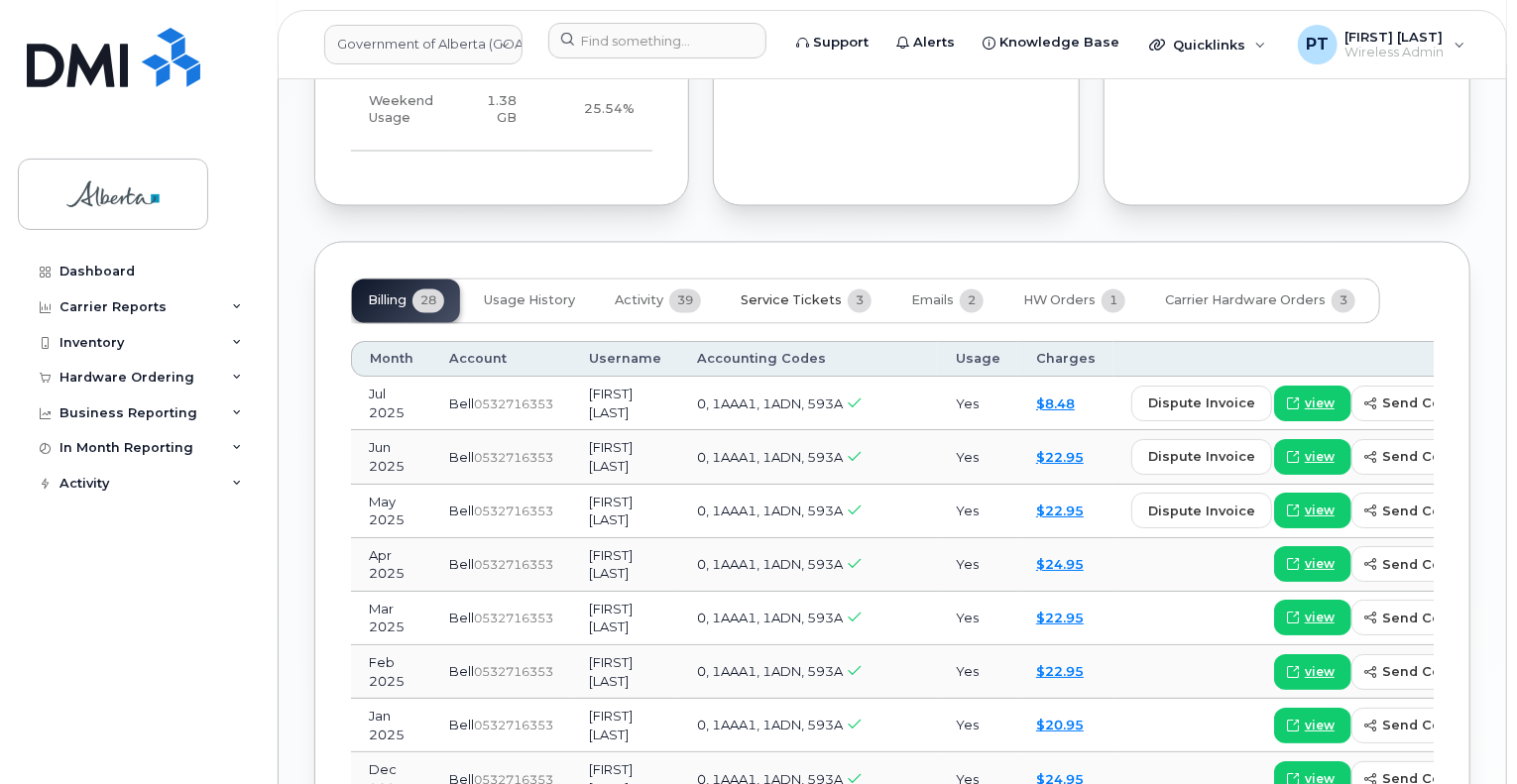 click on "Service Tickets" at bounding box center (791, 301) 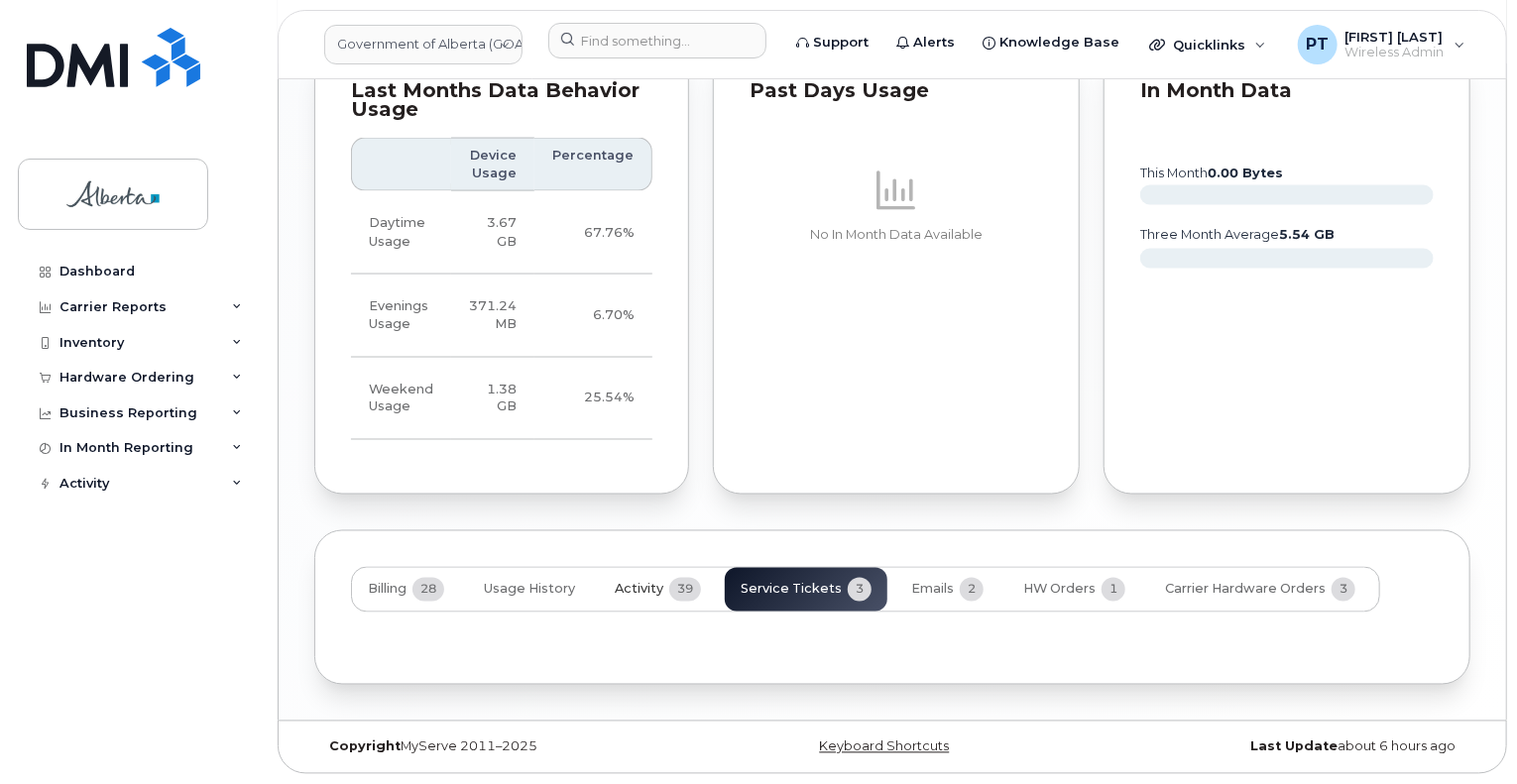 scroll, scrollTop: 1684, scrollLeft: 0, axis: vertical 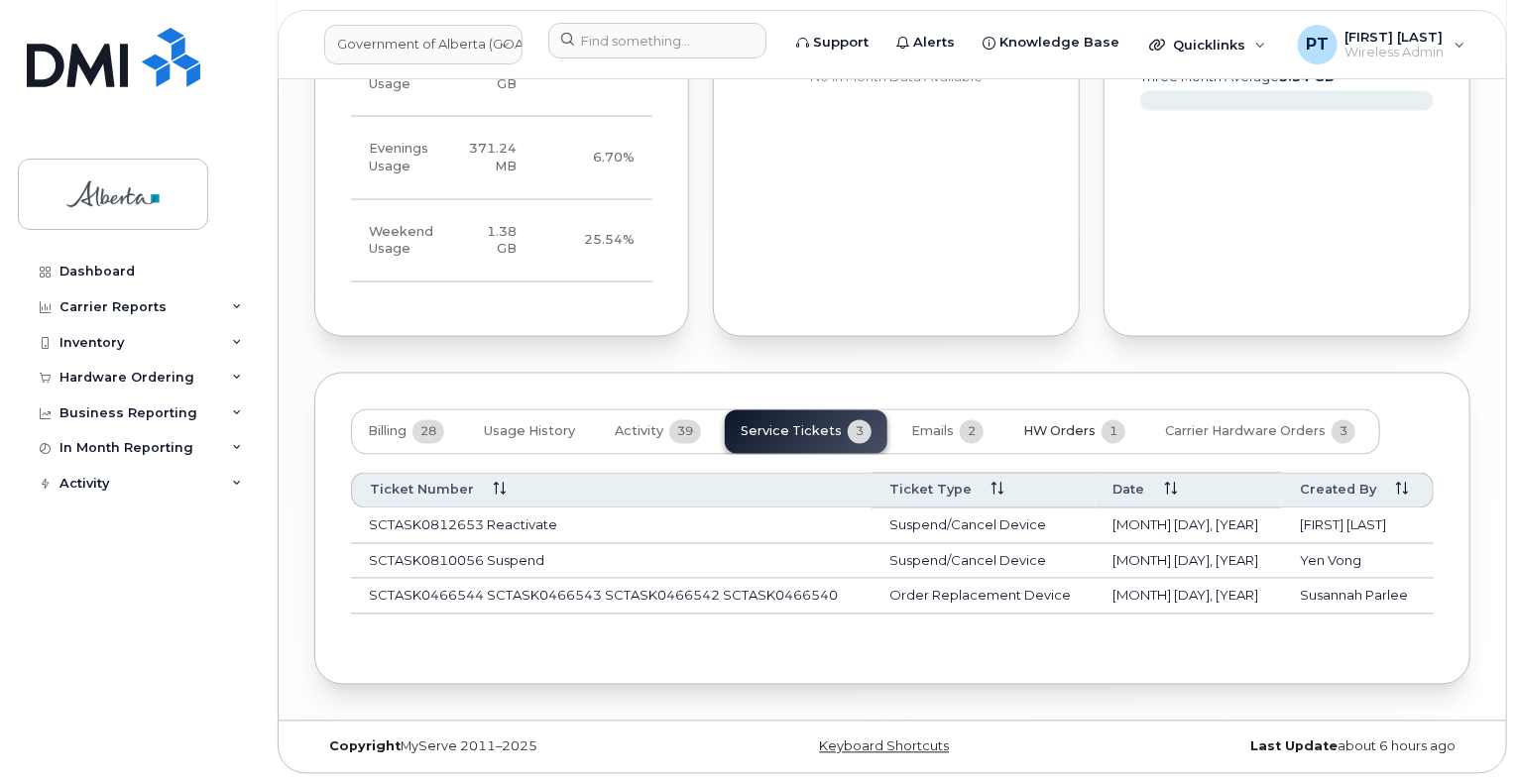 click on "HW Orders" at bounding box center (1059, 432) 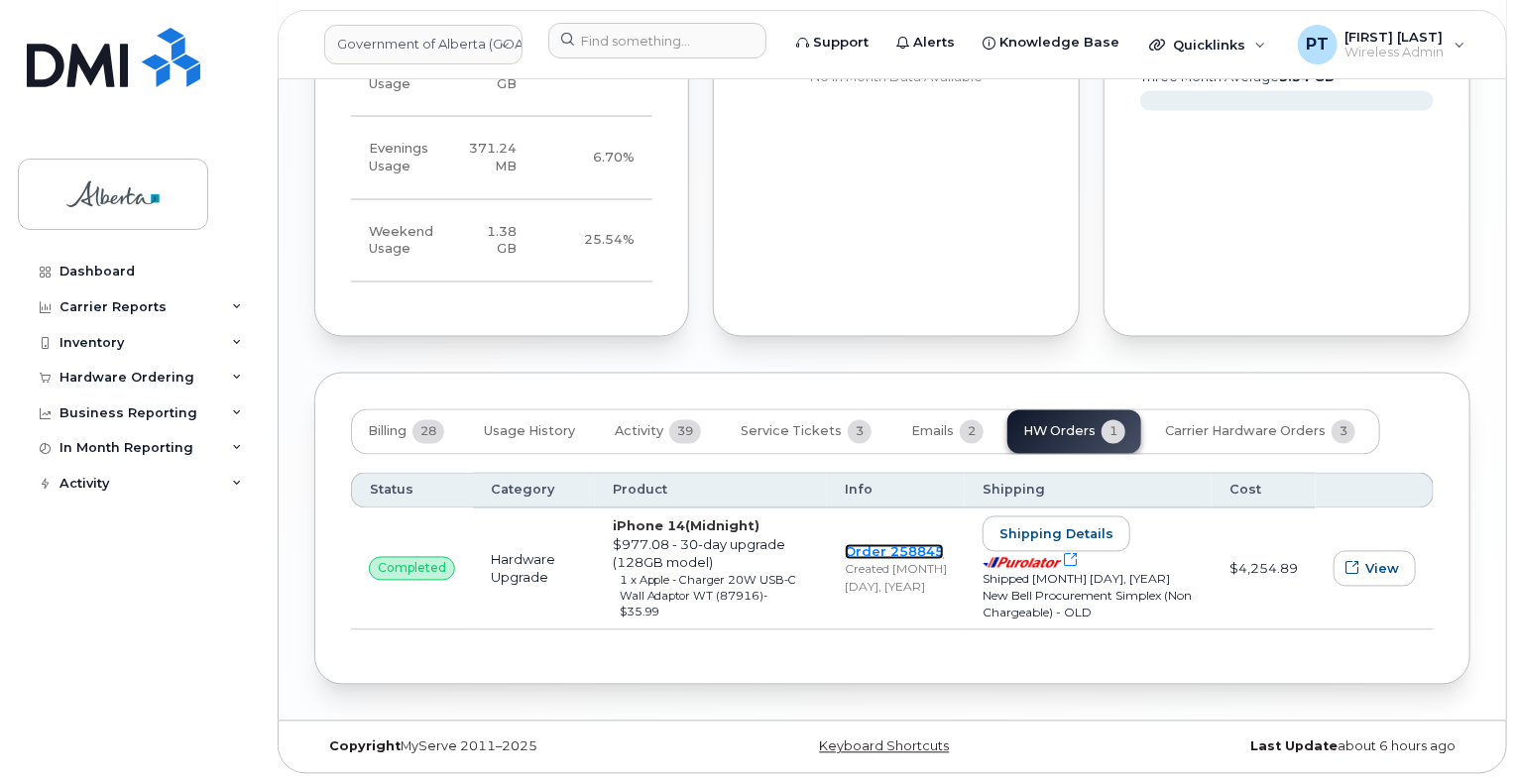 click on "Order 258845" at bounding box center (894, 552) 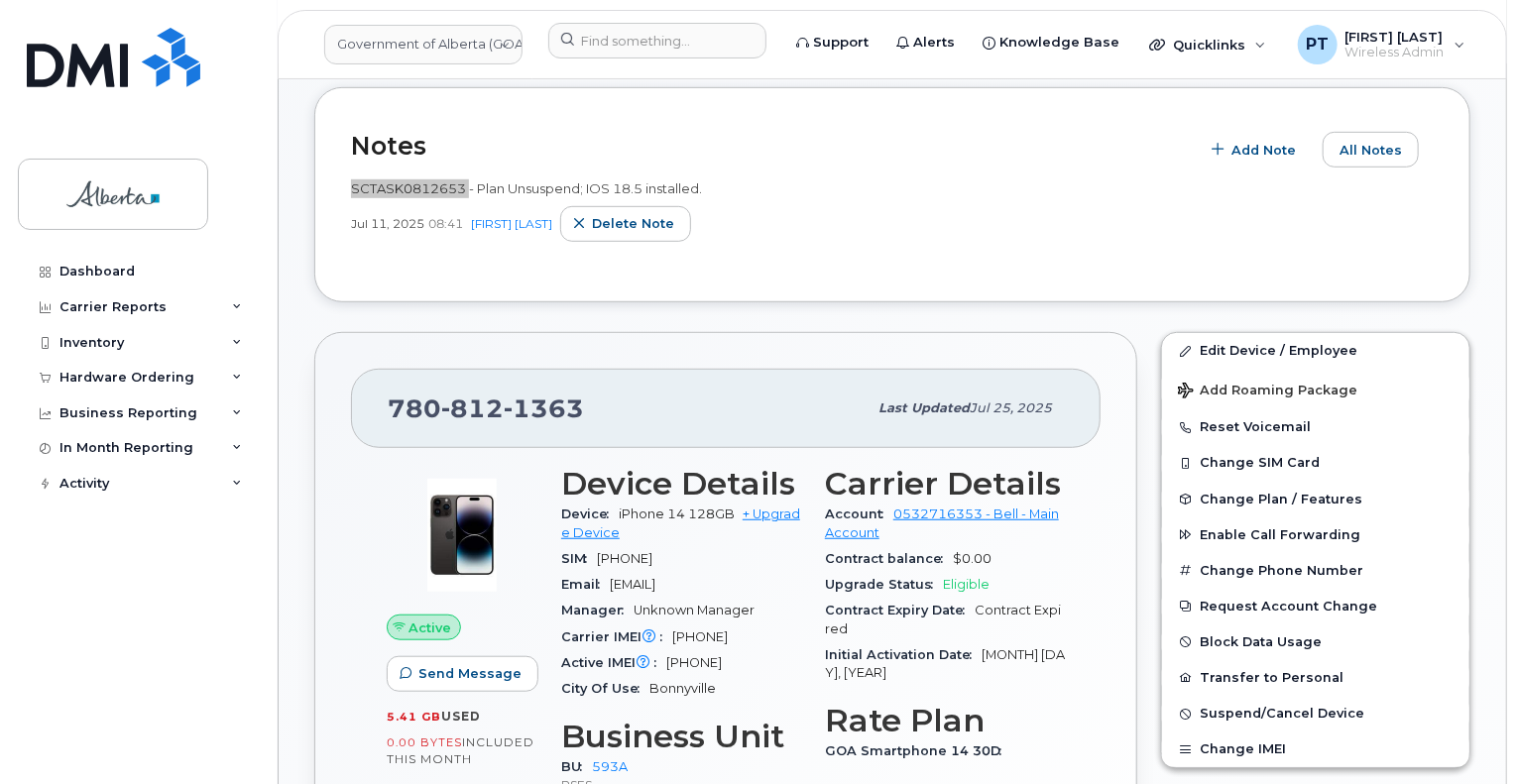 scroll, scrollTop: 693, scrollLeft: 0, axis: vertical 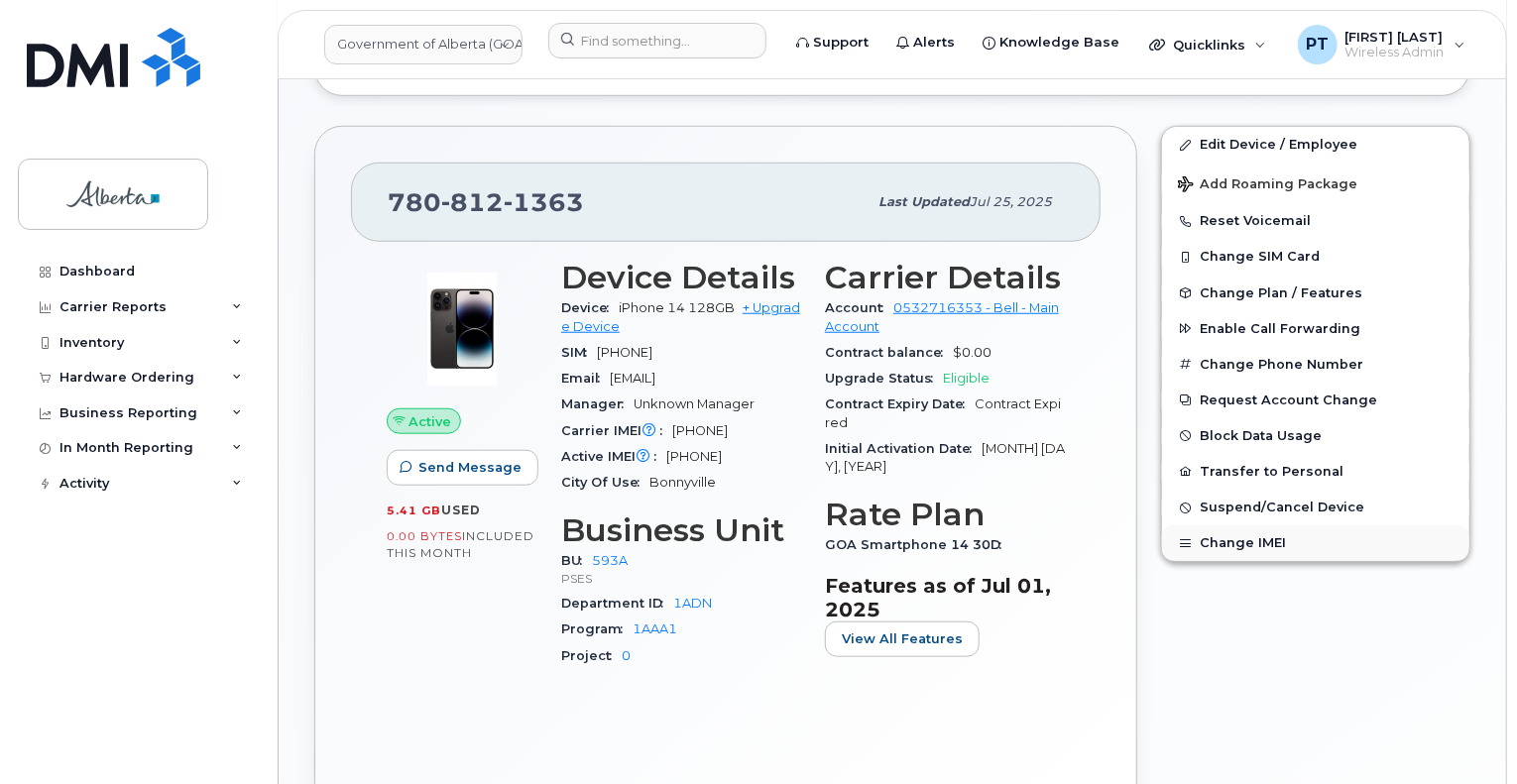 click on "Change IMEI" at bounding box center [1316, 543] 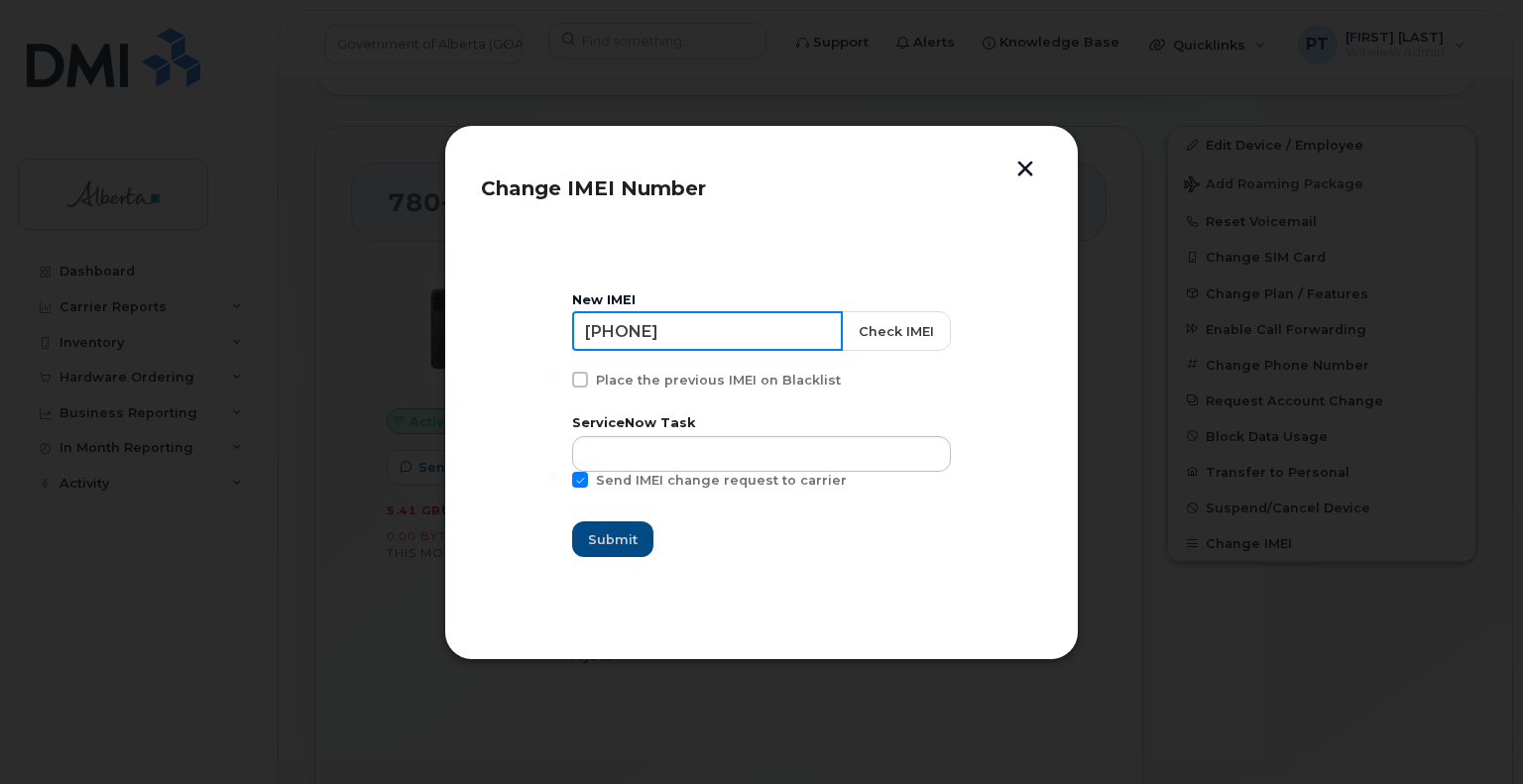 drag, startPoint x: 778, startPoint y: 324, endPoint x: 555, endPoint y: 335, distance: 223.27114 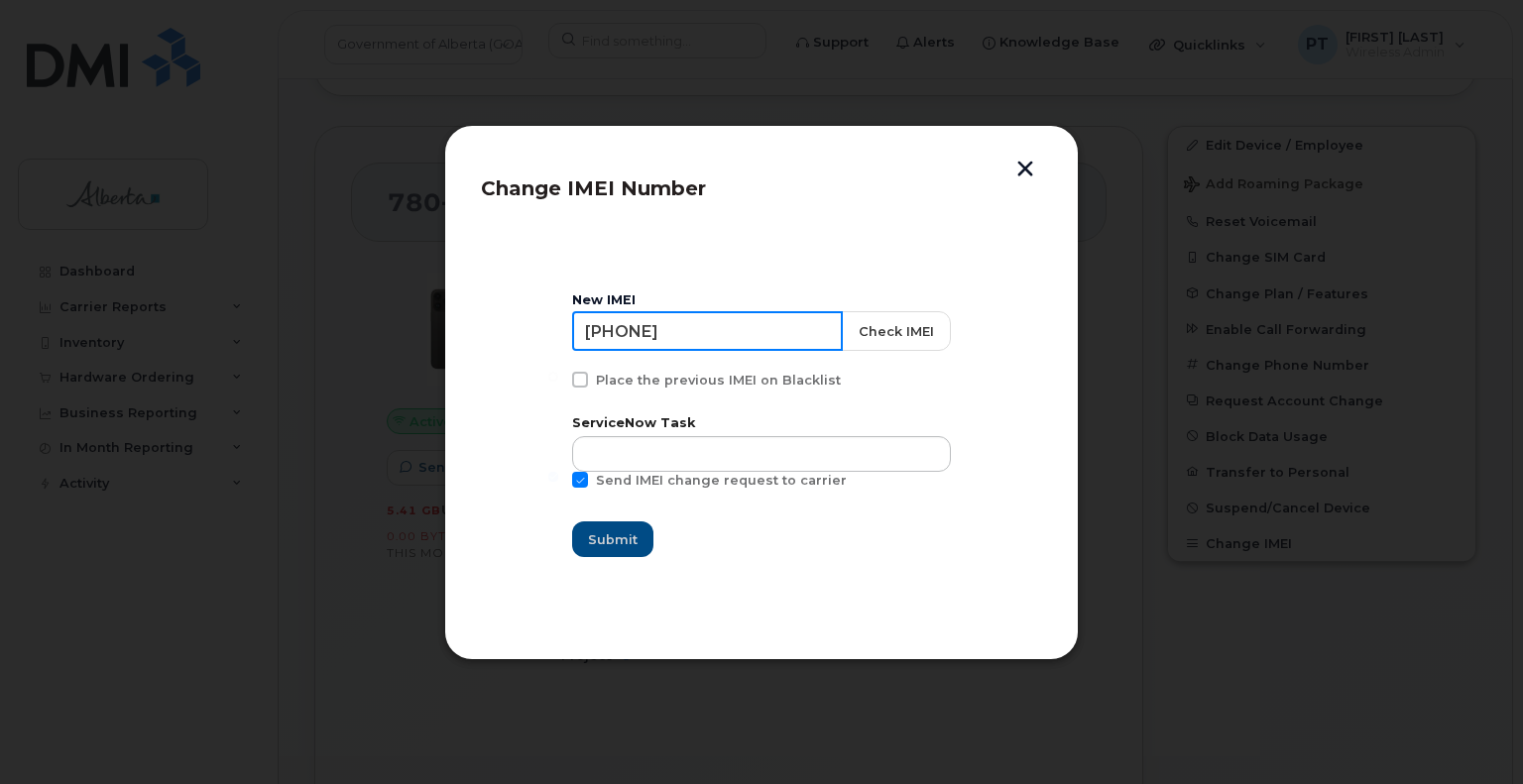 click on "New IMEI 356663519851047 Check IMEI Place the previous IMEI on Blacklist ServiceNow Task Send IMEI change request to carrier Submit" at bounding box center (762, 425) 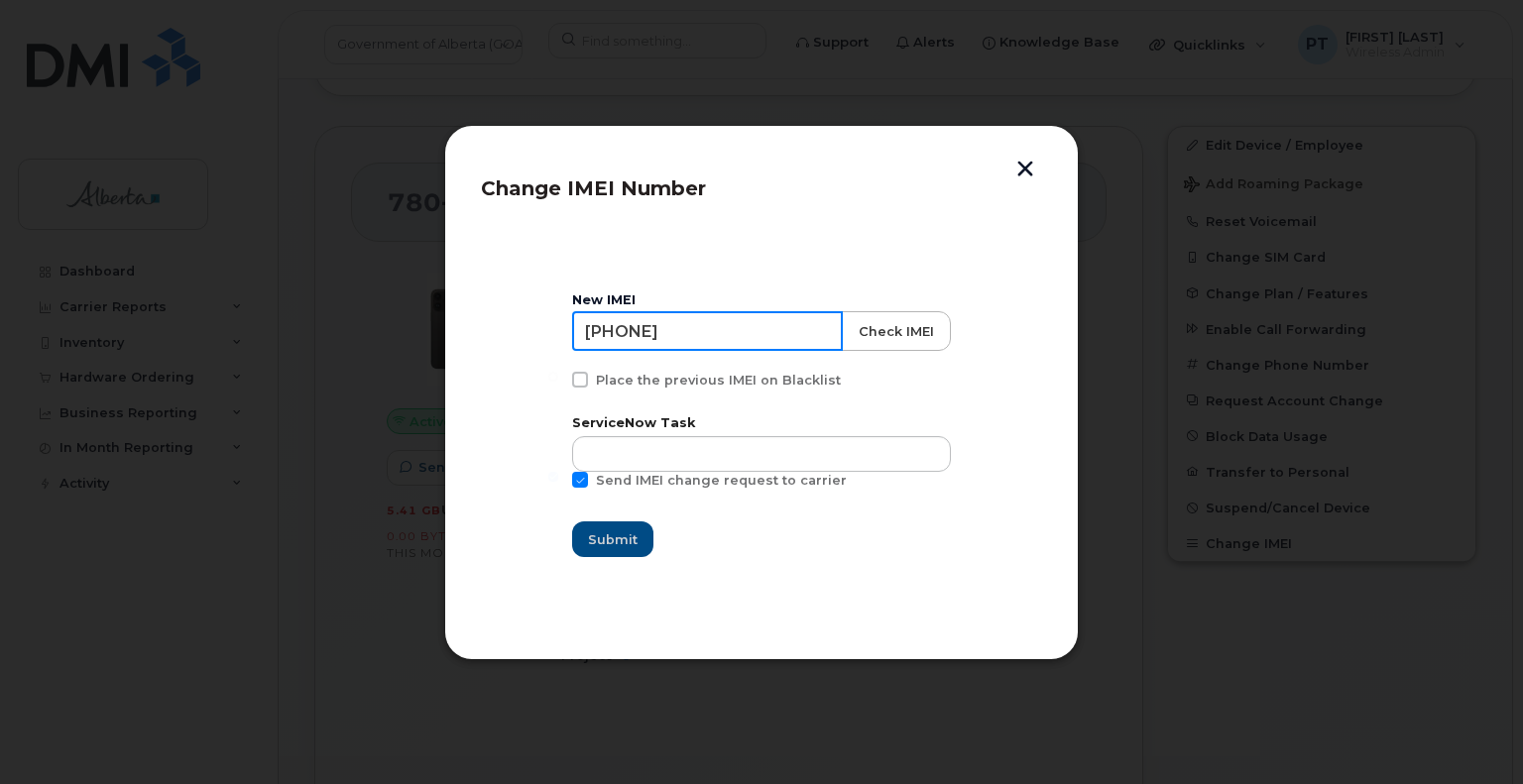 type on "[IMEI]" 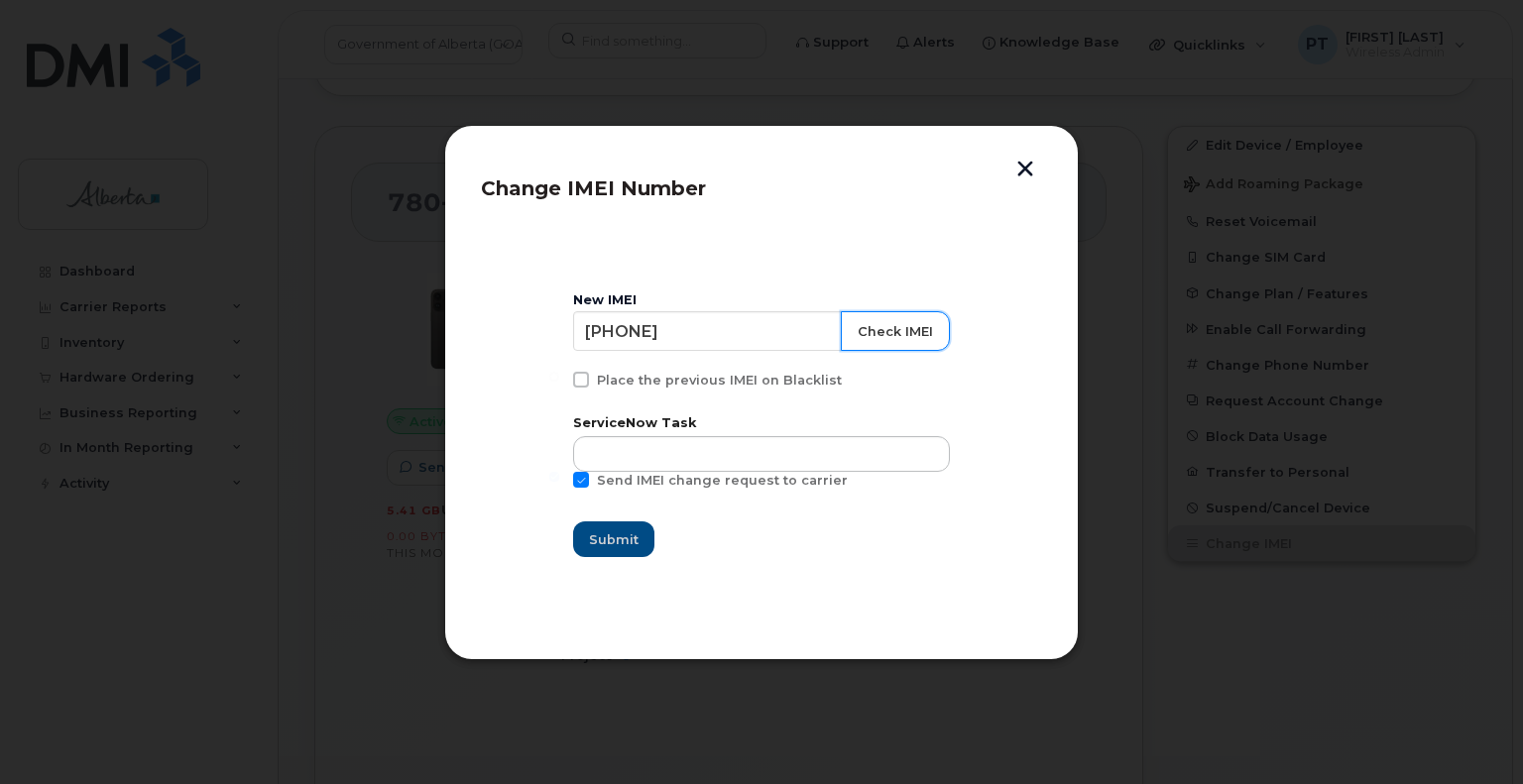click on "Check IMEI" at bounding box center (895, 331) 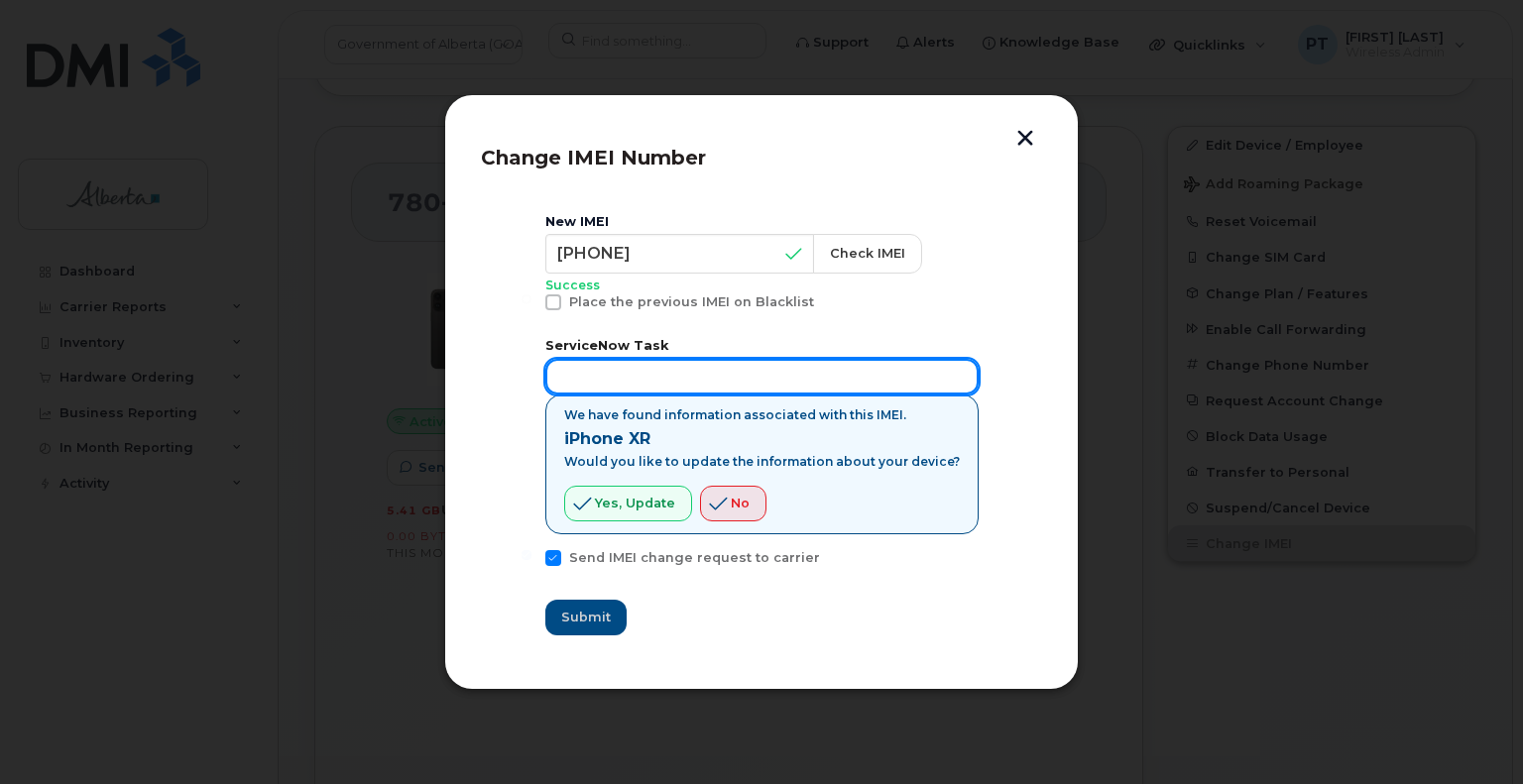 click at bounding box center (762, 377) 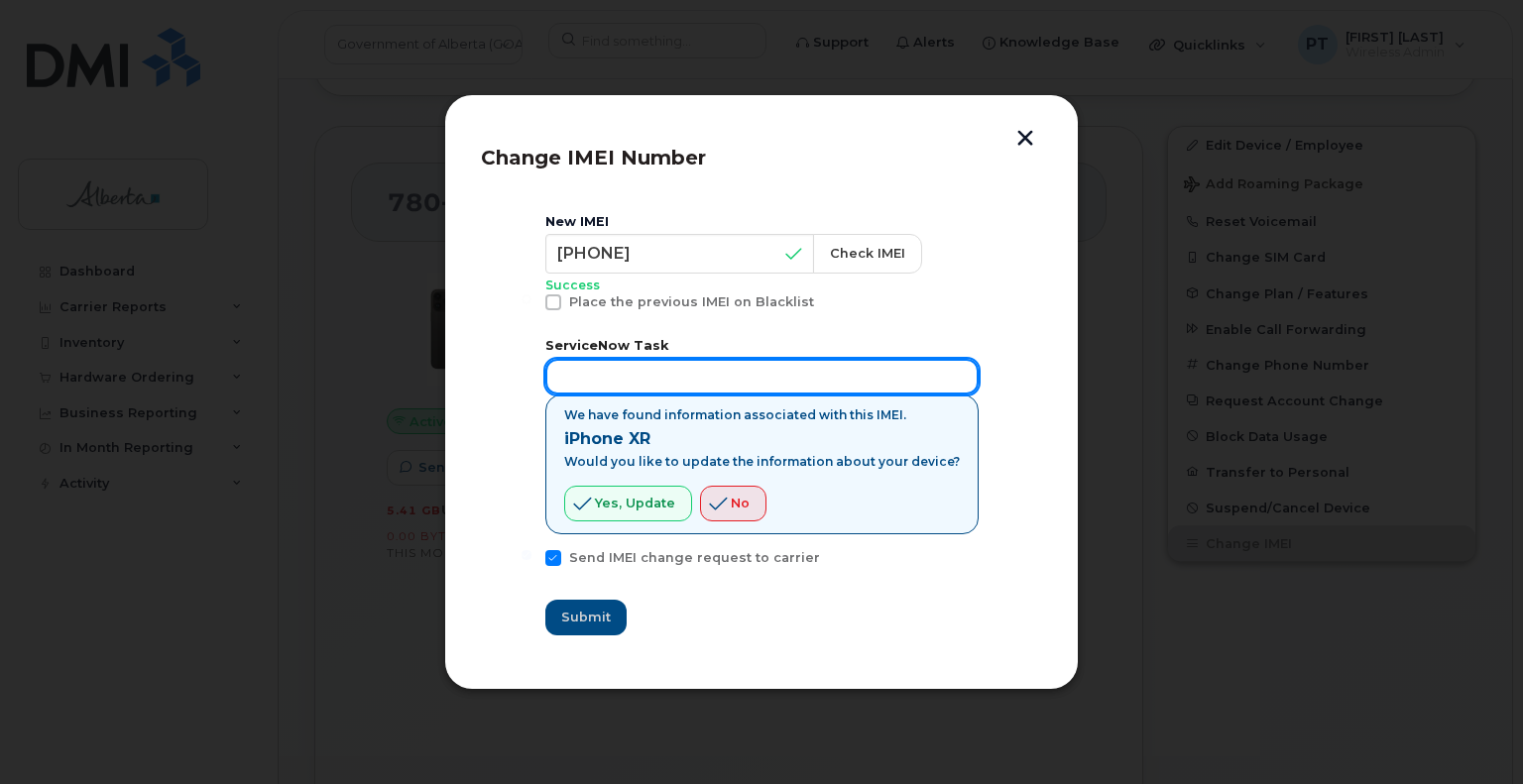 paste on "SCTASK0812653" 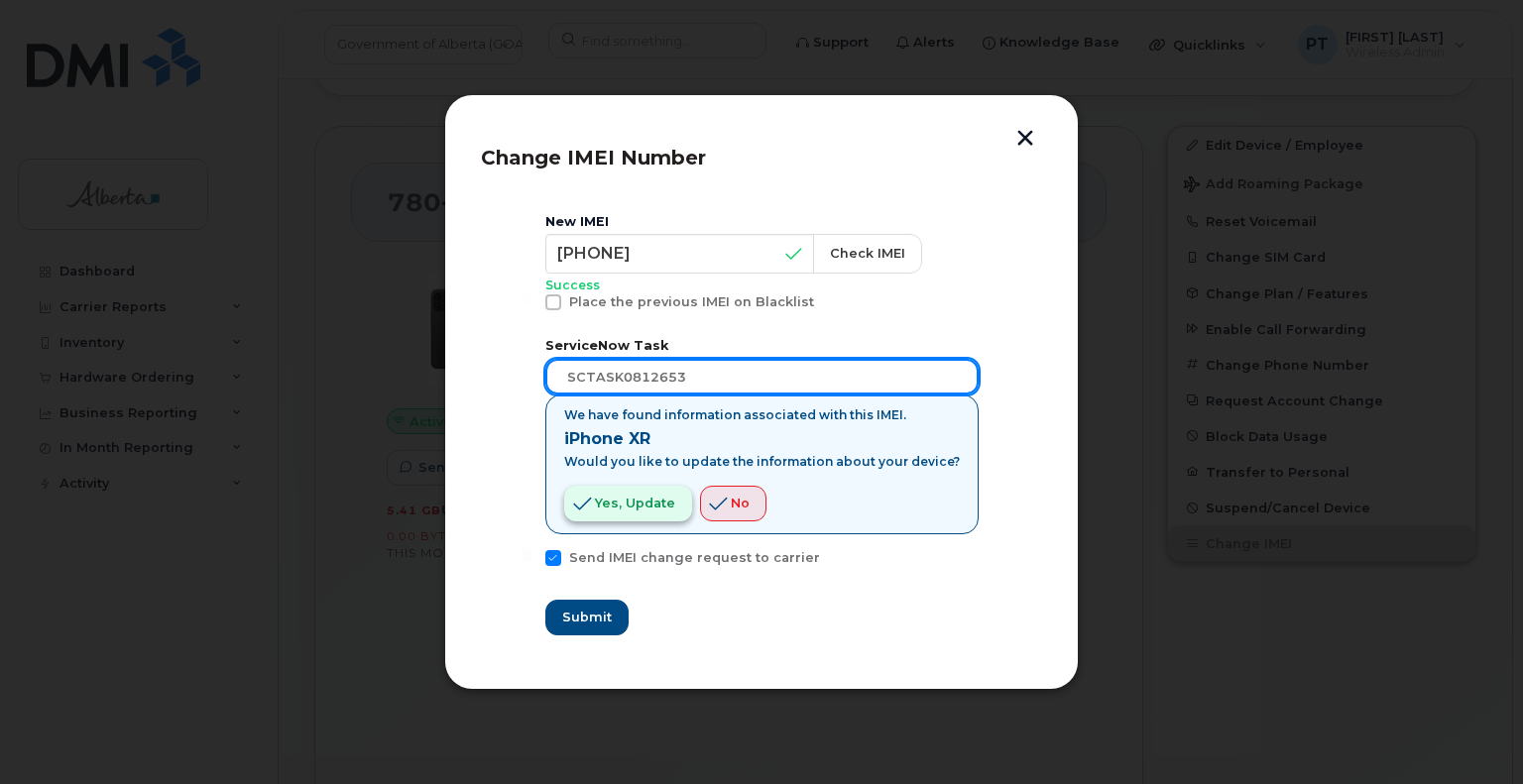type on "SCTASK0812653" 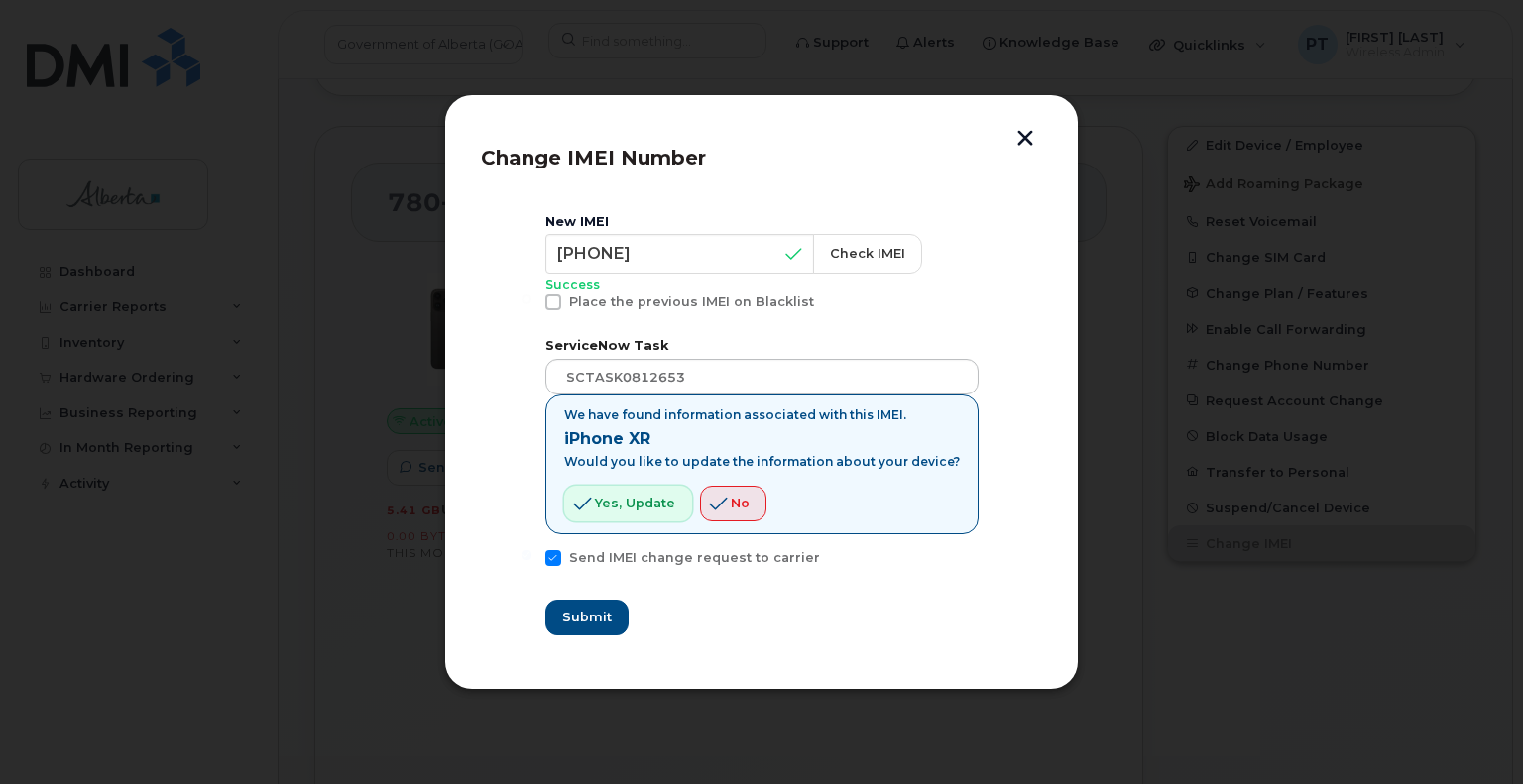 click on "Yes, update" at bounding box center (635, 503) 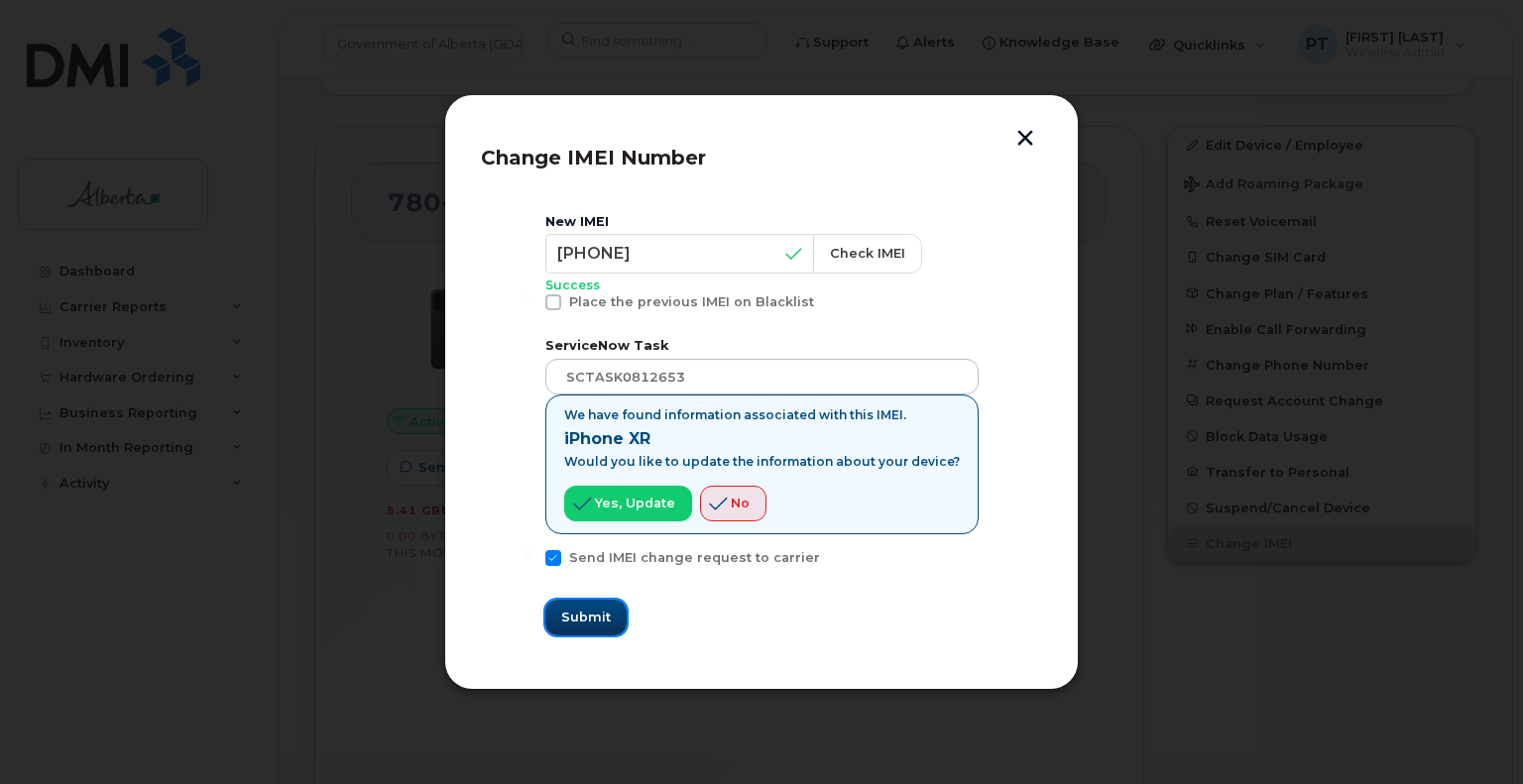 click on "Submit" at bounding box center (586, 616) 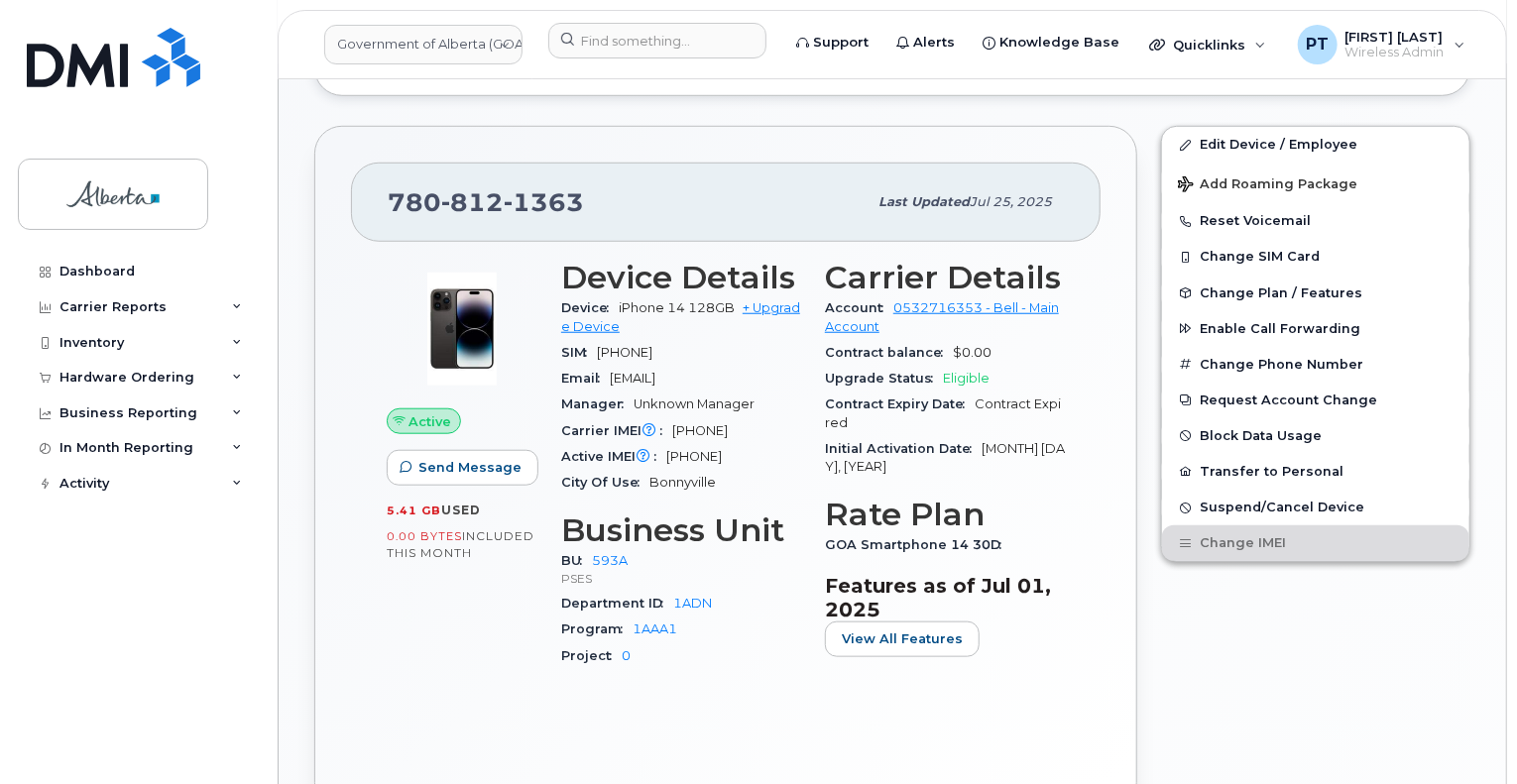 click on "[IMEI]" at bounding box center (700, 430) 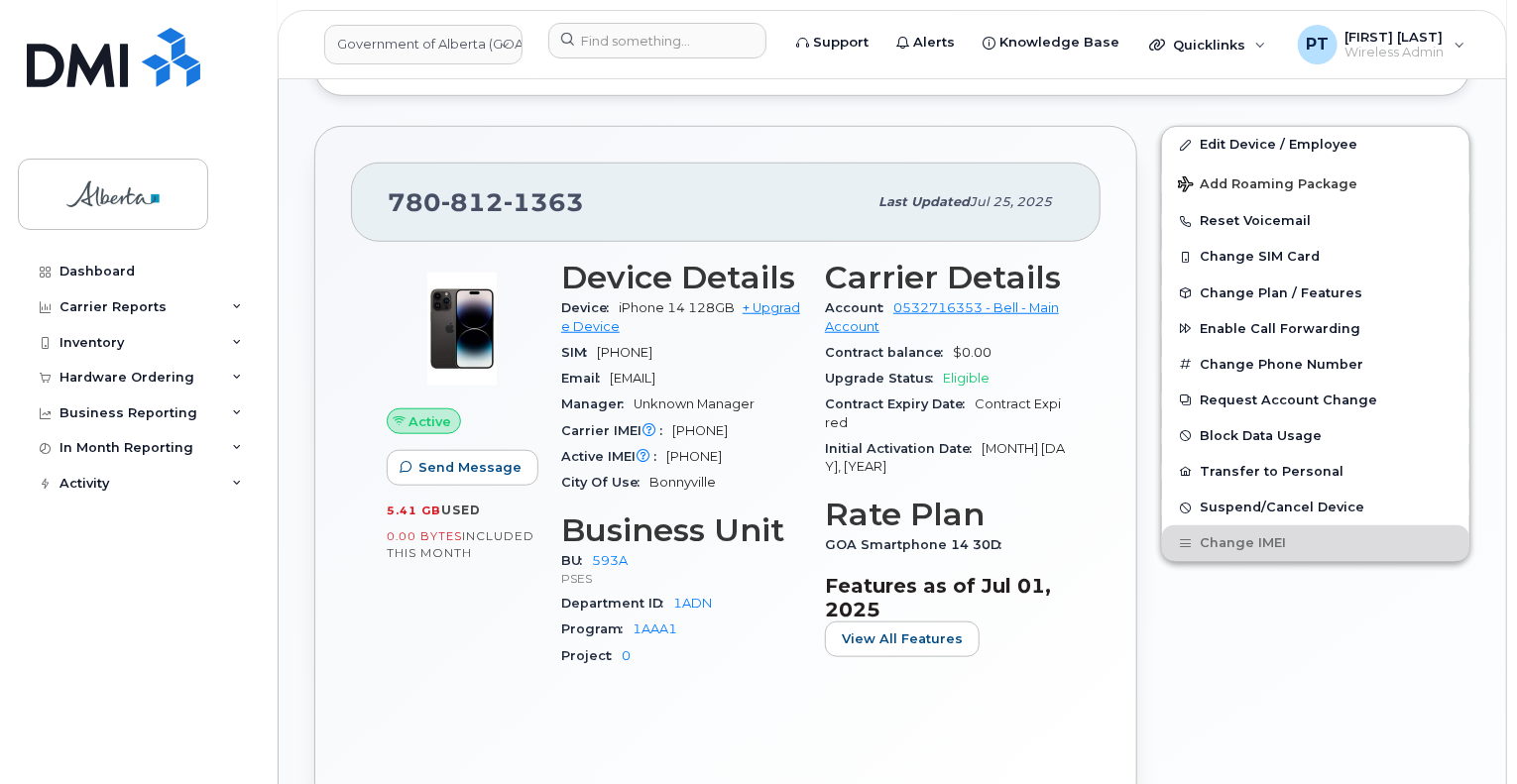 copy on "[IMEI]" 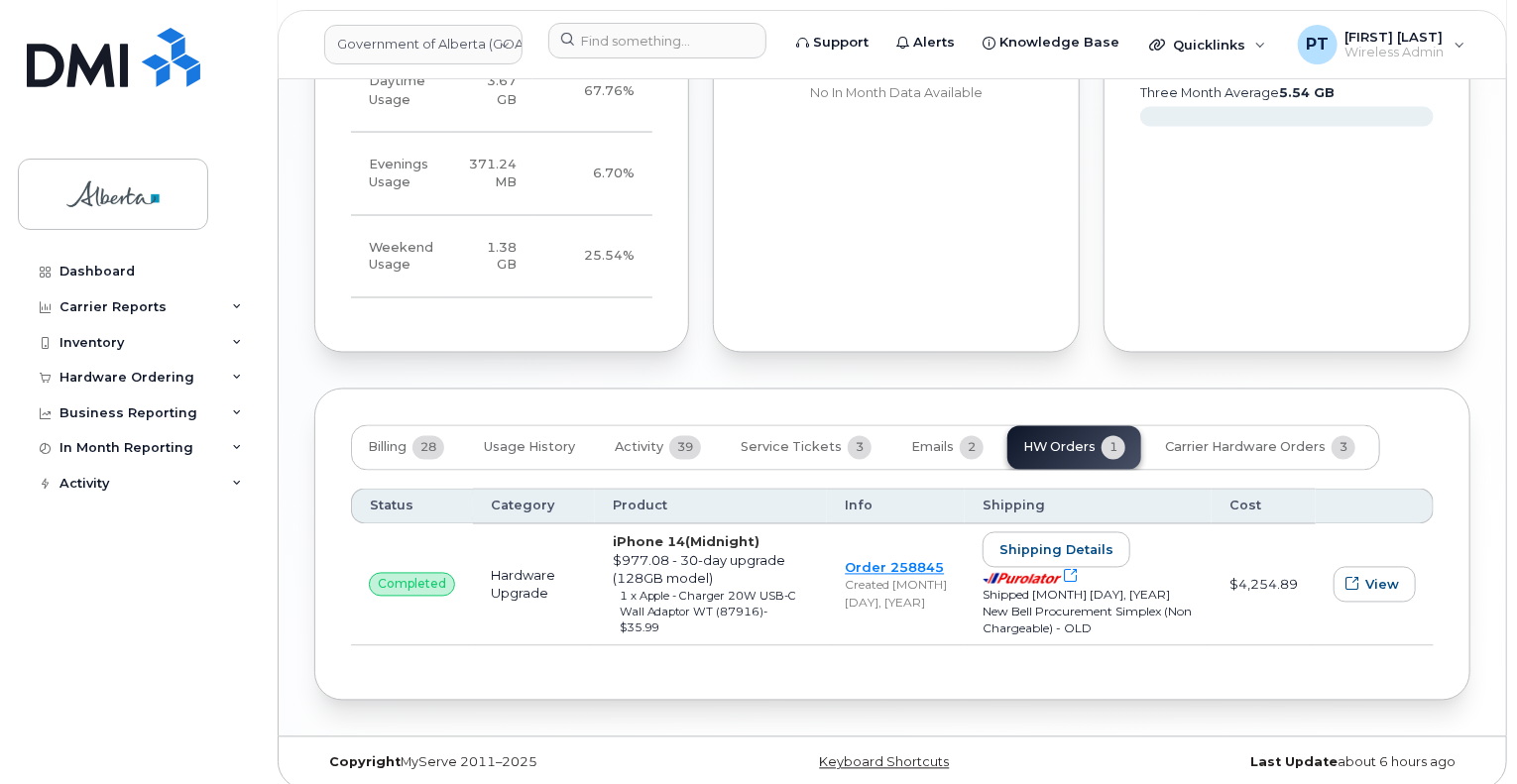 scroll, scrollTop: 1684, scrollLeft: 0, axis: vertical 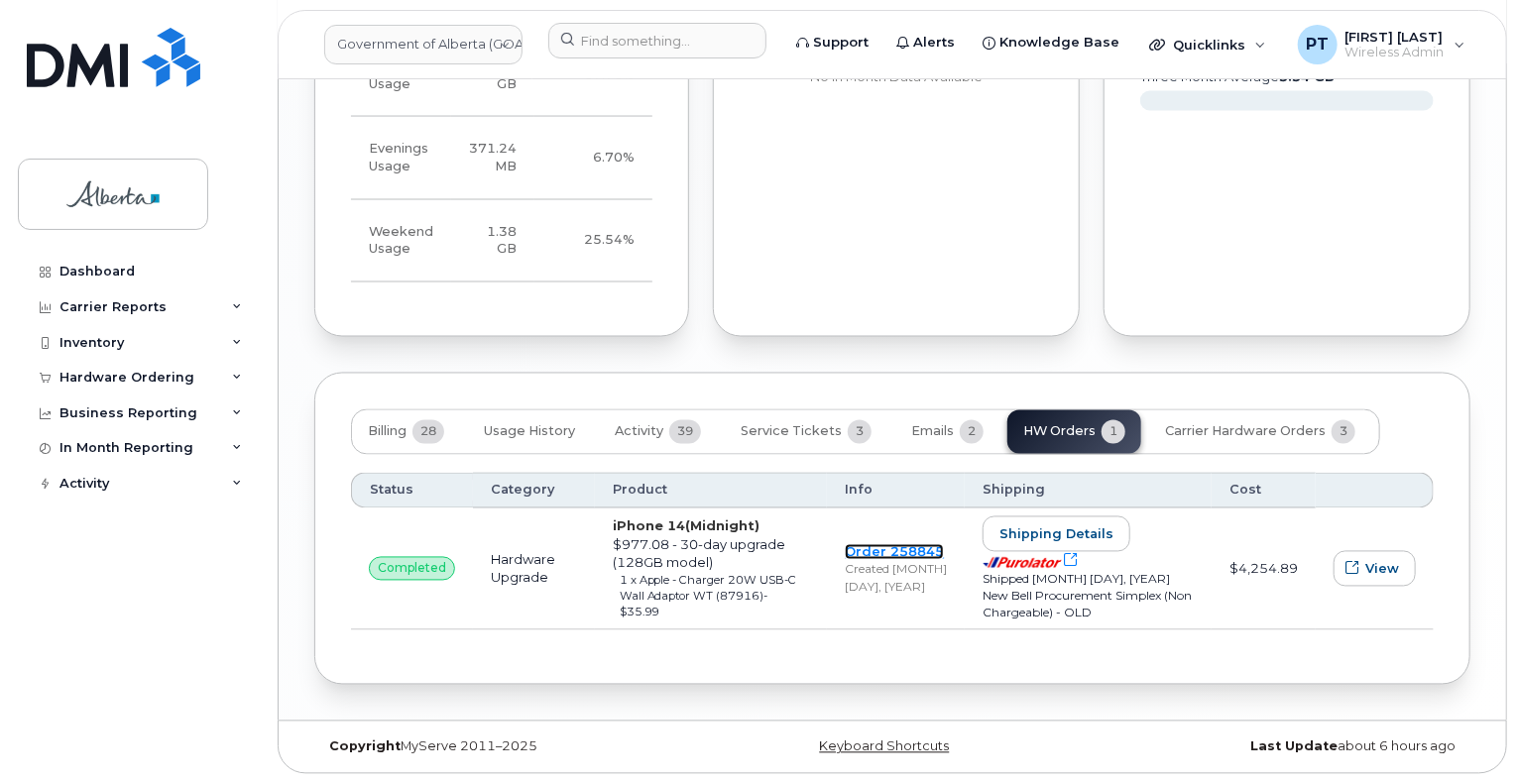 click on "Order 258845" at bounding box center (894, 552) 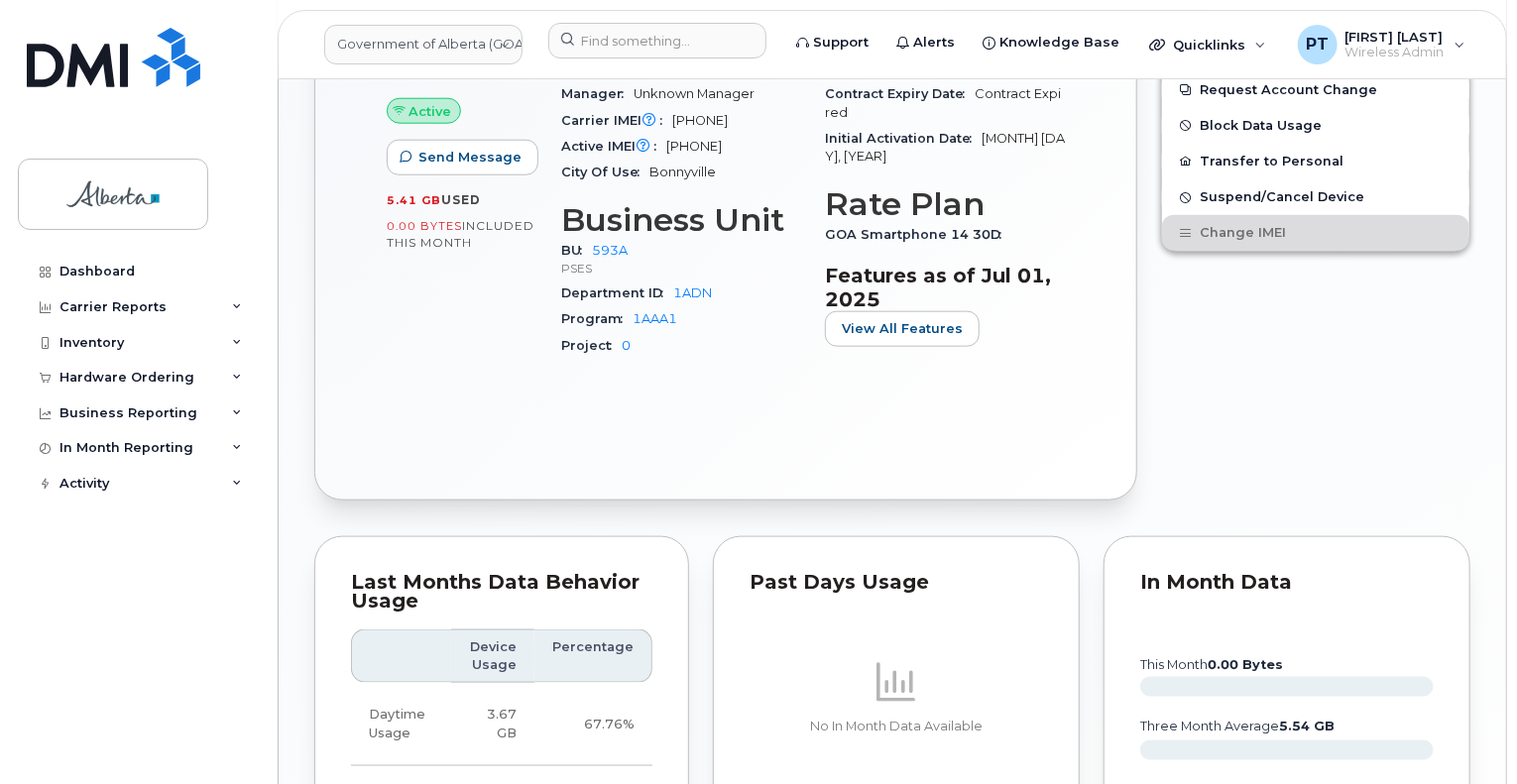 scroll, scrollTop: 792, scrollLeft: 0, axis: vertical 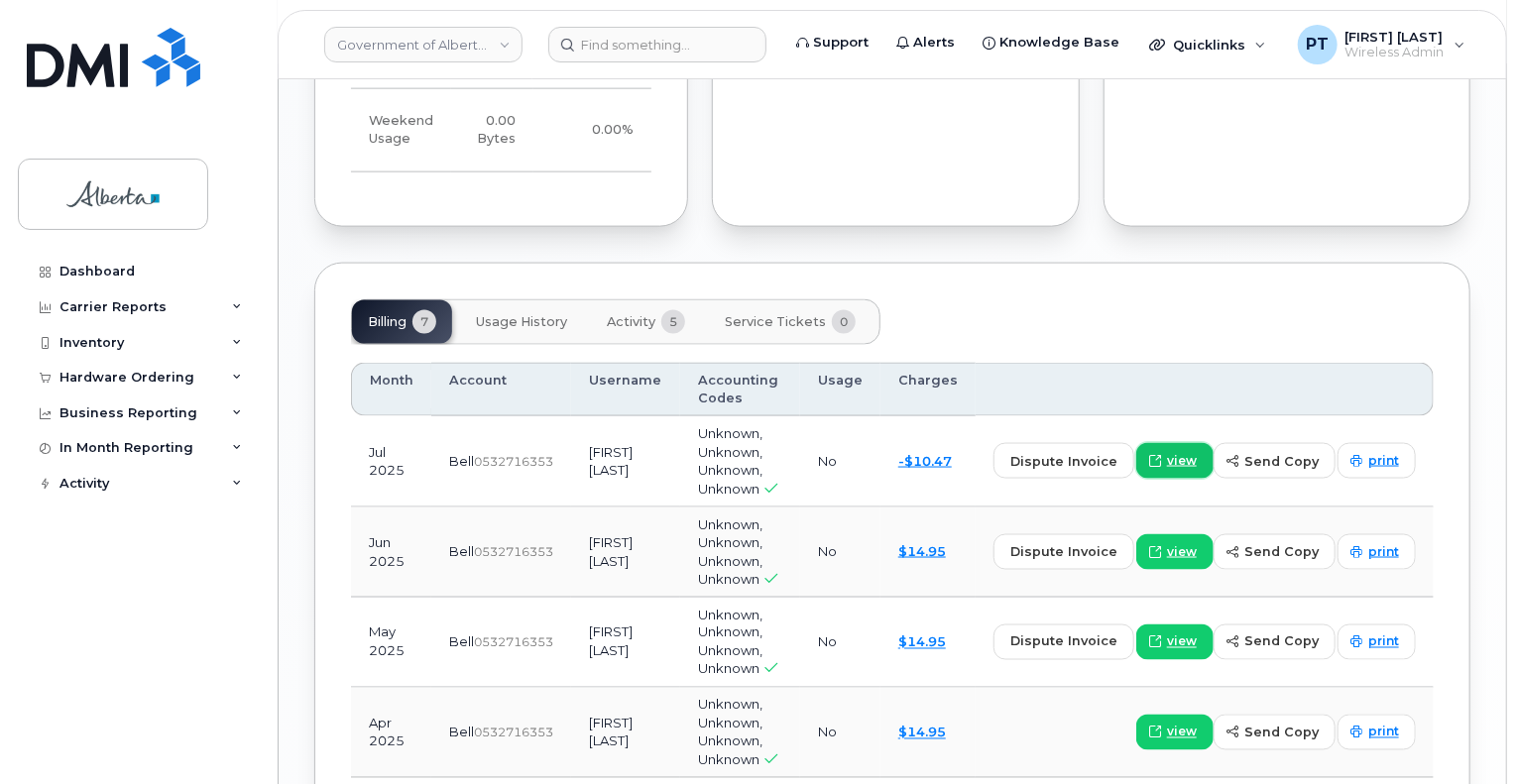 click on "view" at bounding box center [1182, 461] 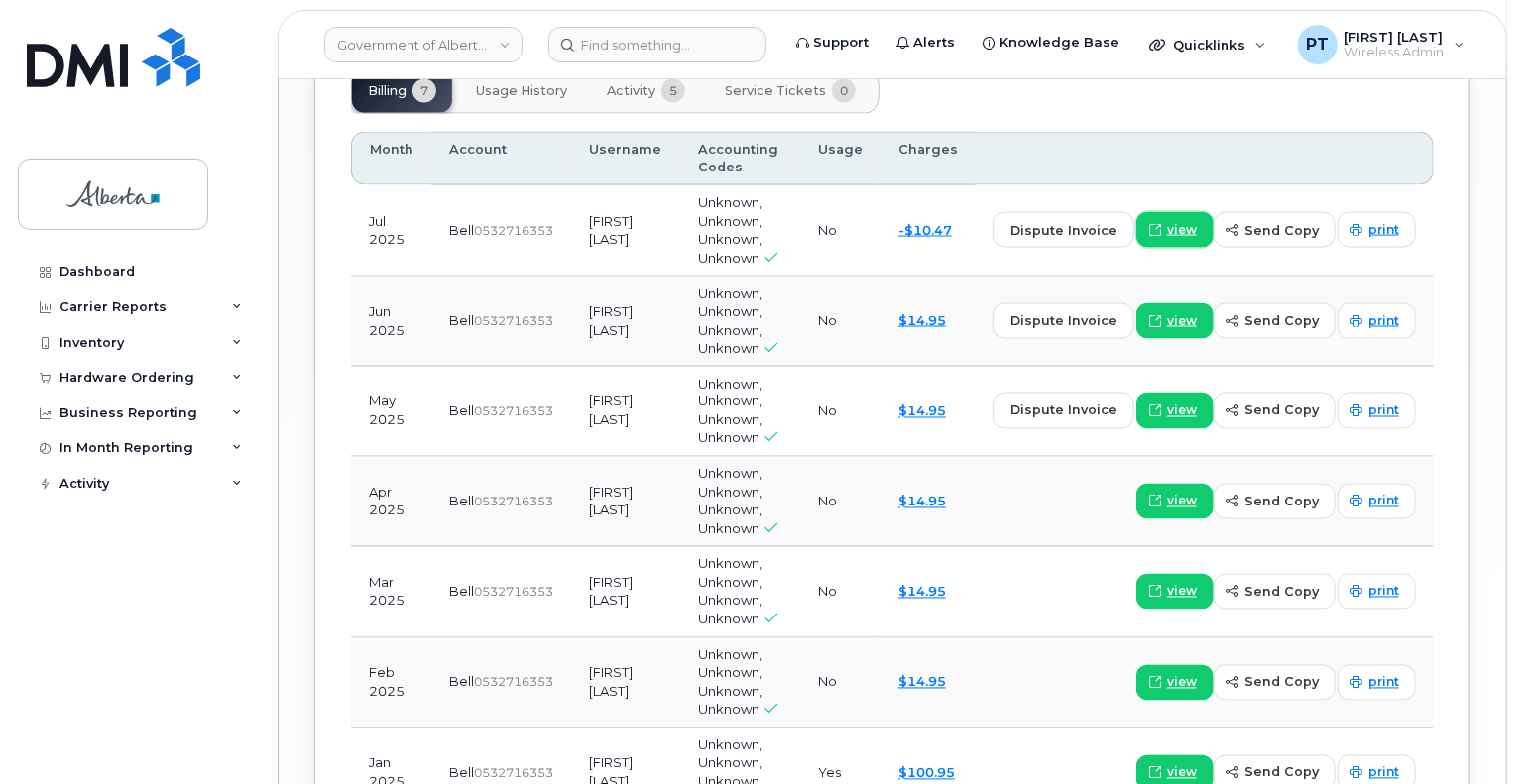 scroll, scrollTop: 1475, scrollLeft: 0, axis: vertical 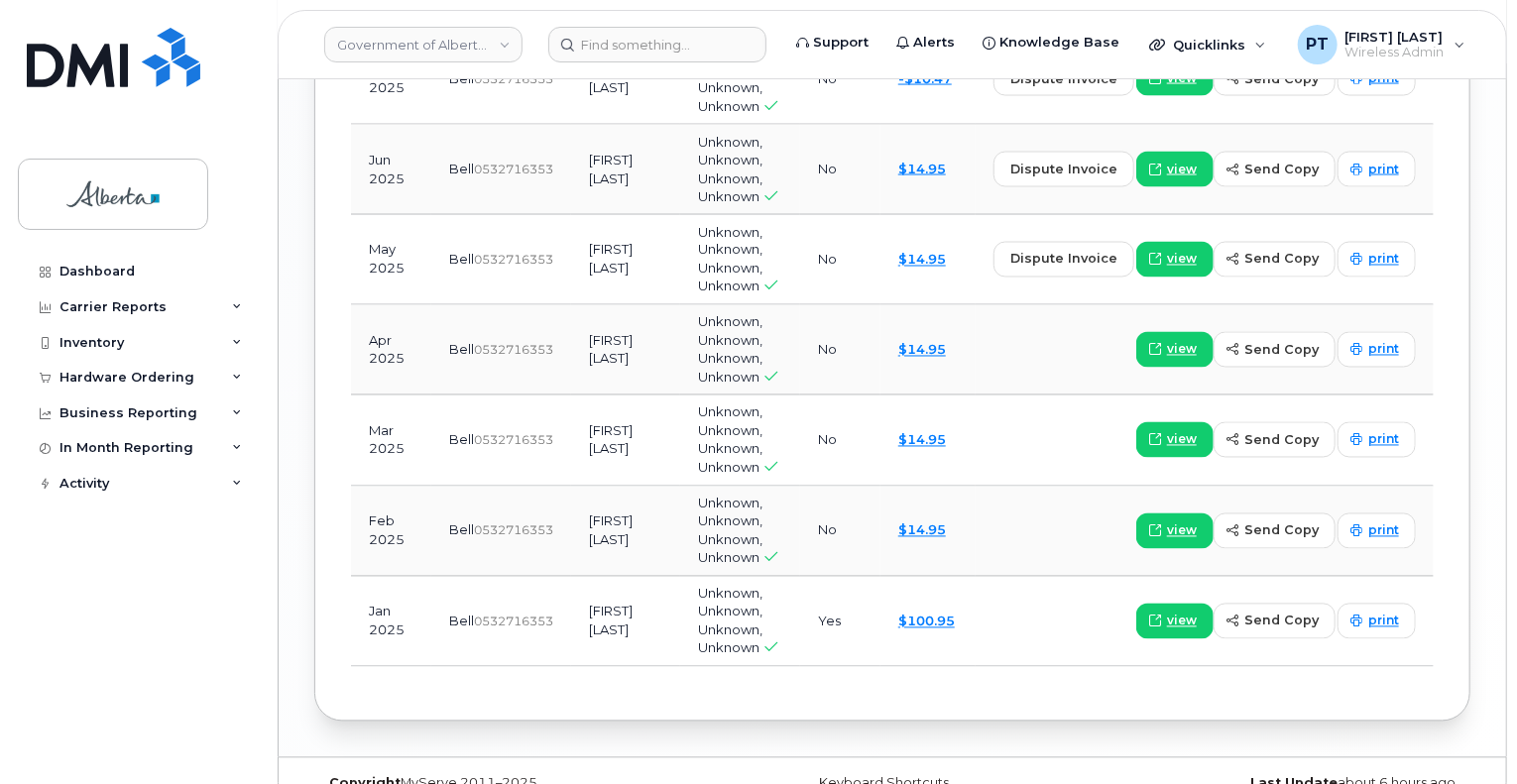 drag, startPoint x: 1521, startPoint y: 270, endPoint x: 1025, endPoint y: 636, distance: 616.4187 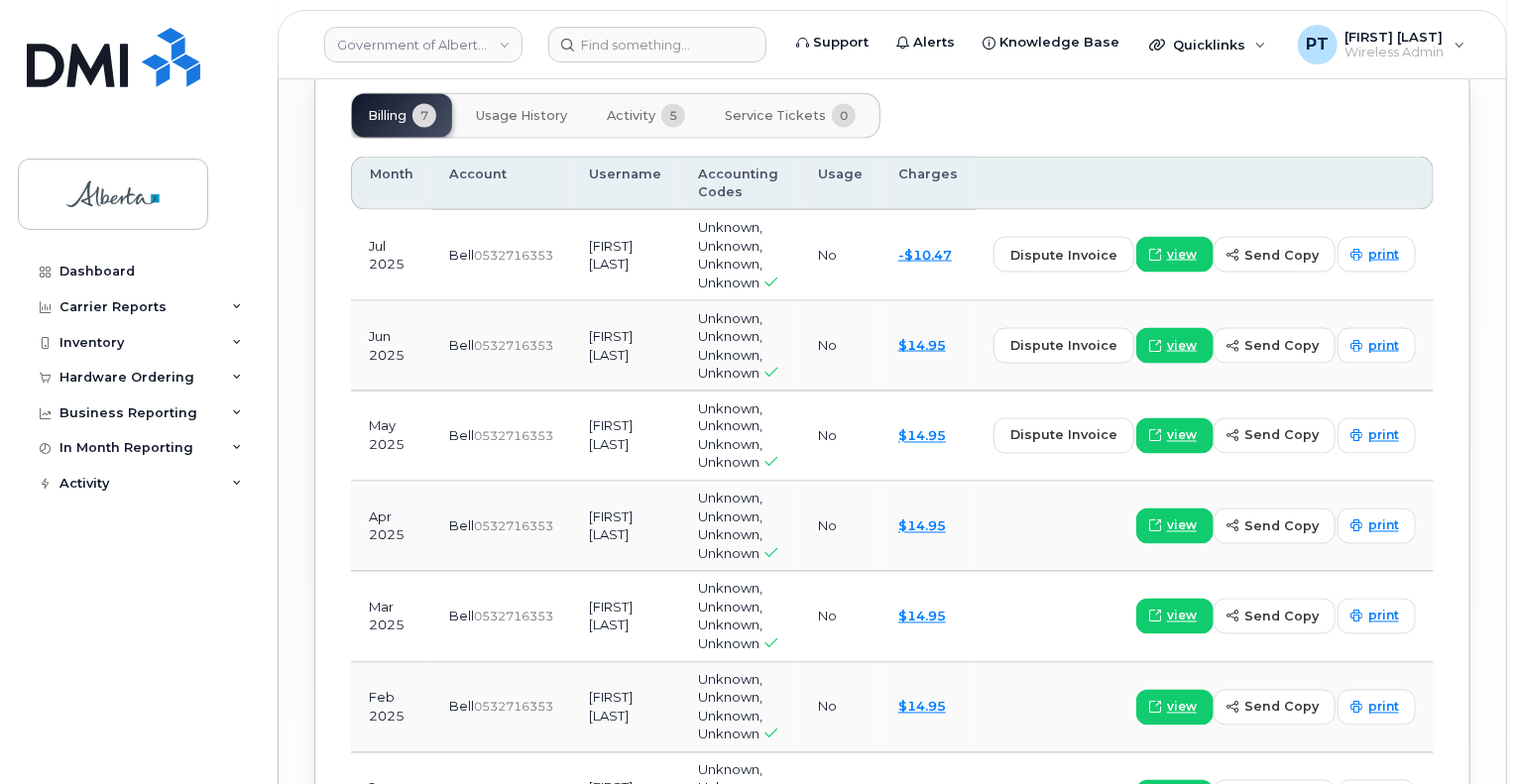 scroll, scrollTop: 1461, scrollLeft: 0, axis: vertical 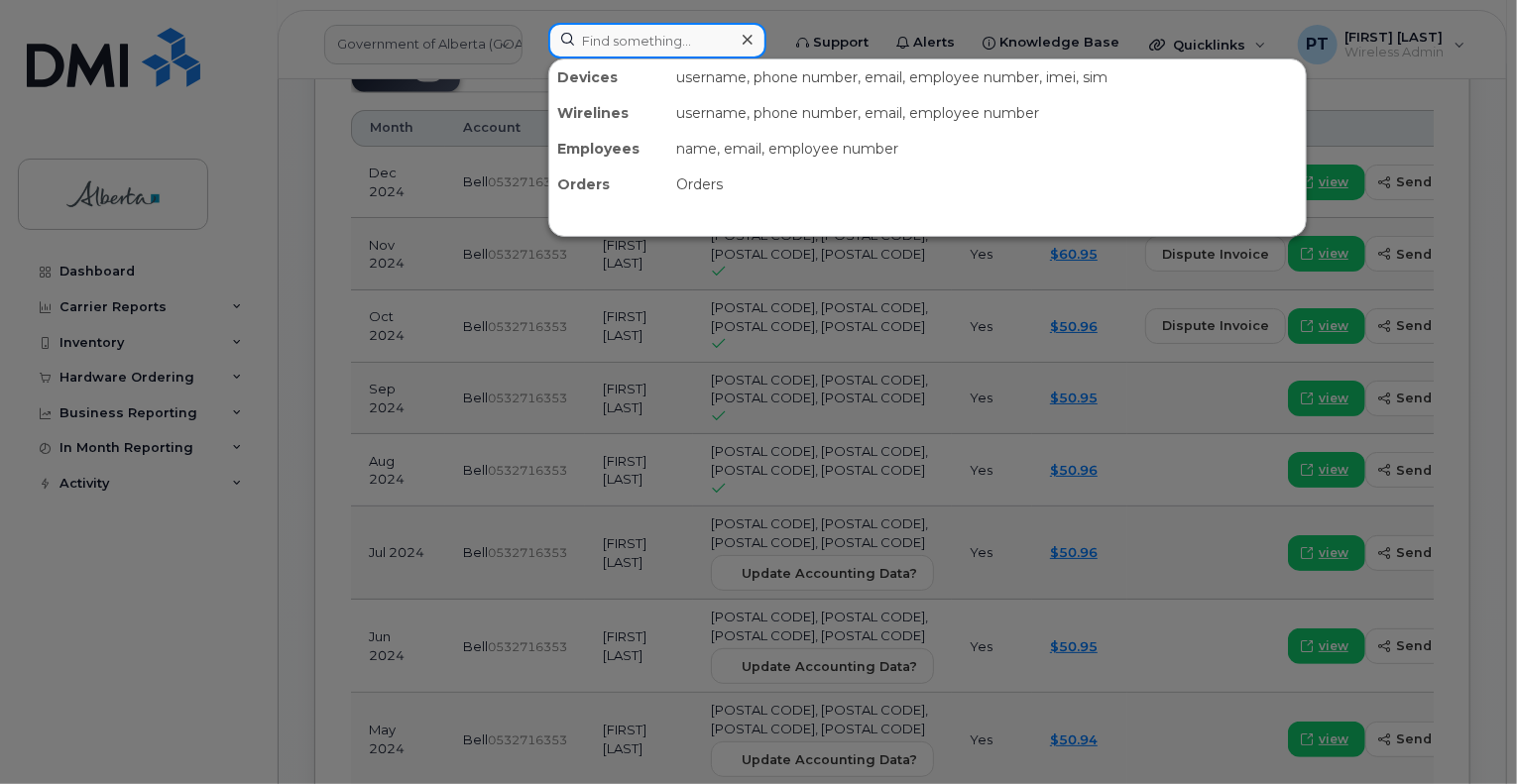click at bounding box center [657, 41] 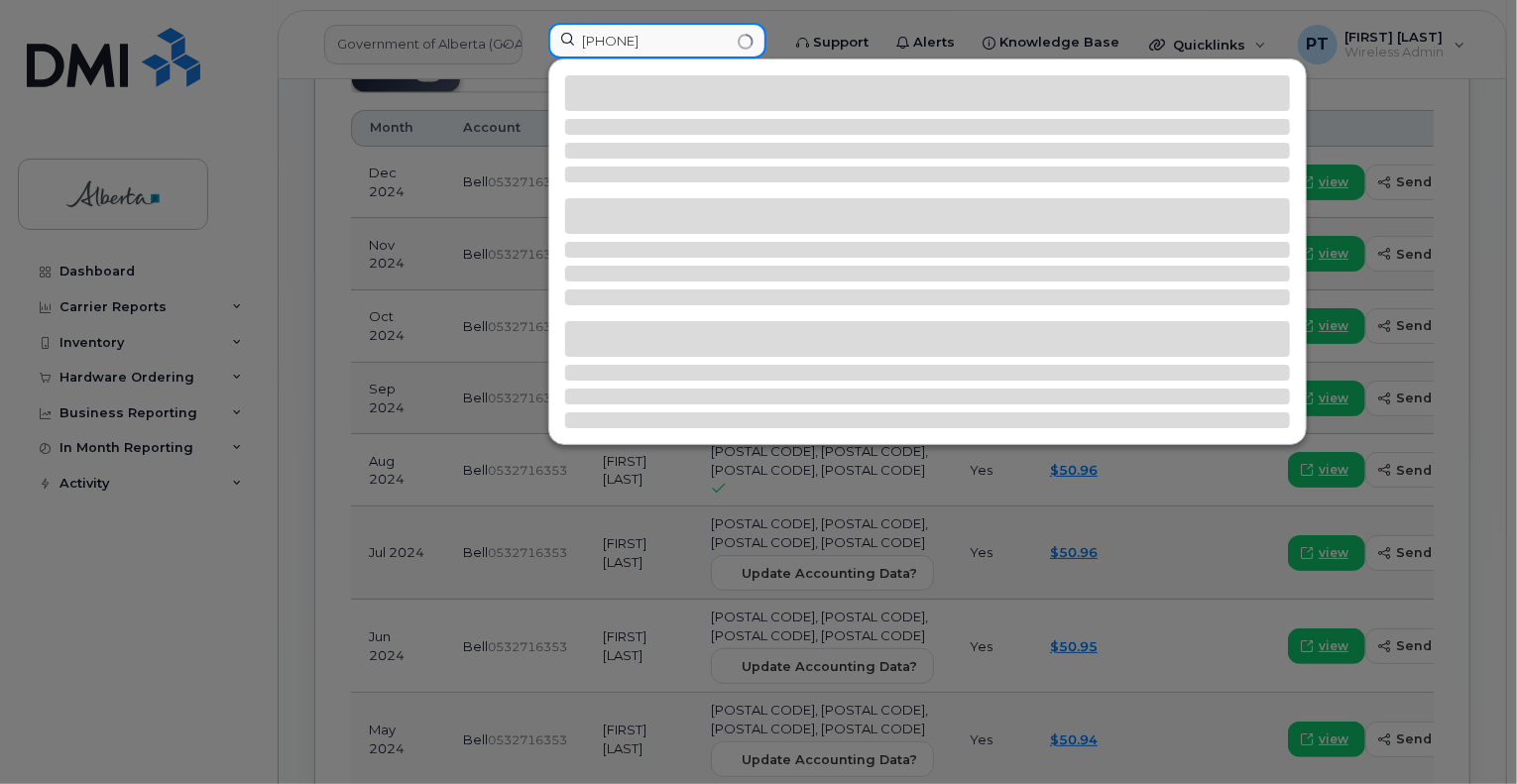 type on "[PHONE]" 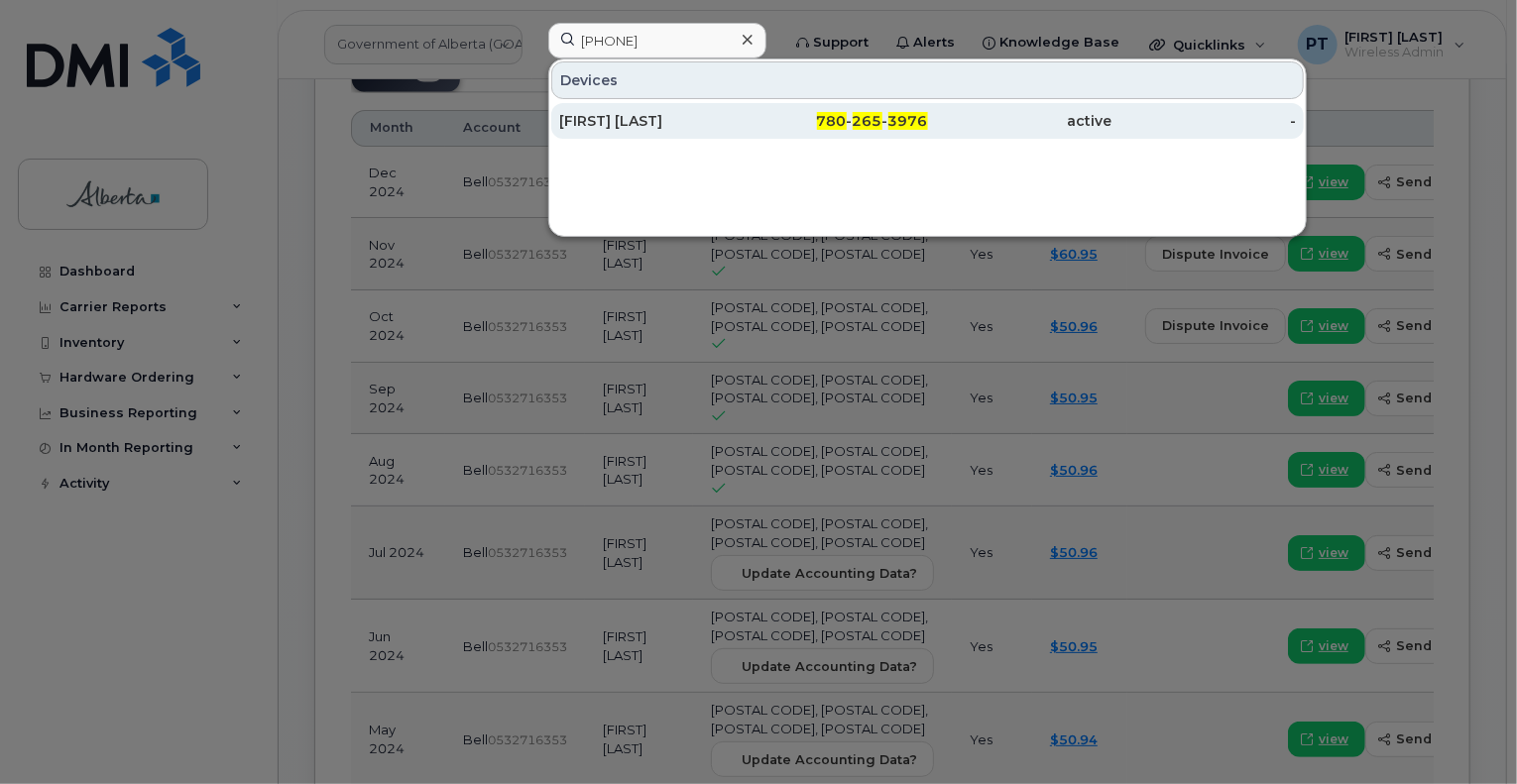 click on "[FIRST] [LAST]" at bounding box center [651, 121] 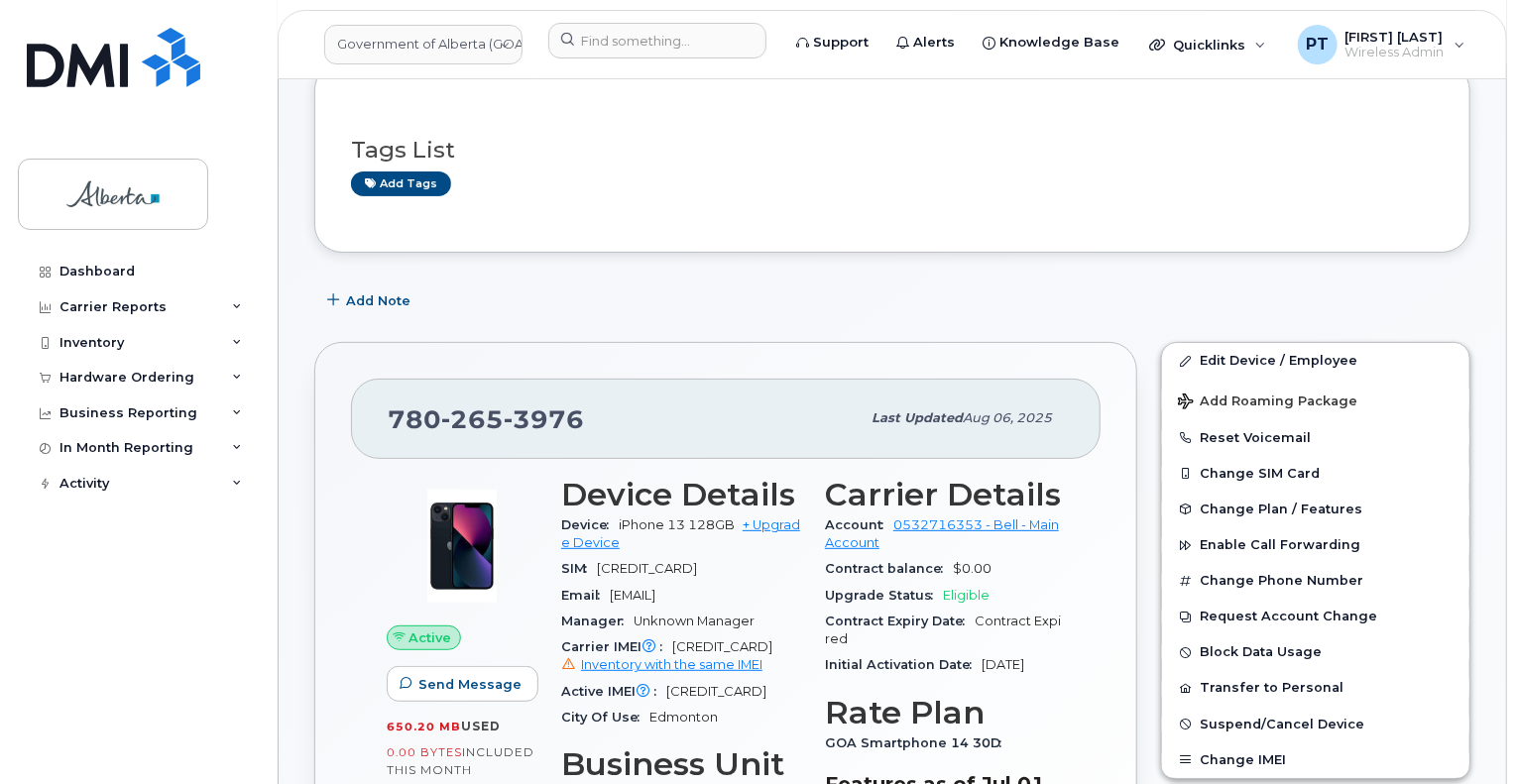 scroll, scrollTop: 0, scrollLeft: 0, axis: both 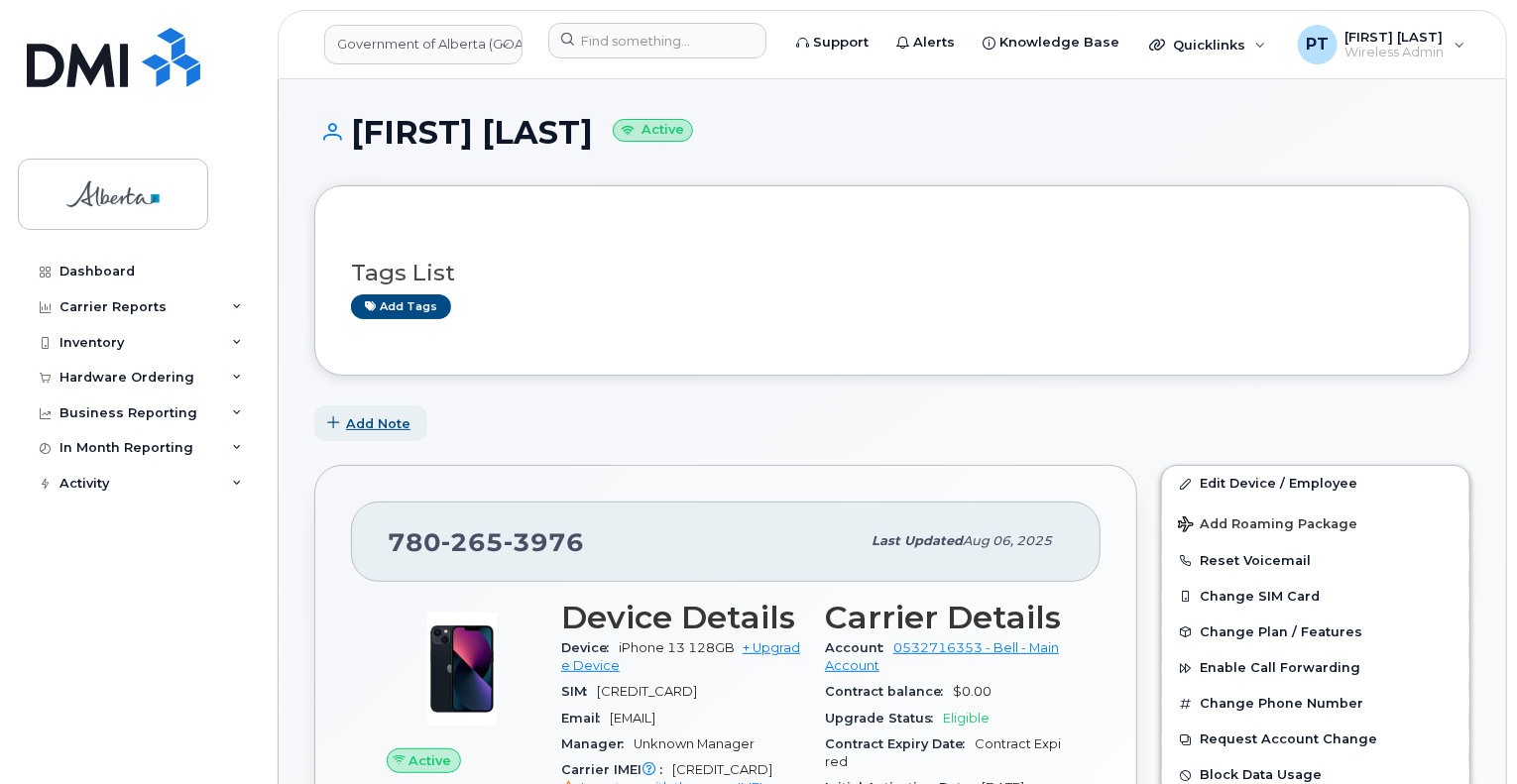 click on "Add Note" at bounding box center [378, 423] 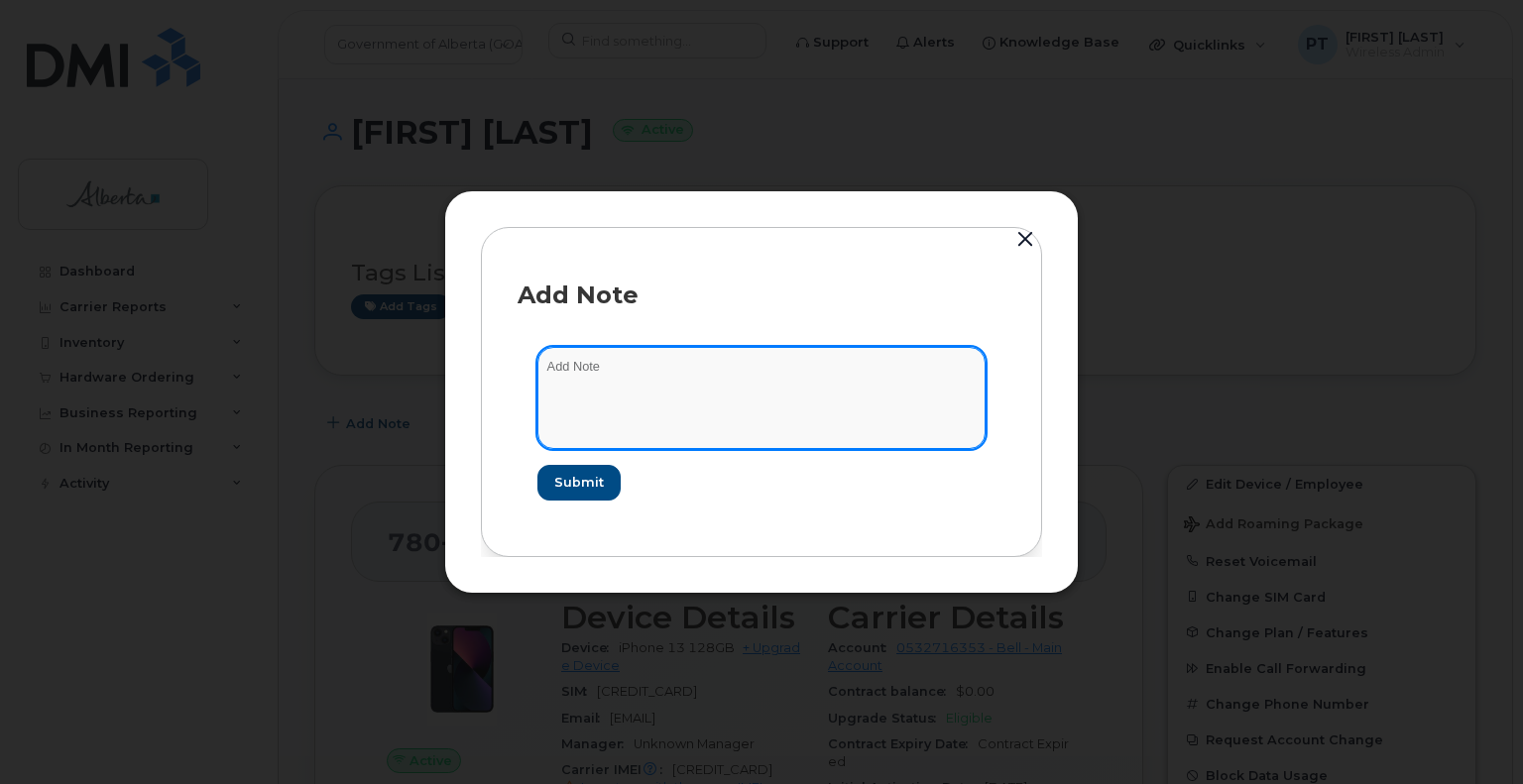 click at bounding box center [762, 397] 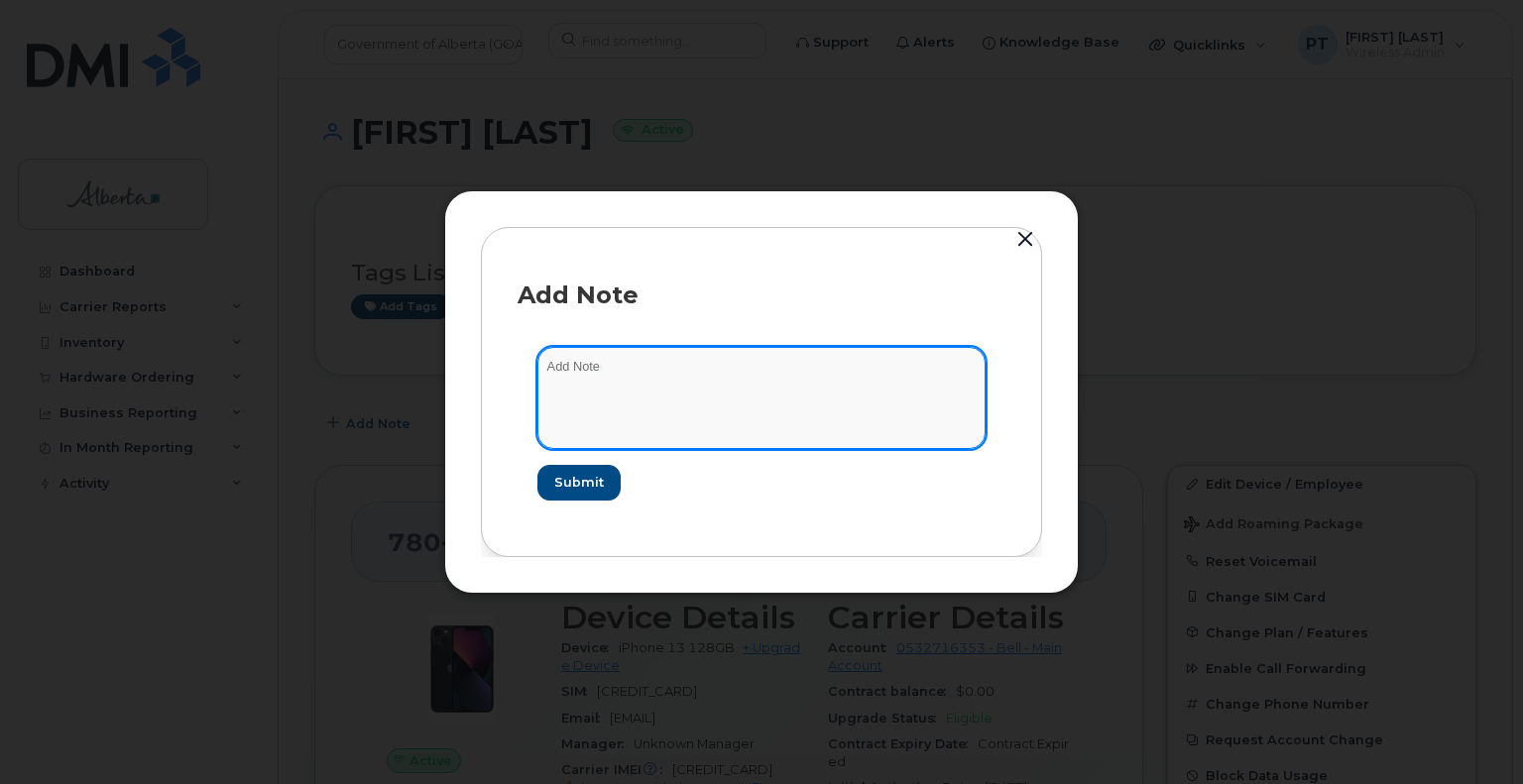 paste on "SCTASK0826734" 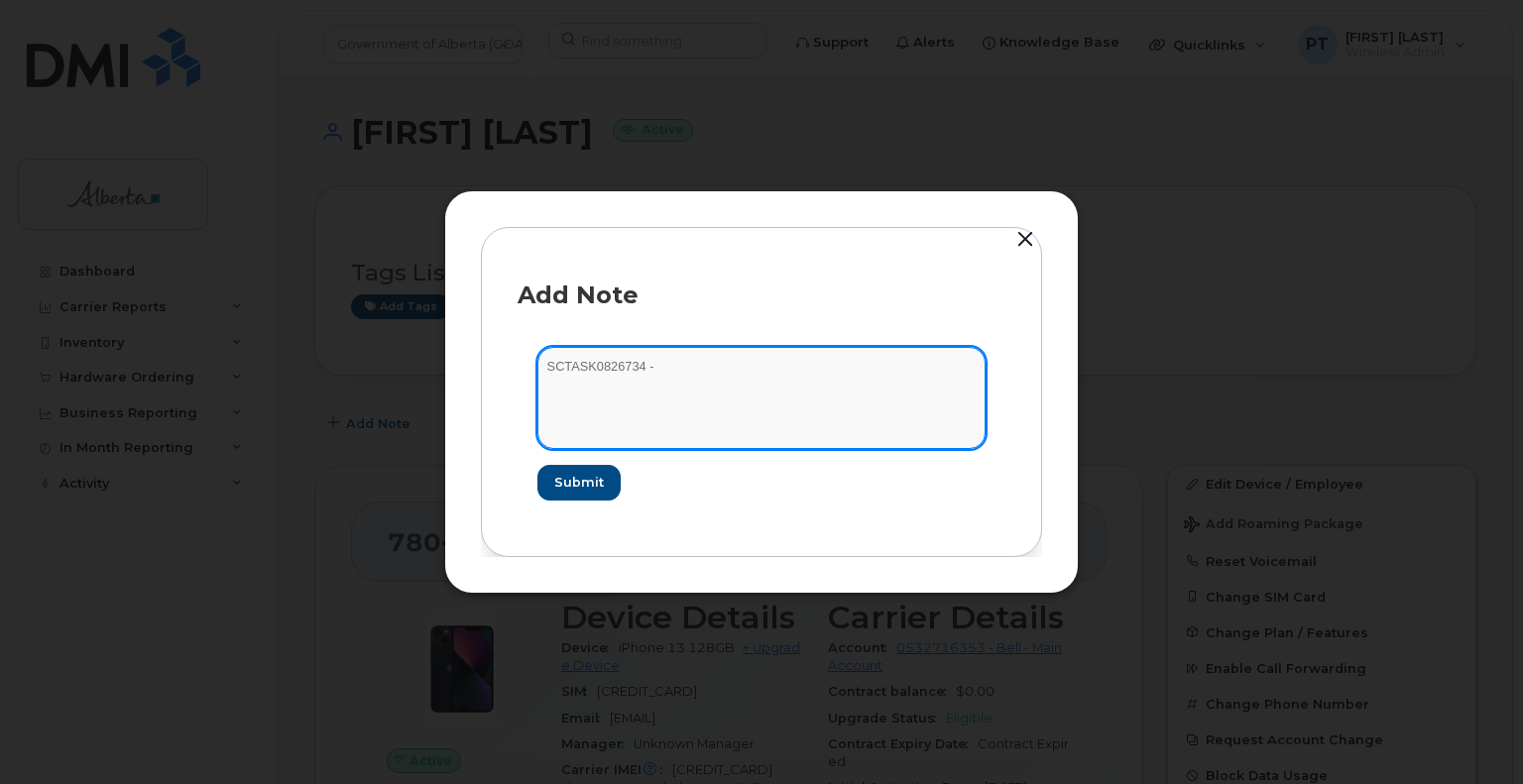 click on "SCTASK0826734 -" at bounding box center [762, 397] 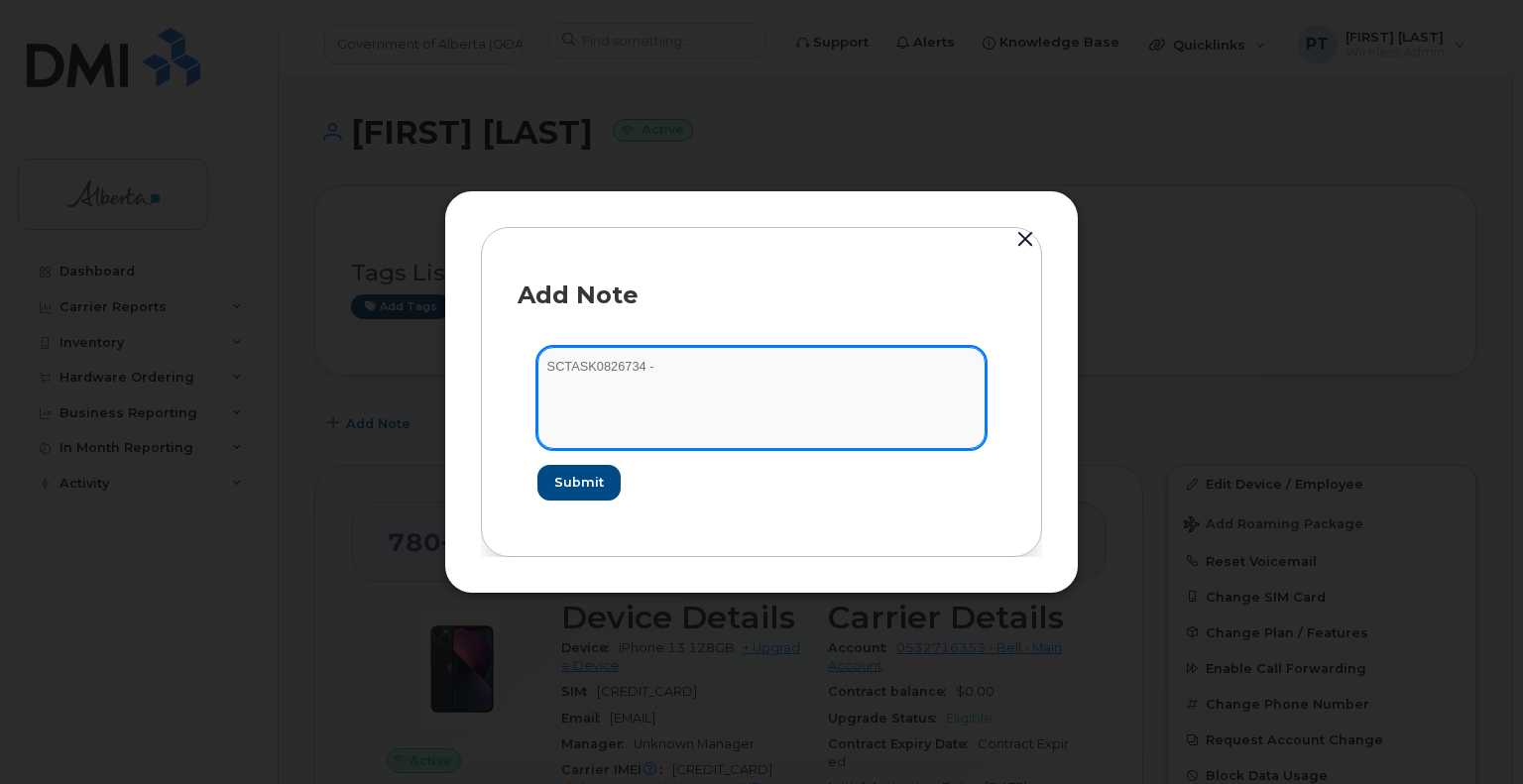 paste on "Plan User Transfer -  7802653976 iPhone 13 IMEI 358425450543845 s/n PQ4WMHGQKP EDU to EDU with Device" 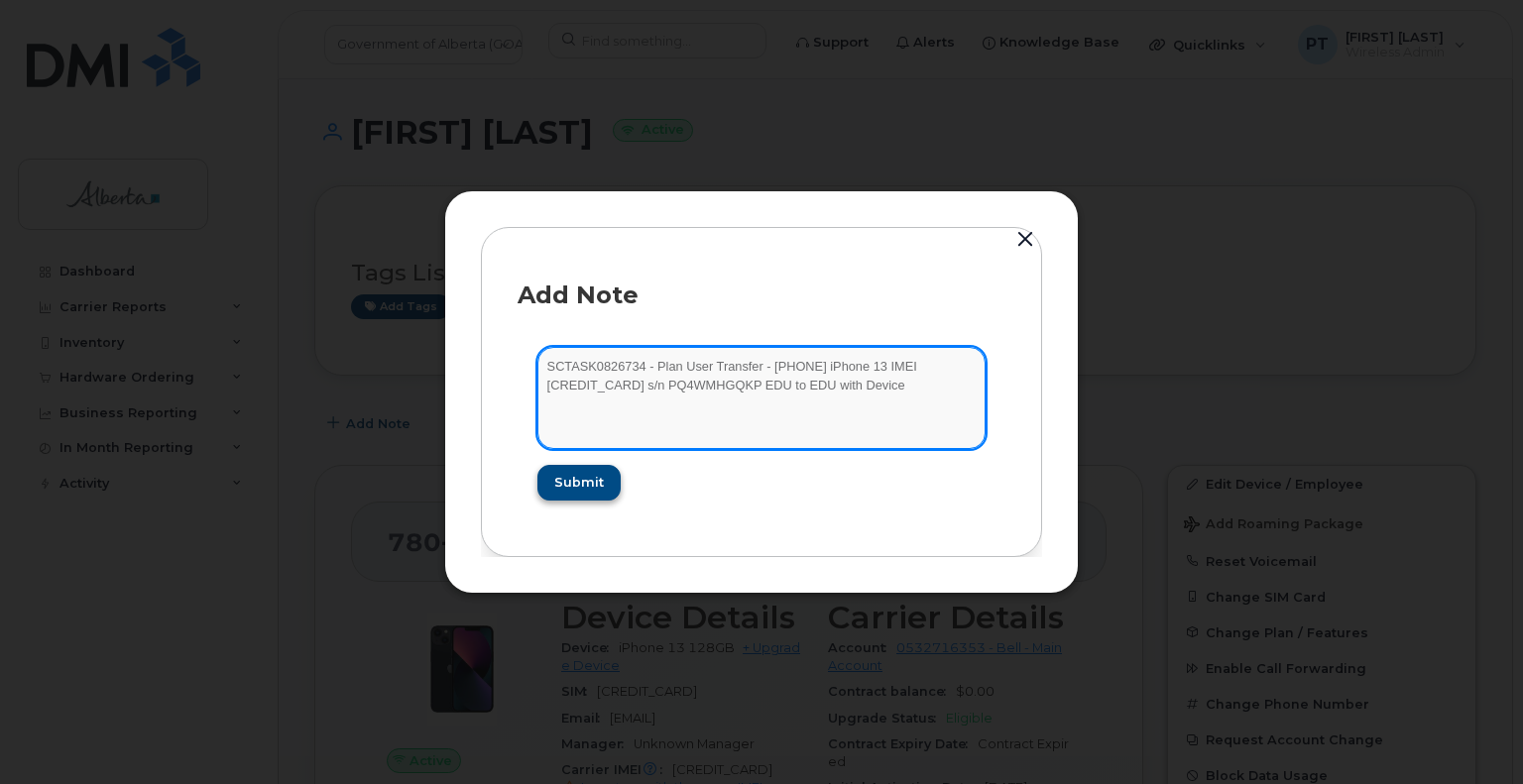type on "SCTASK0826734 - Plan User Transfer -  7802653976 iPhone 13 IMEI 358425450543845 s/n PQ4WMHGQKP EDU to EDU with Device" 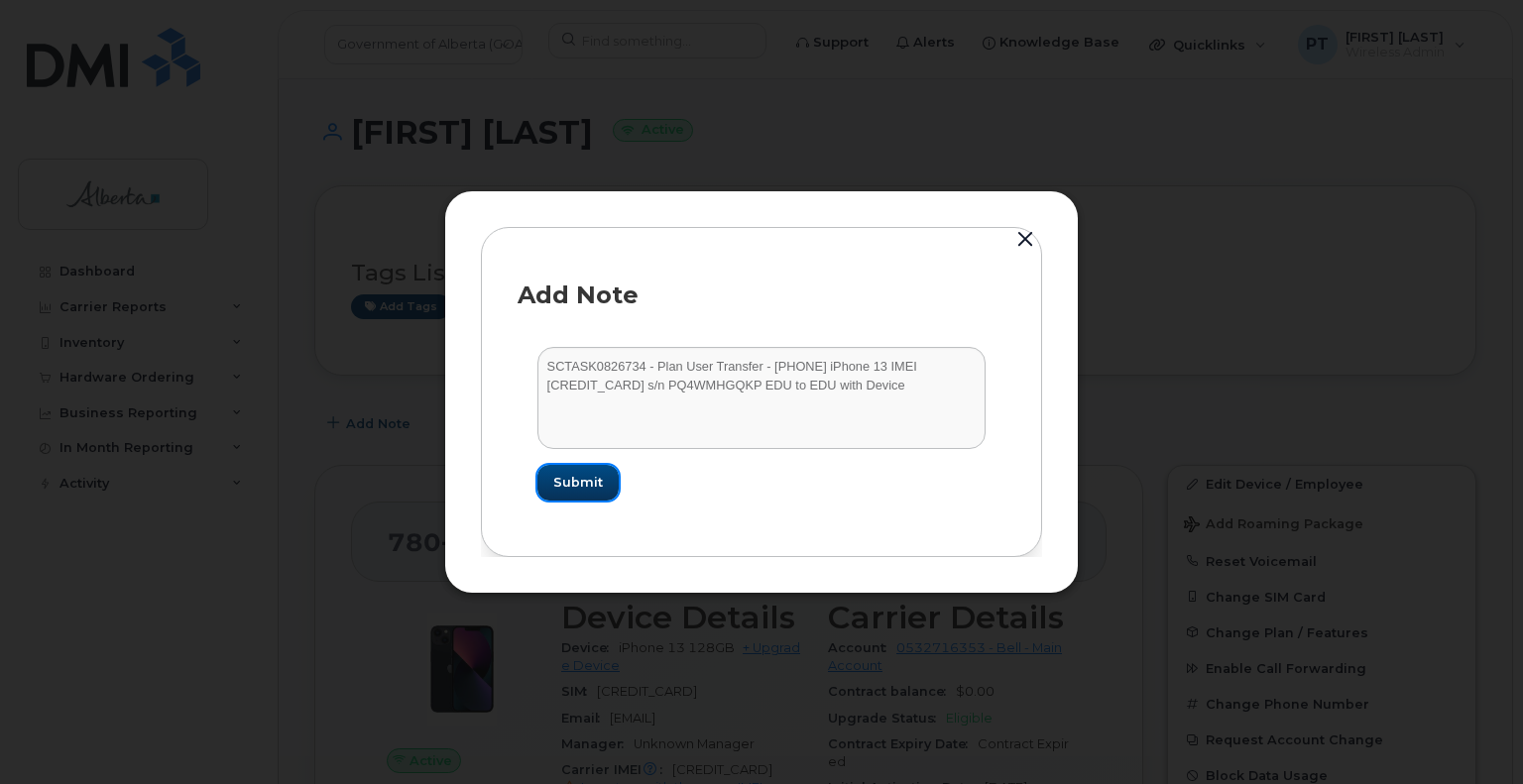click on "Submit" at bounding box center [578, 482] 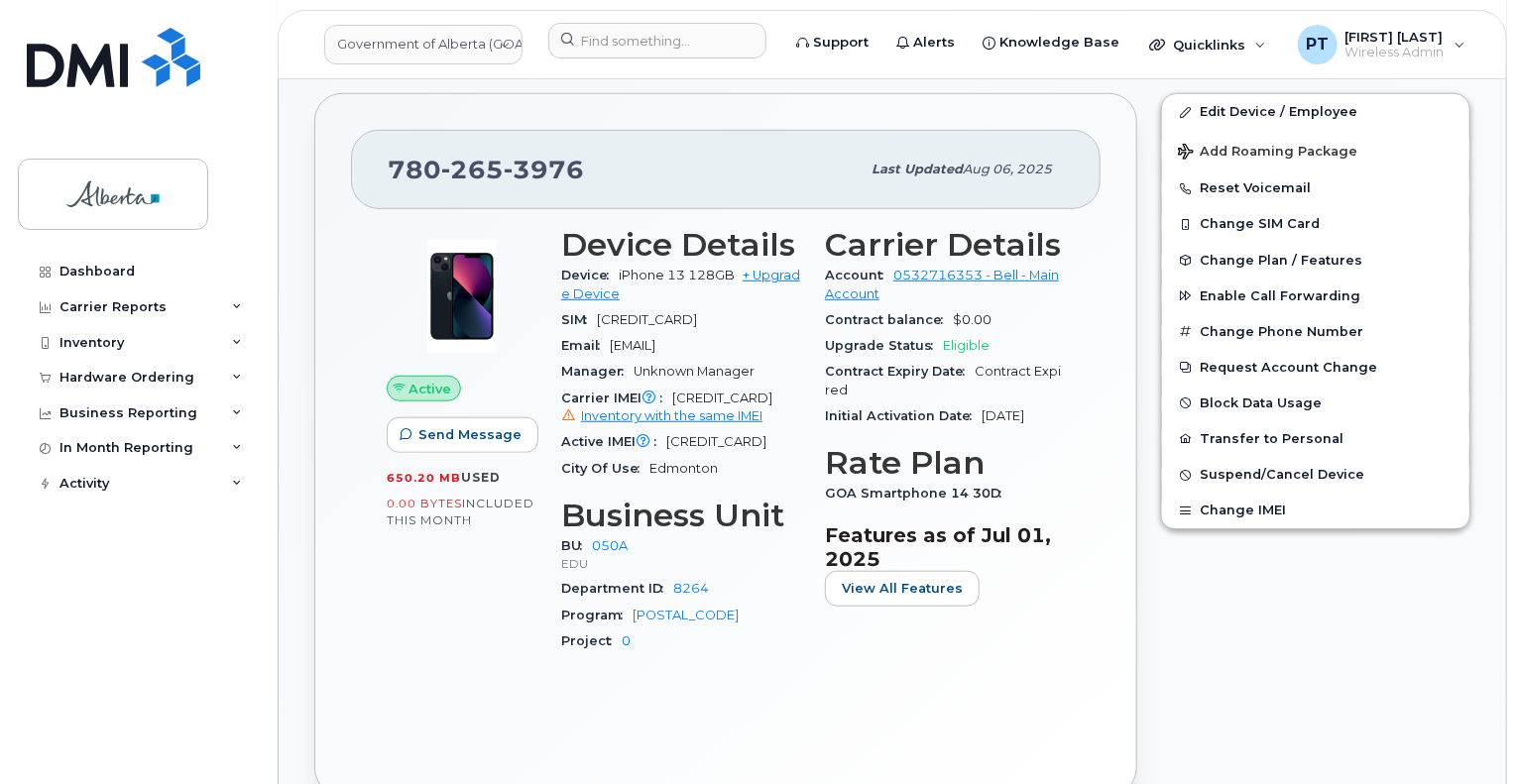 scroll, scrollTop: 686, scrollLeft: 0, axis: vertical 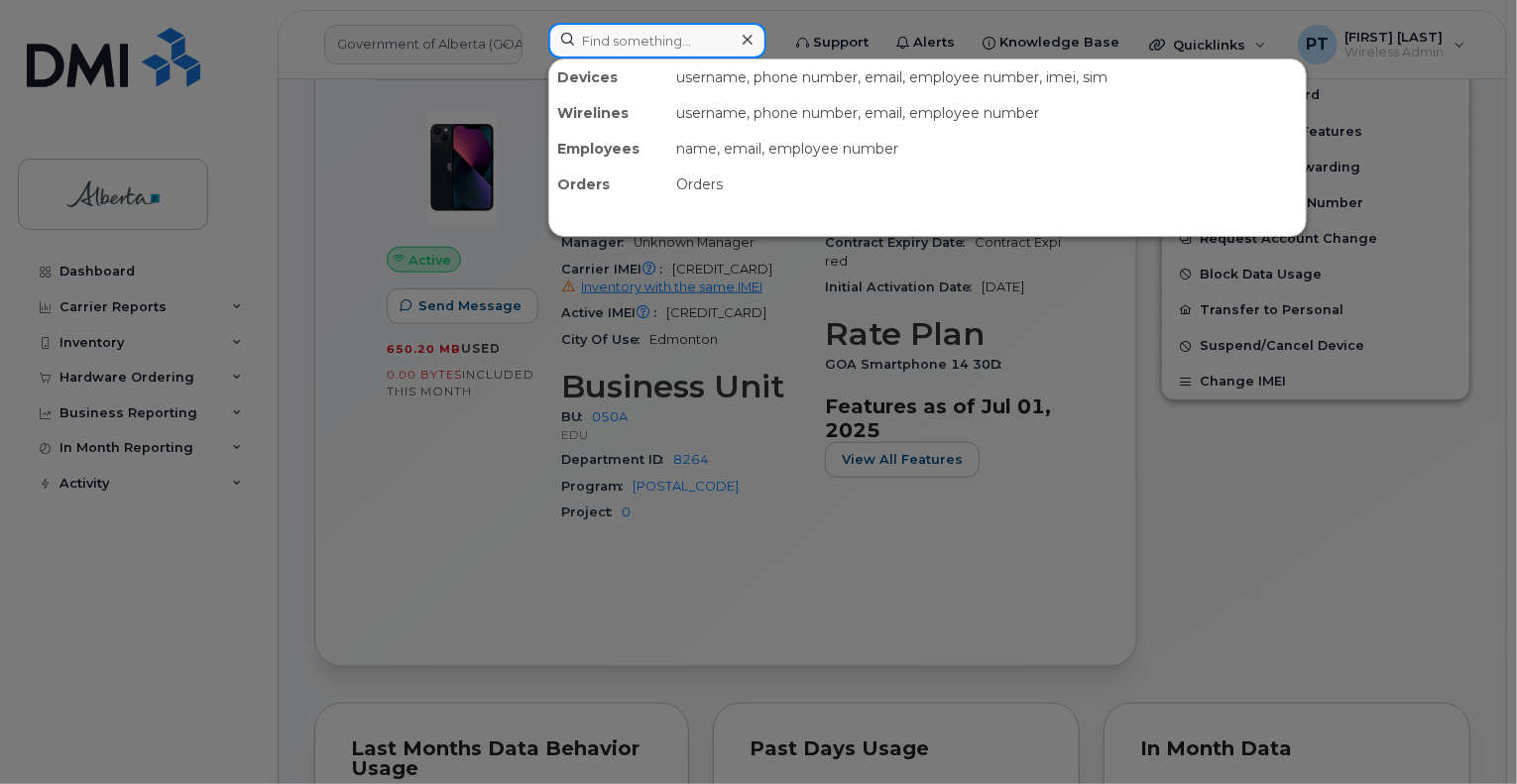 click at bounding box center [657, 41] 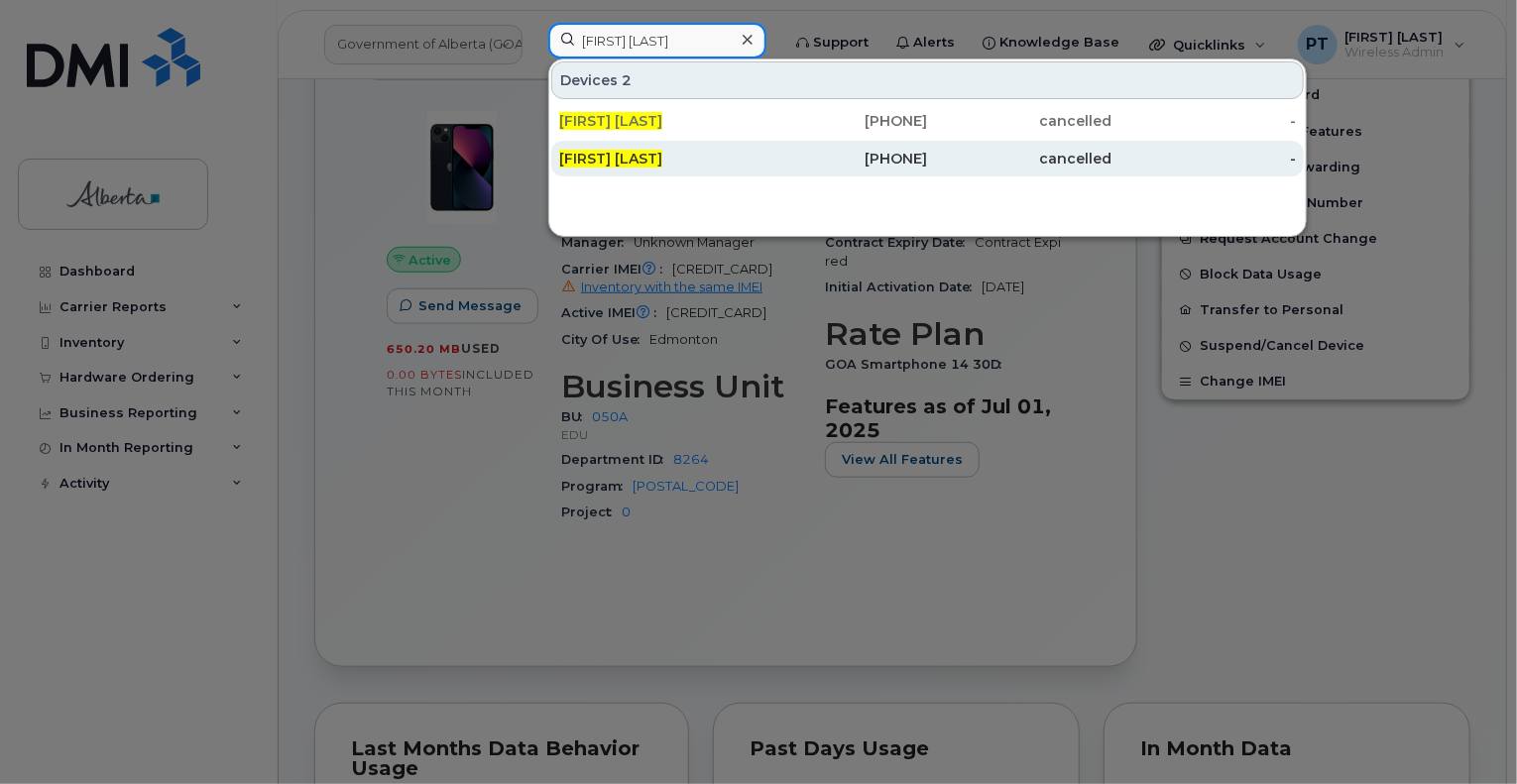 type on "bill patterson" 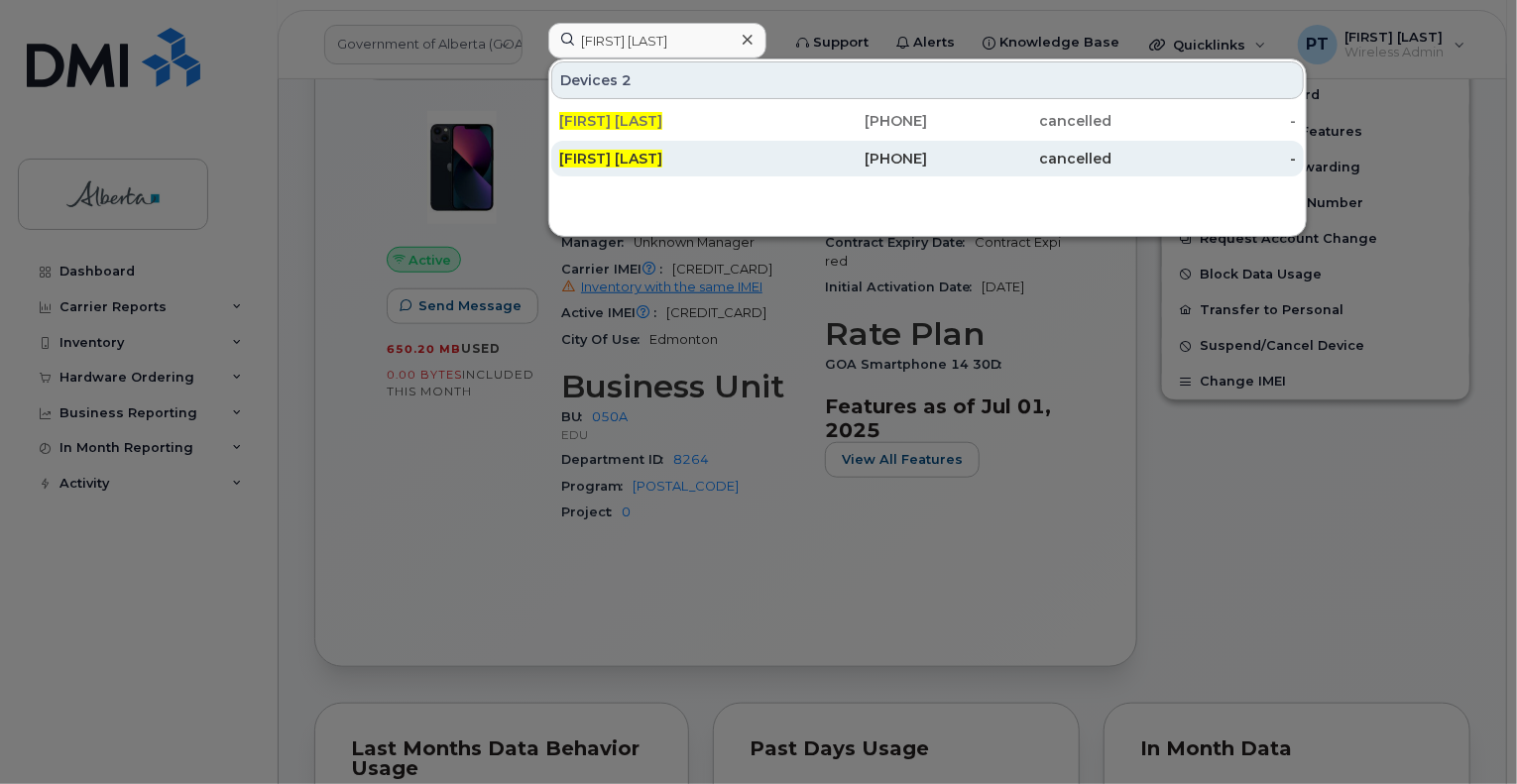 click on "Bill Patterson" at bounding box center (611, 159) 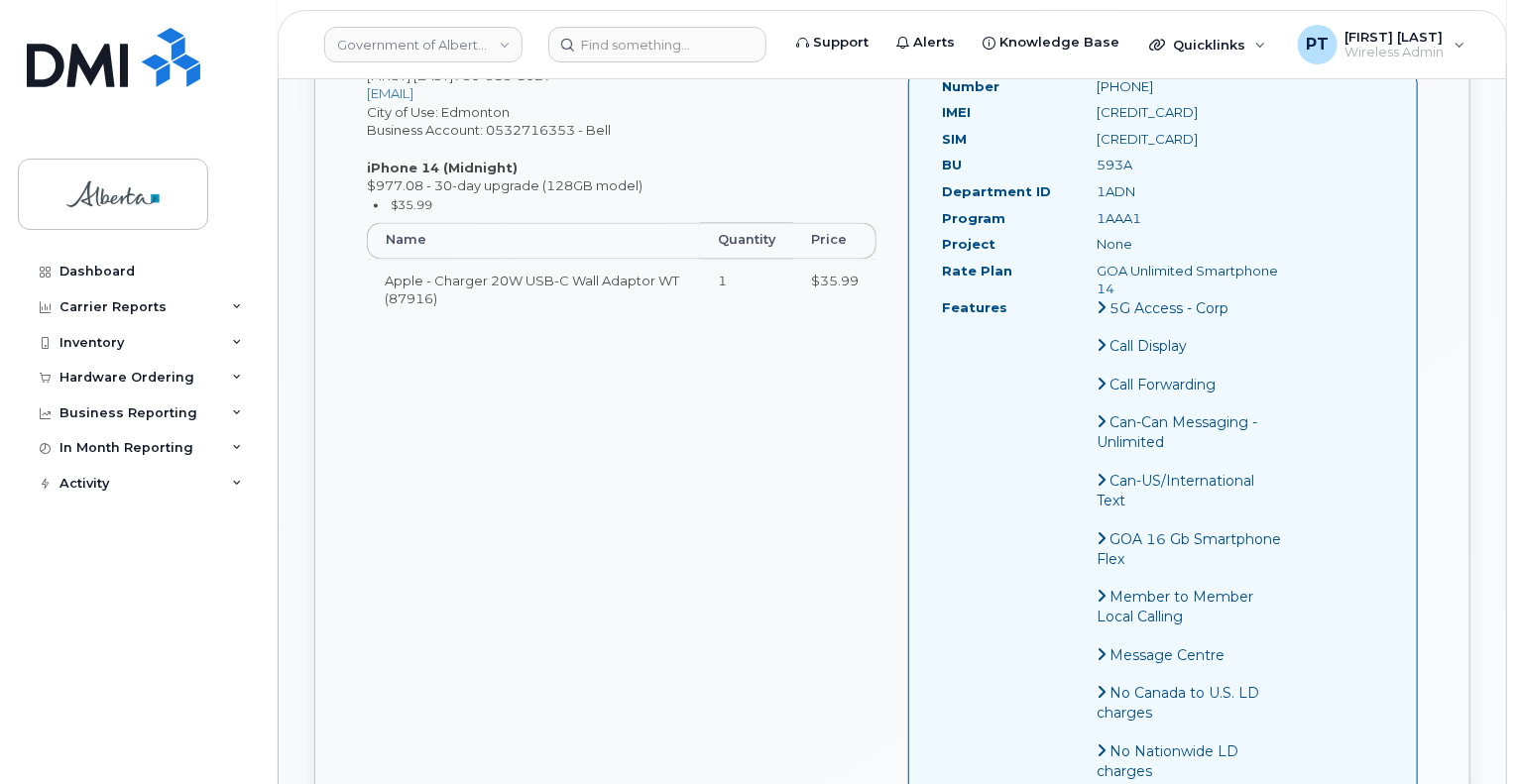 scroll, scrollTop: 1784, scrollLeft: 0, axis: vertical 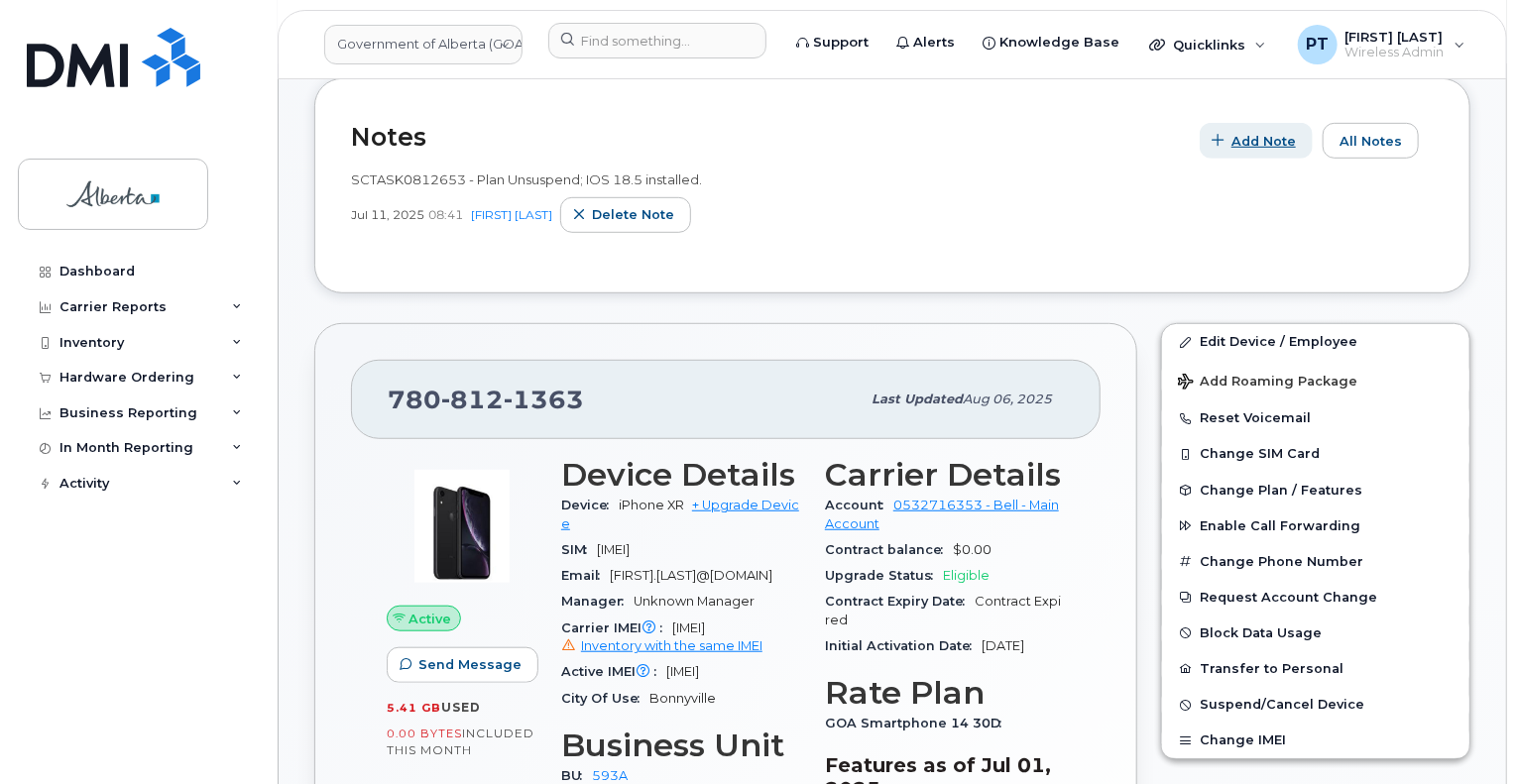 click on "Add Note" at bounding box center (1263, 141) 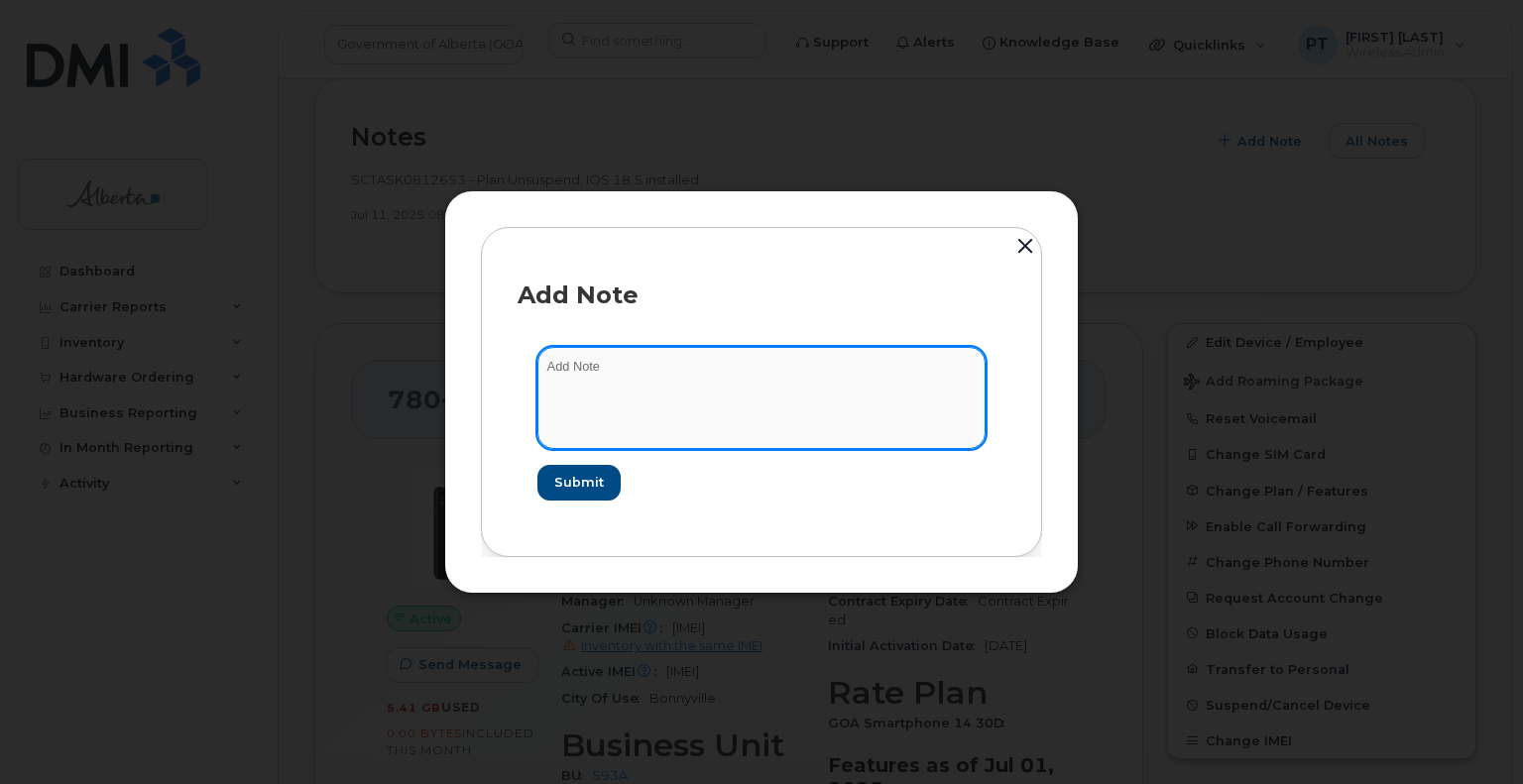 click at bounding box center (762, 397) 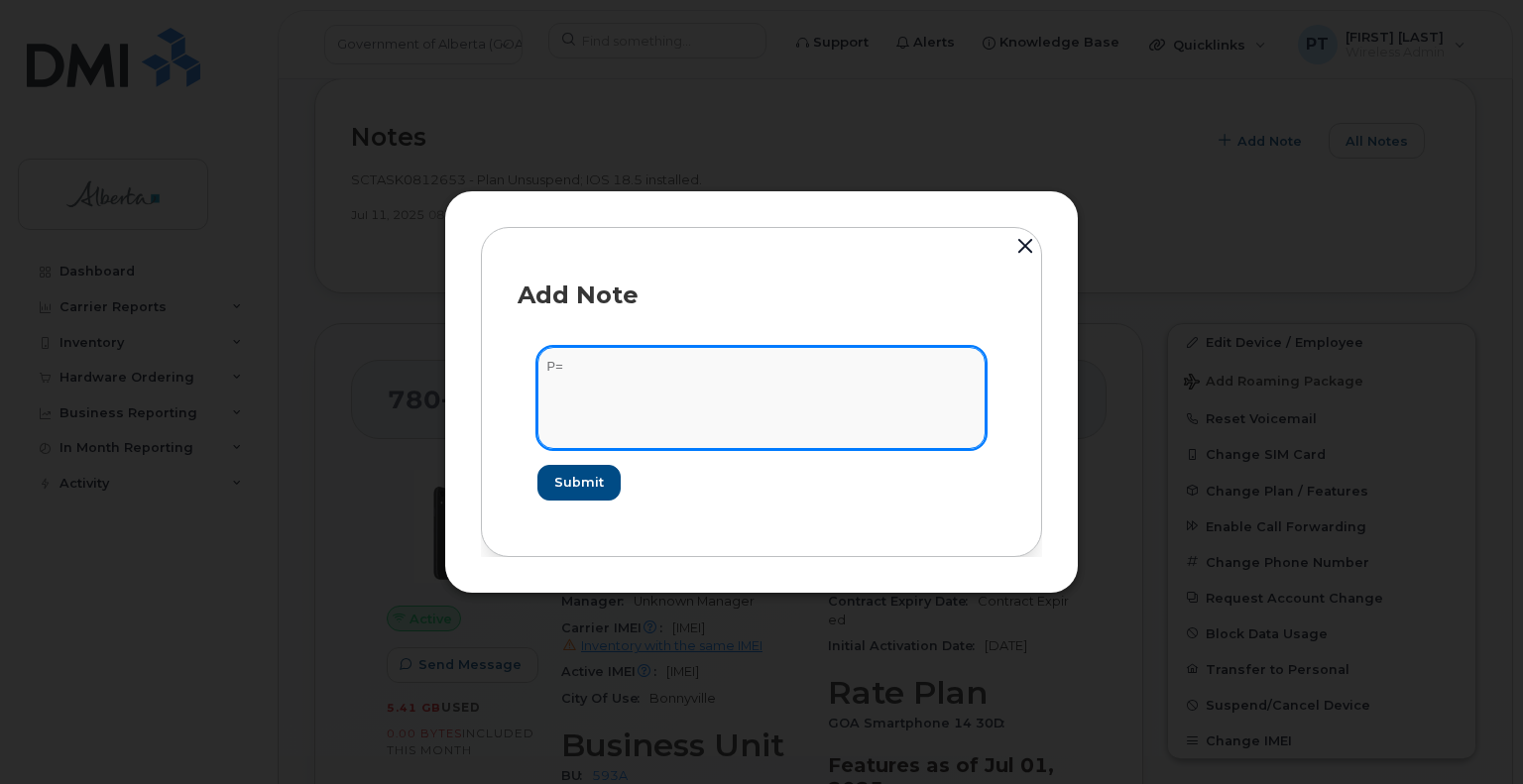 type on "P" 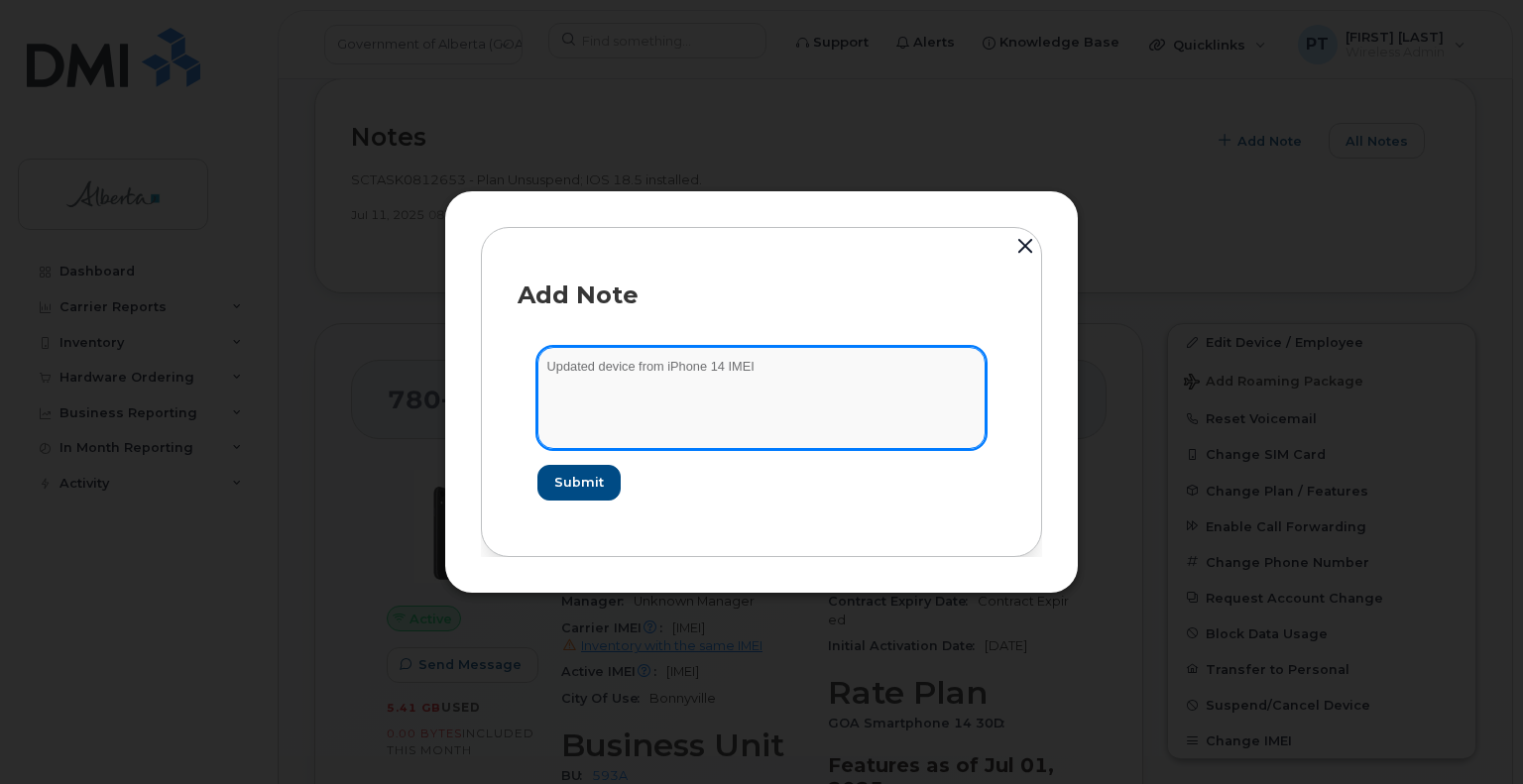 click on "Updated device from iPhone 14 IMEI" at bounding box center [762, 397] 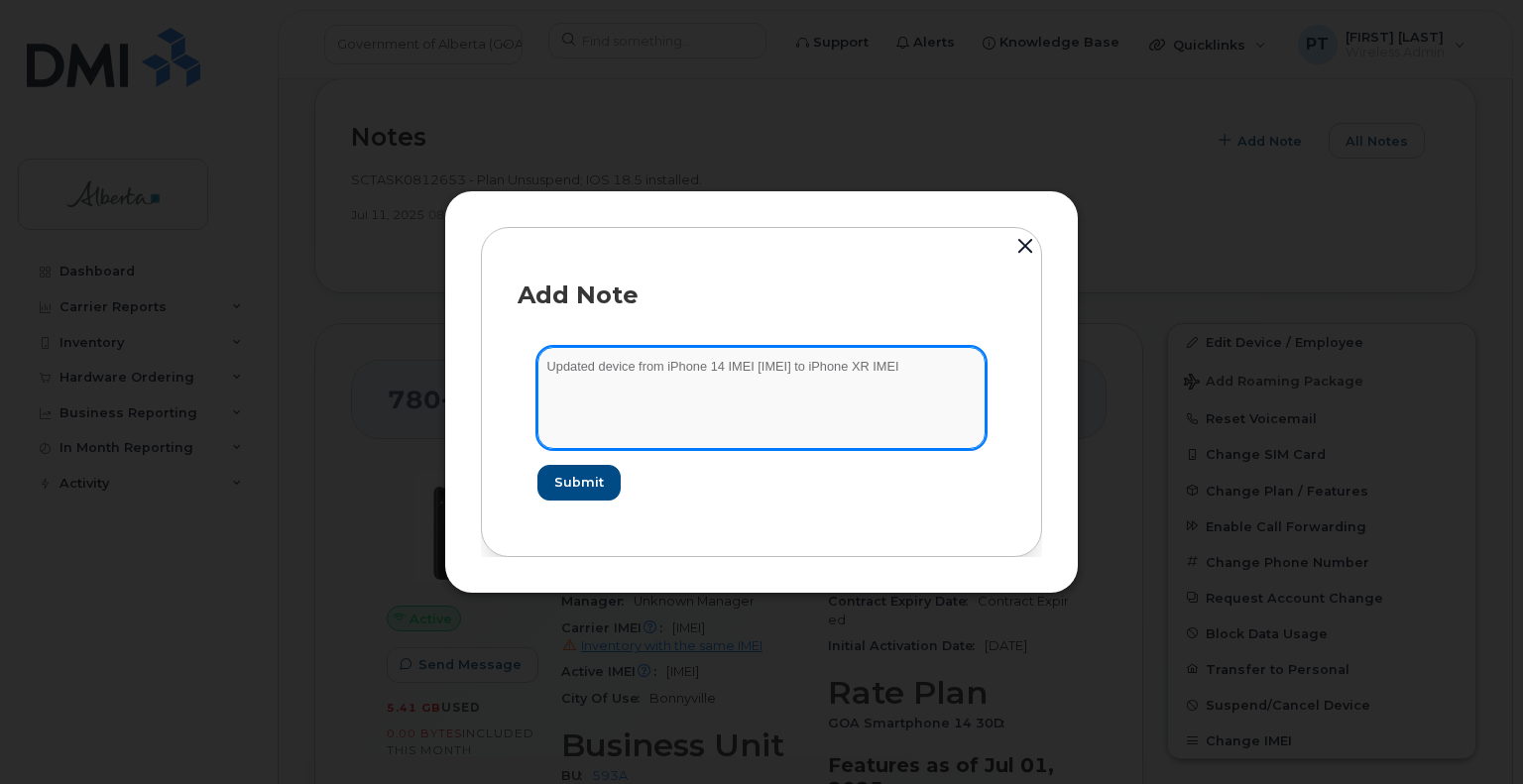 click on "Updated device from iPhone 14 IMEI [IMEI] to iPhone XR IMEI" at bounding box center [762, 397] 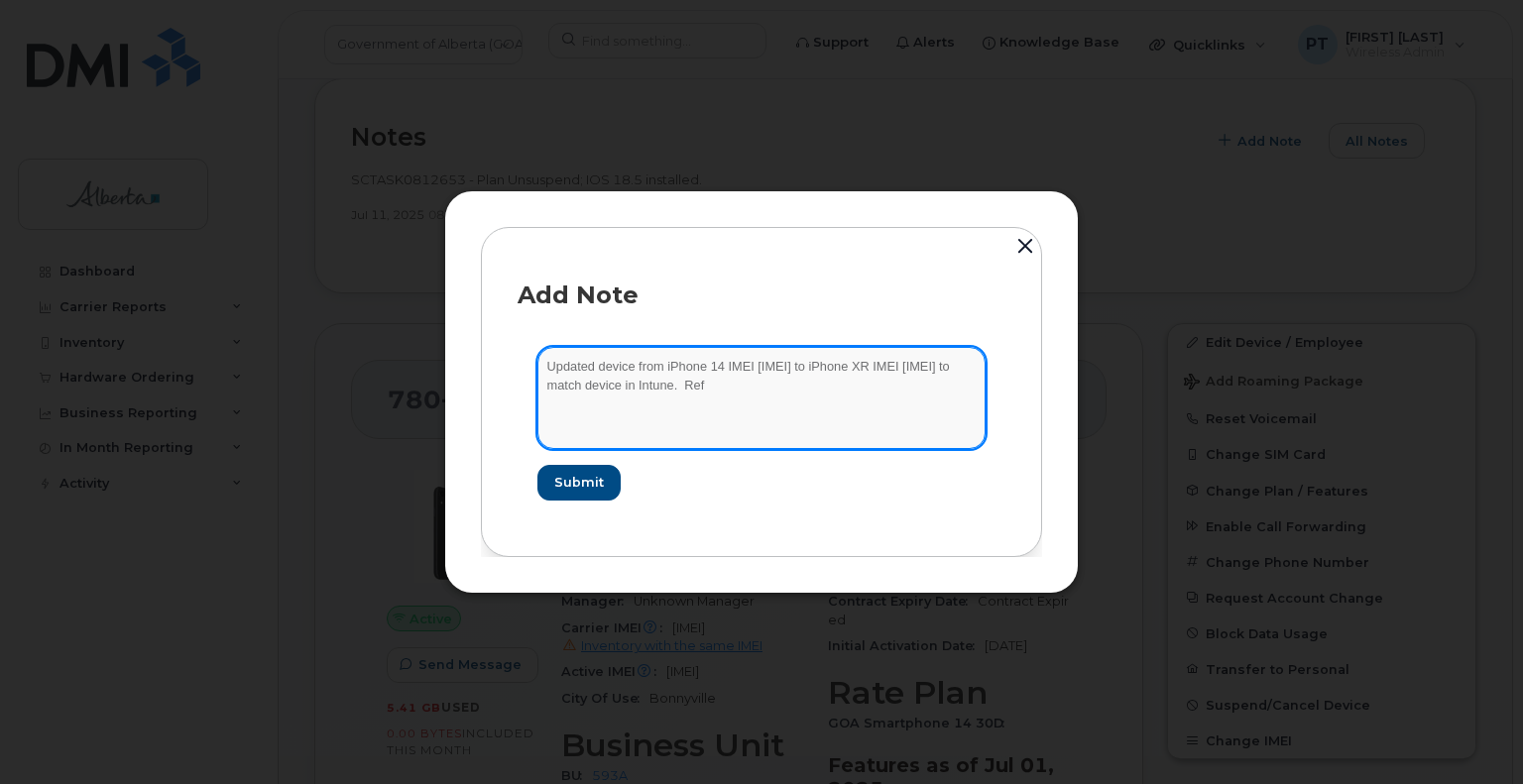 drag, startPoint x: 844, startPoint y: 386, endPoint x: 834, endPoint y: 387, distance: 10.049876 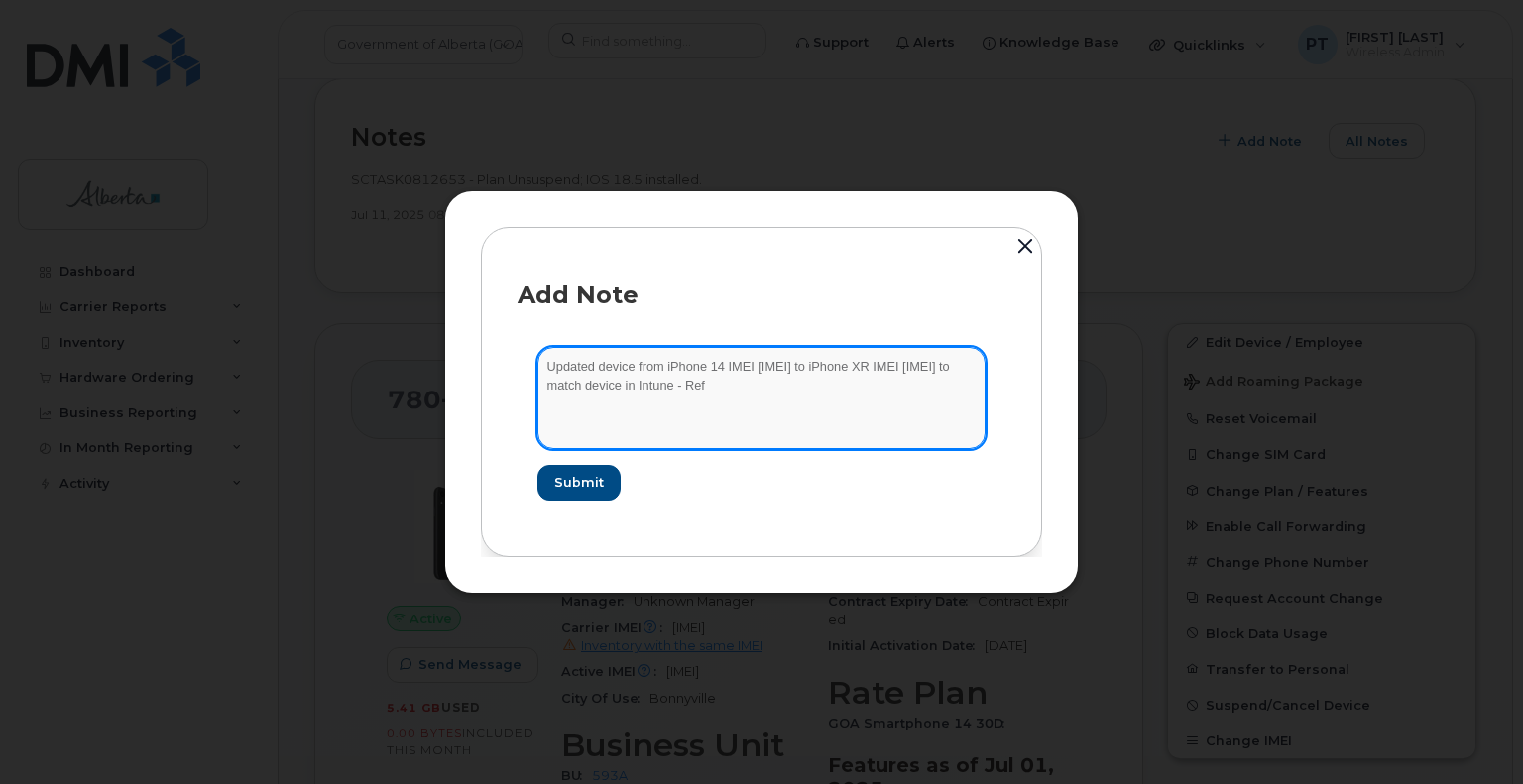 click on "Updated device from iPhone 14 IMEI [IMEI] to iPhone XR IMEI [IMEI] to match device in Intune - Ref" at bounding box center (762, 397) 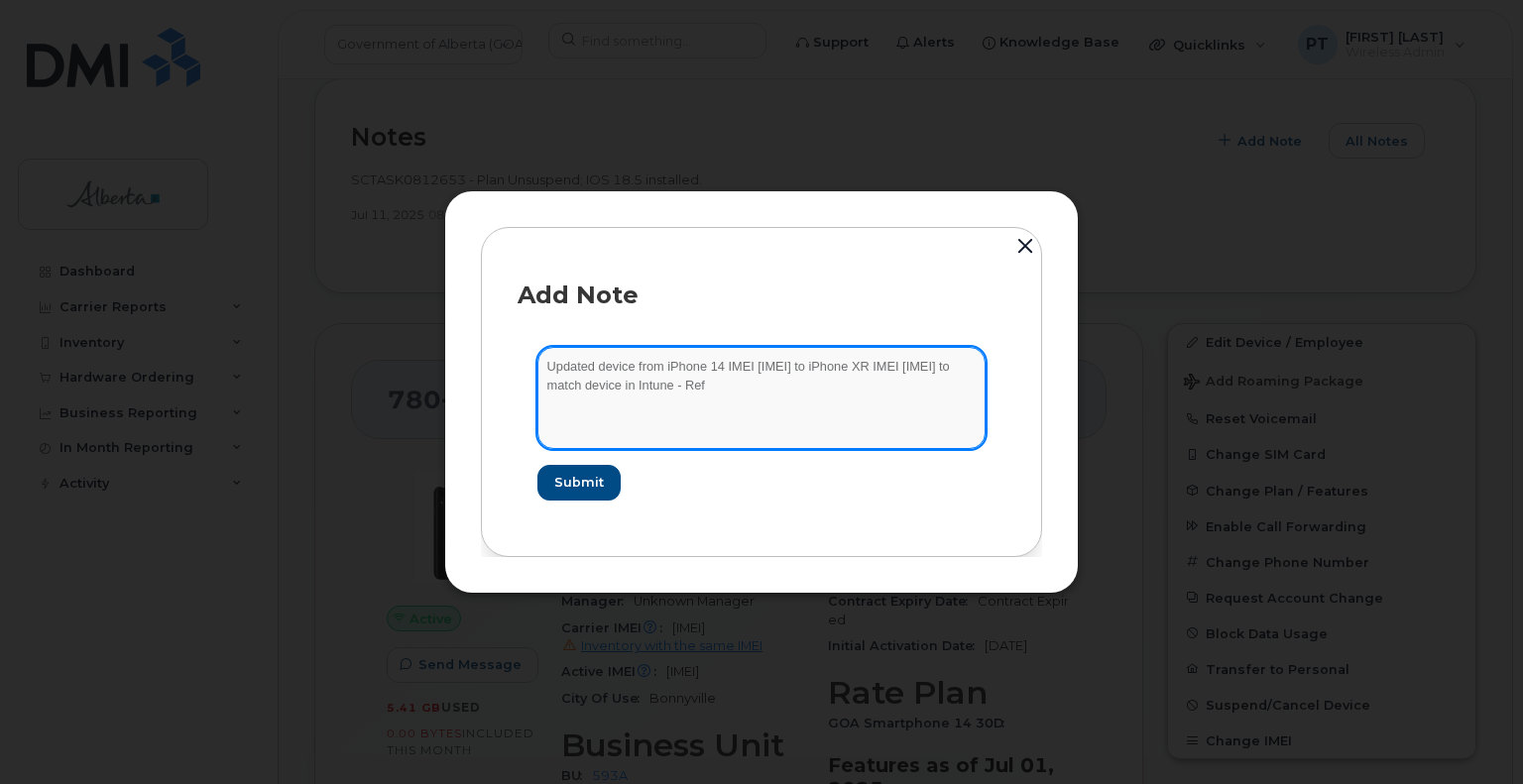 paste on "SCTASK0812653" 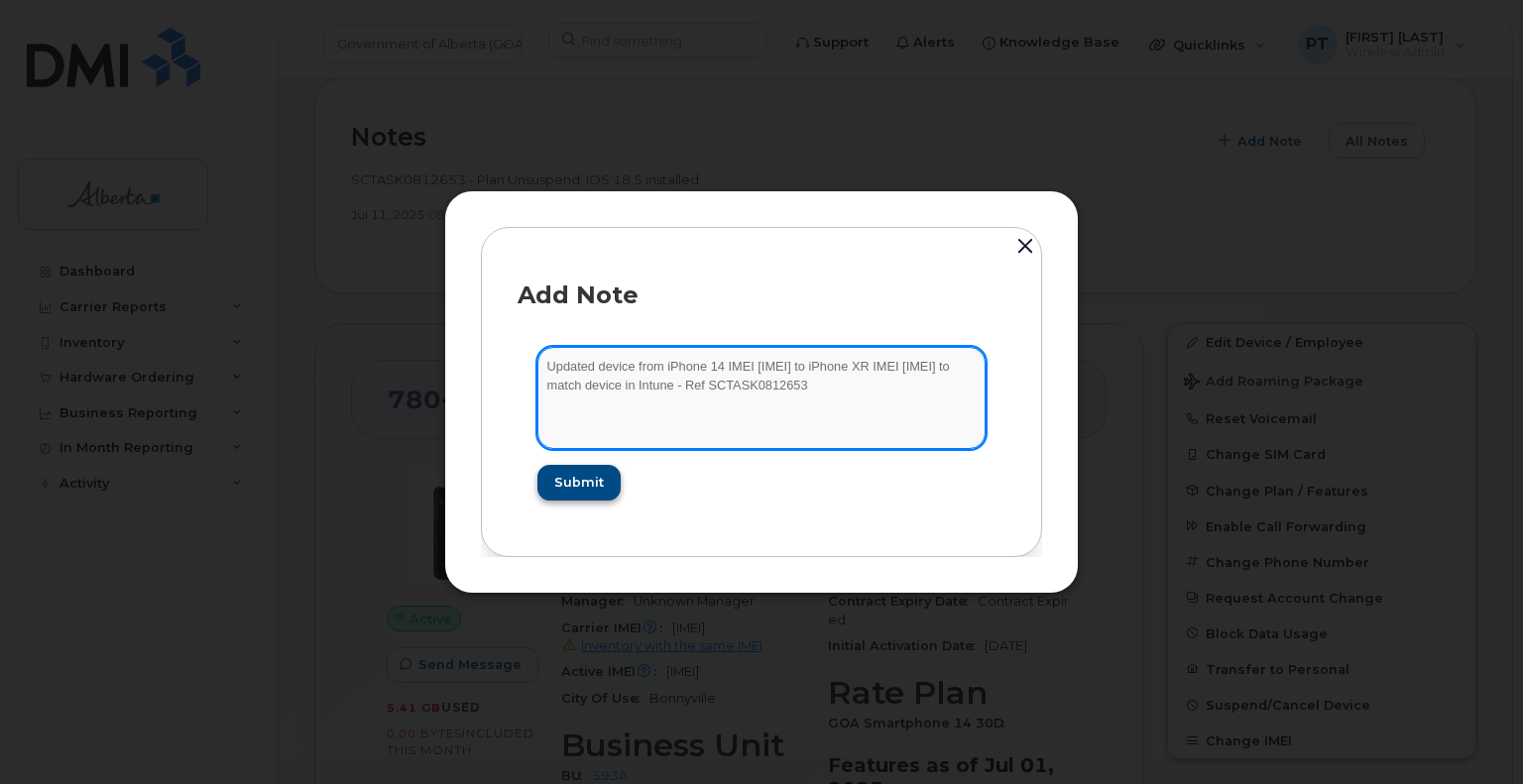 type on "Updated device from iPhone 14 IMEI [IMEI] to iPhone XR IMEI [IMEI] to match device in Intune - Ref SCTASK0812653" 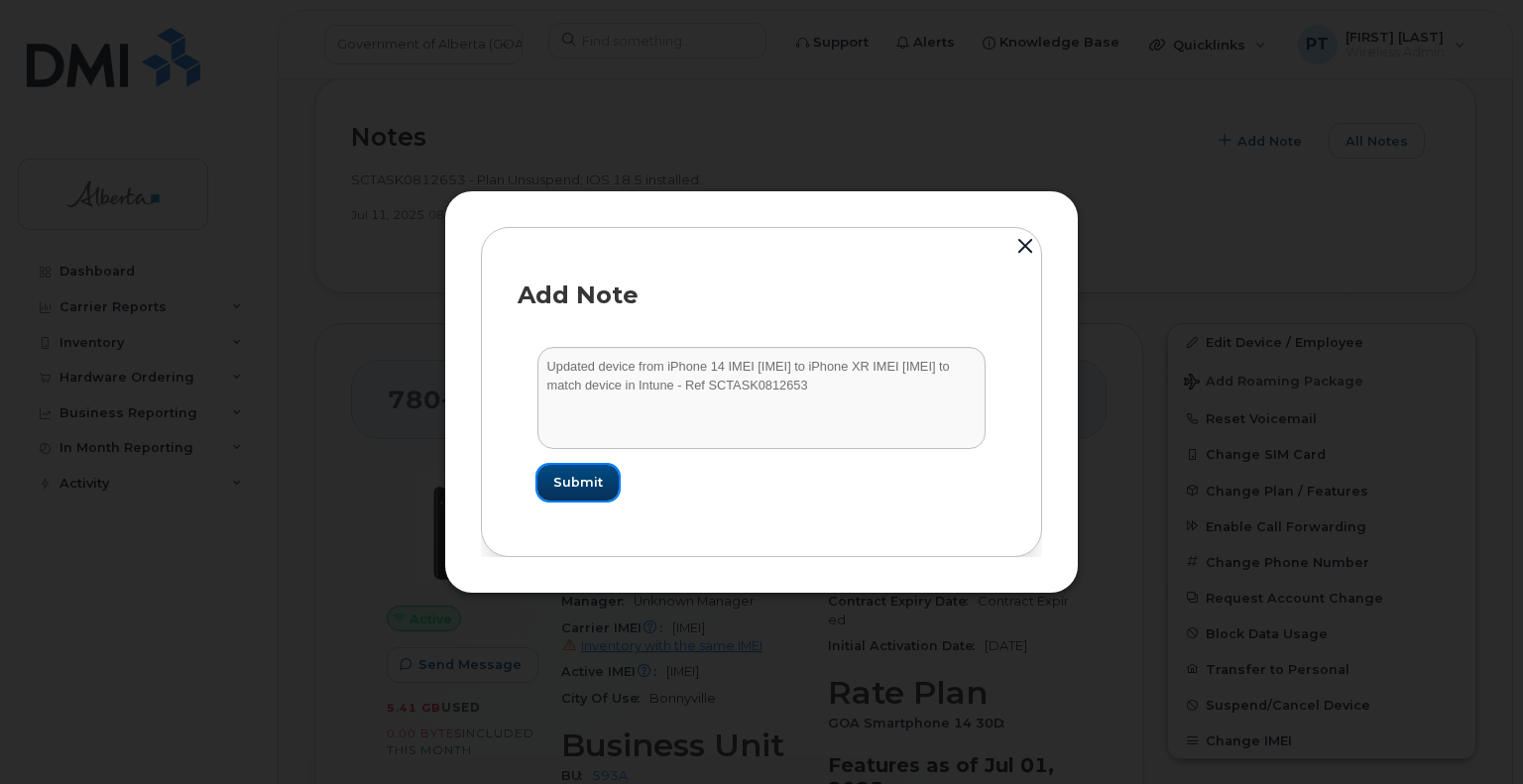 click on "Submit" at bounding box center [578, 482] 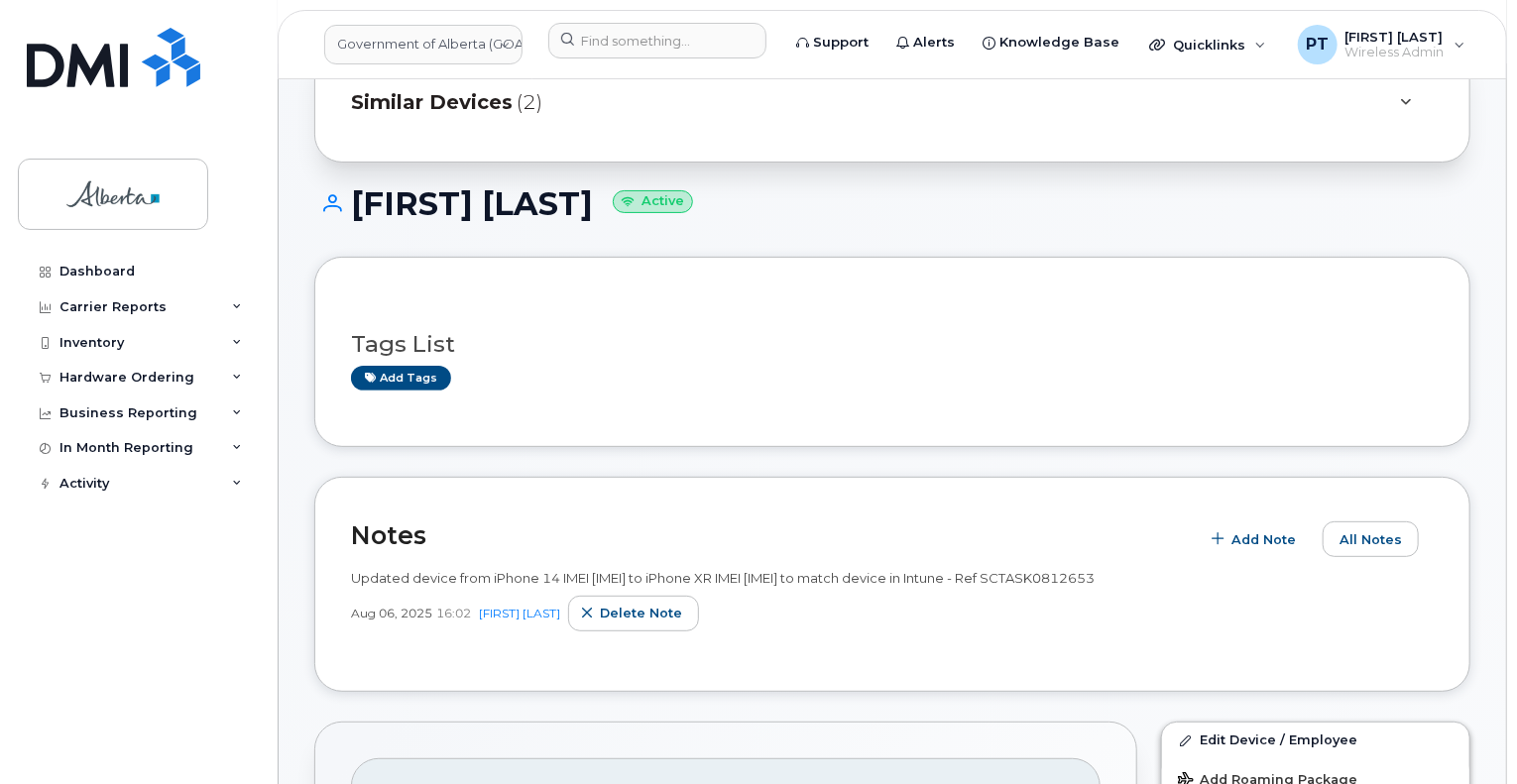 scroll, scrollTop: 198, scrollLeft: 0, axis: vertical 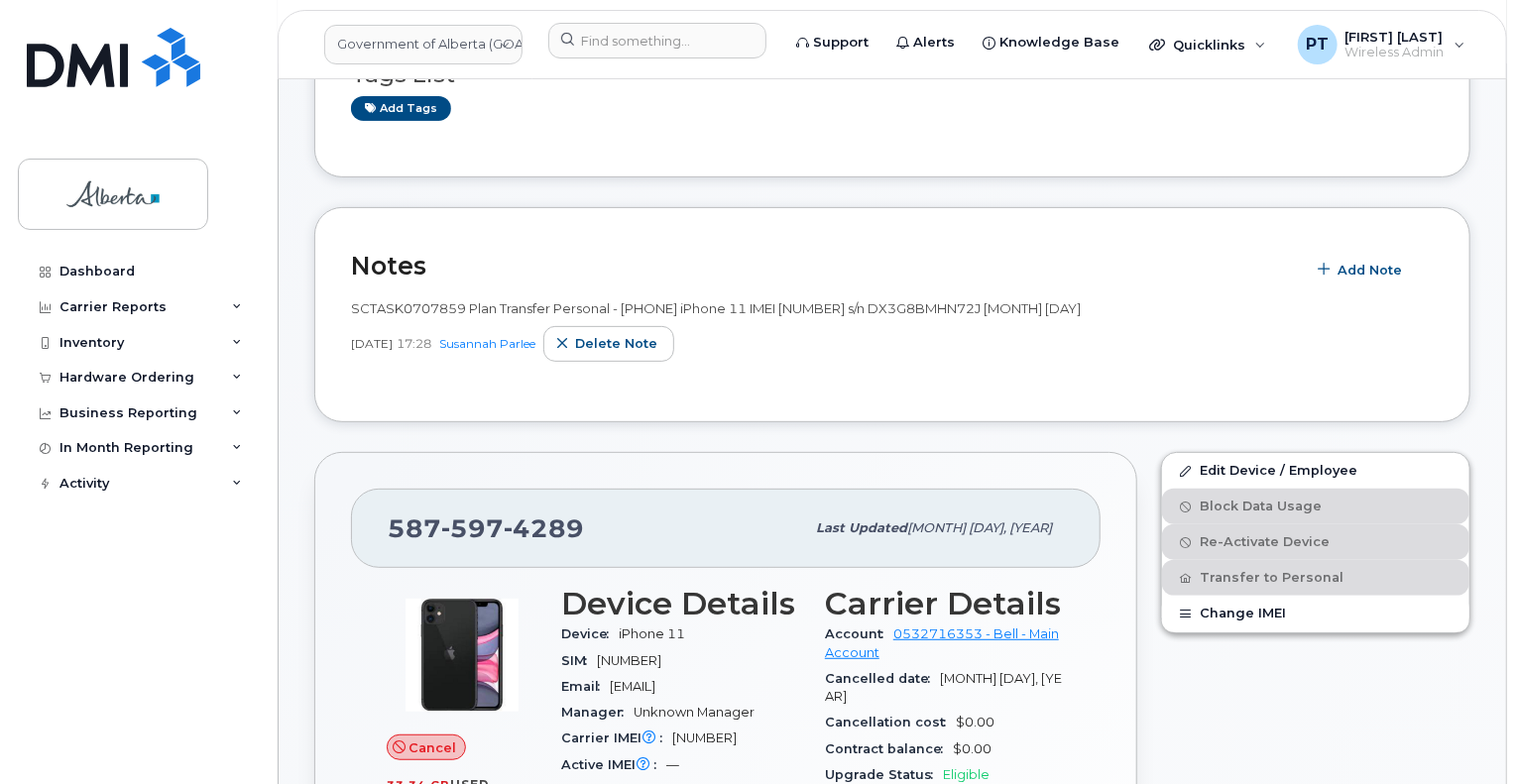 click on "SCTASK0707859 Plan Transfer Personal - [PHONE] iPhone 11 IMEI [NUMBER] s/n DX3G8BMHN72J [MONTH] [DAY] [MONTH] [DAY], [YEAR] [TIME] [FIRST] [LAST] Delete note" at bounding box center (892, 336) 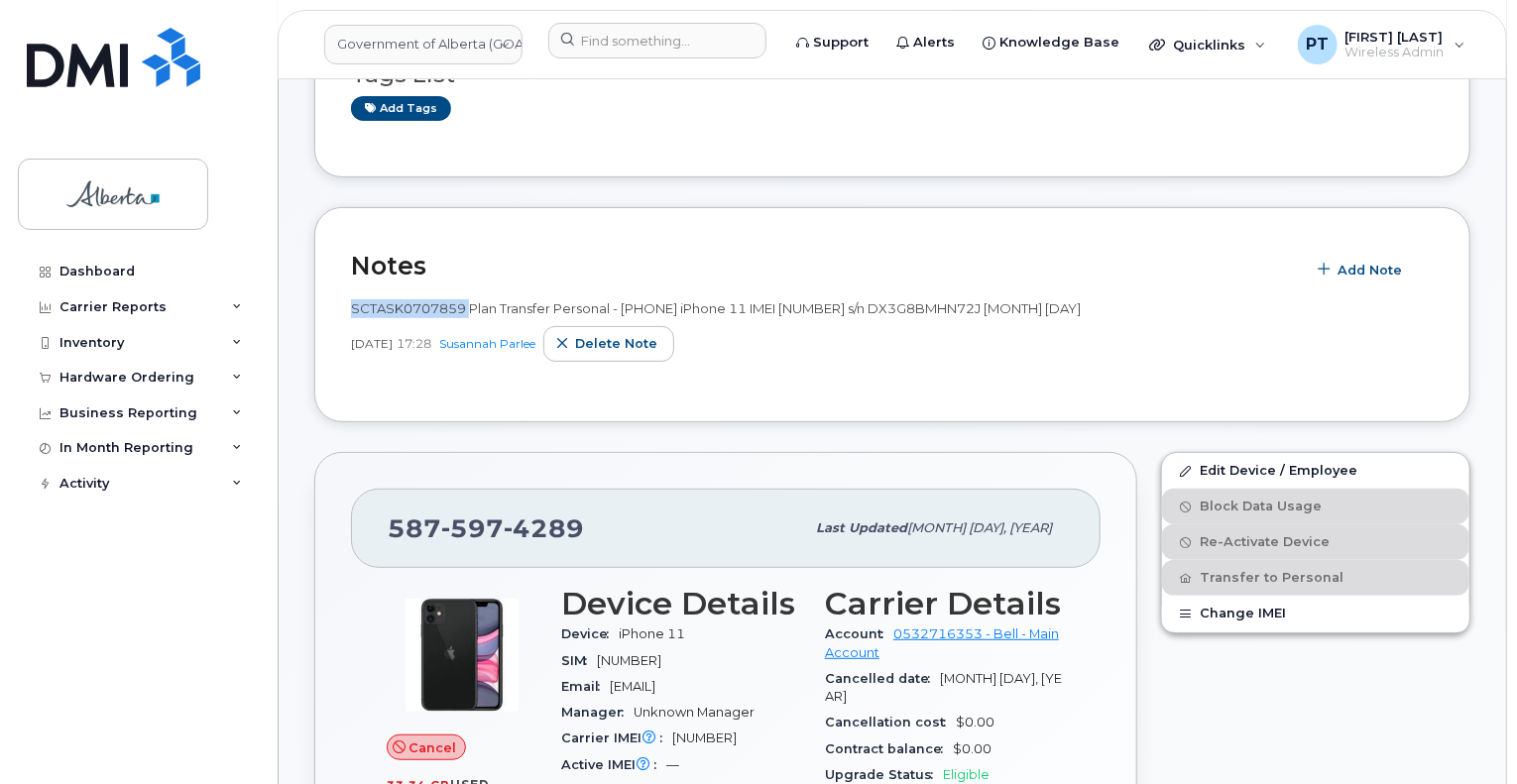 click on "SCTASK0707859 Plan Transfer Personal - [PHONE] iPhone 11 IMEI [NUMBER] s/n DX3G8BMHN72J [MONTH] [DAY] [MONTH] [DAY], [YEAR] [TIME] [FIRST] [LAST] Delete note" at bounding box center (892, 336) 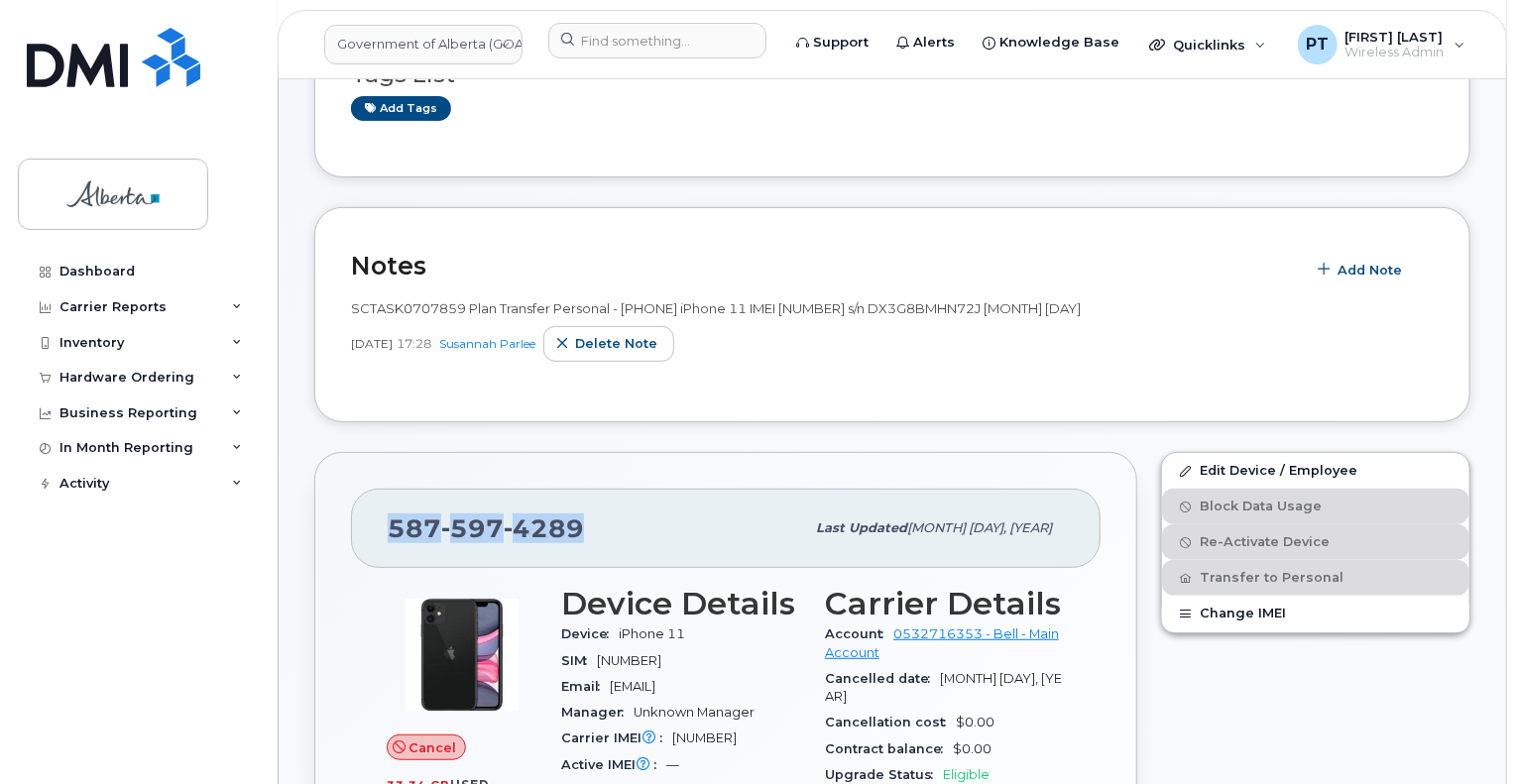drag, startPoint x: 630, startPoint y: 523, endPoint x: 350, endPoint y: 516, distance: 280.08749 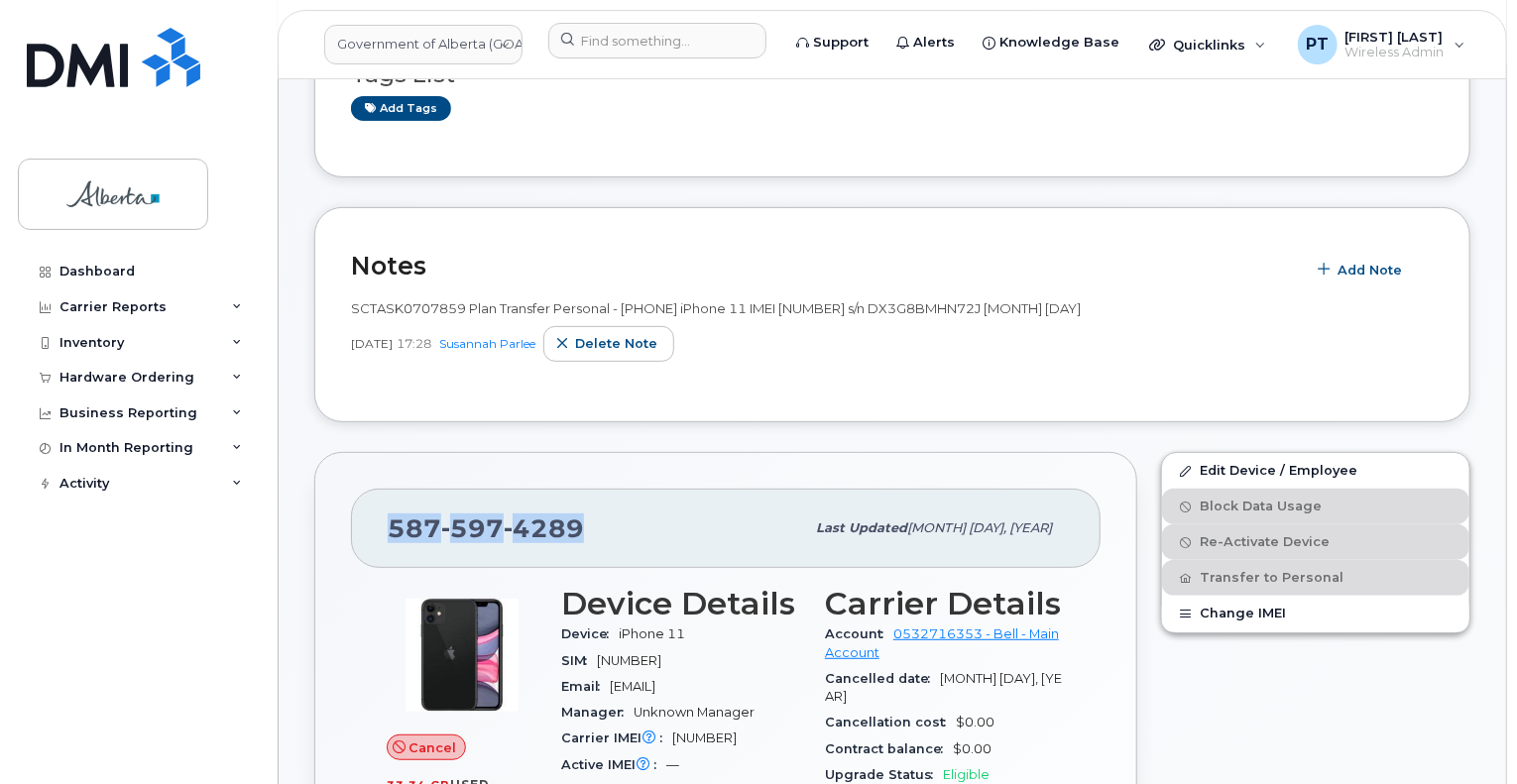 copy on "[PHONE]" 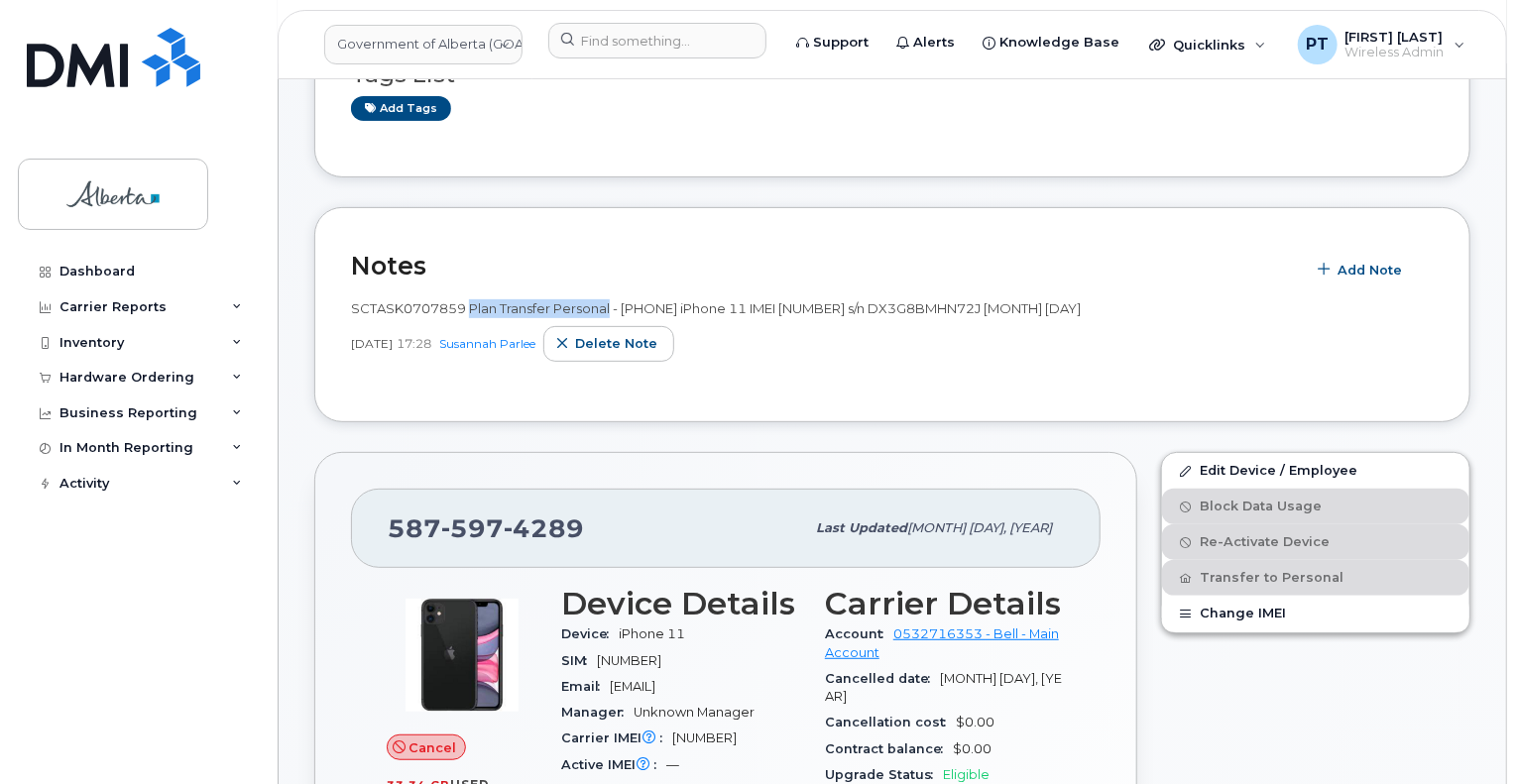drag, startPoint x: 467, startPoint y: 308, endPoint x: 610, endPoint y: 307, distance: 143.0035 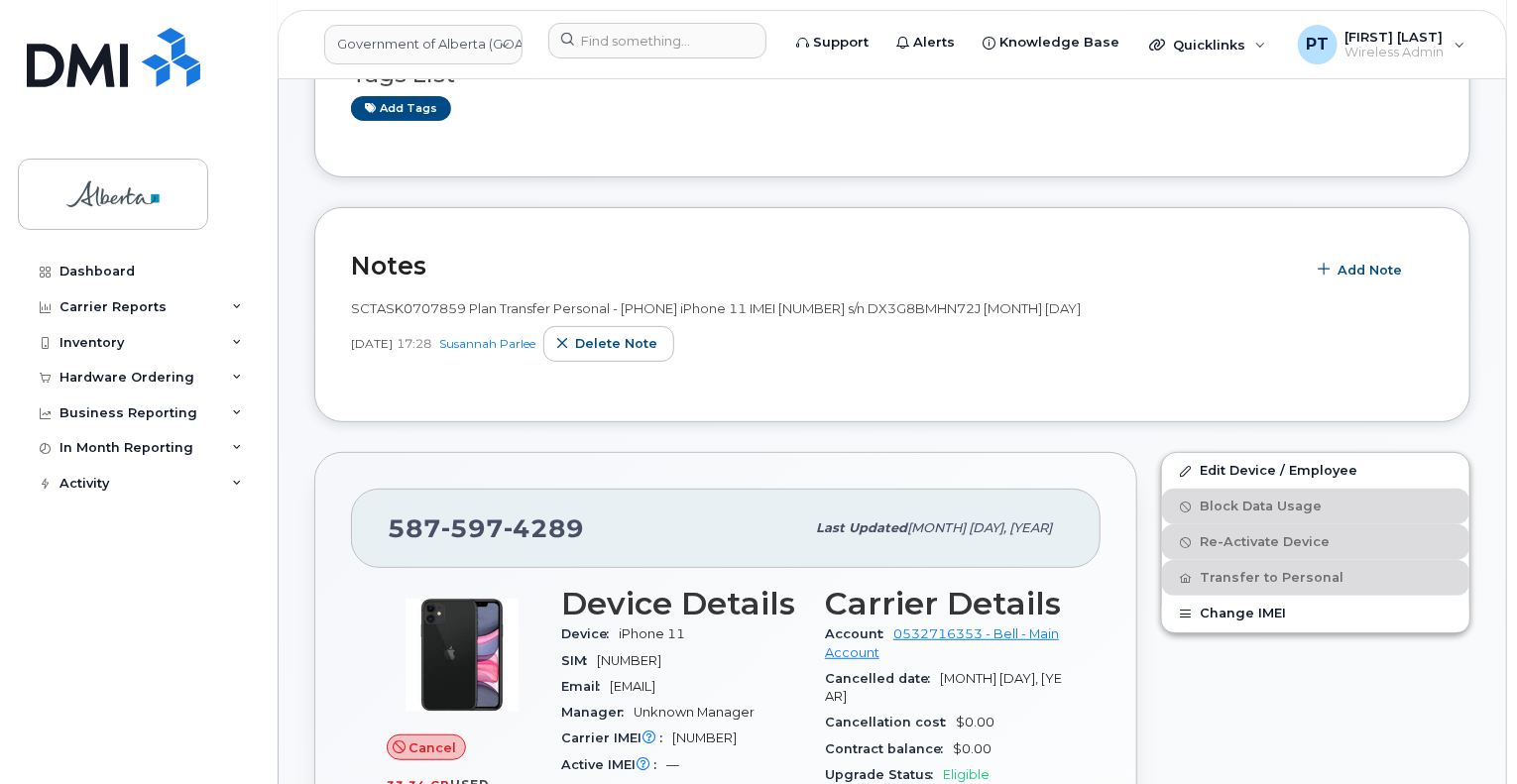 click on "SCTASK0707859 Plan Transfer Personal - [PHONE] iPhone 11 IMEI [NUMBER] s/n DX3G8BMHN72J [MONTH] [DAY]" at bounding box center (716, 308) 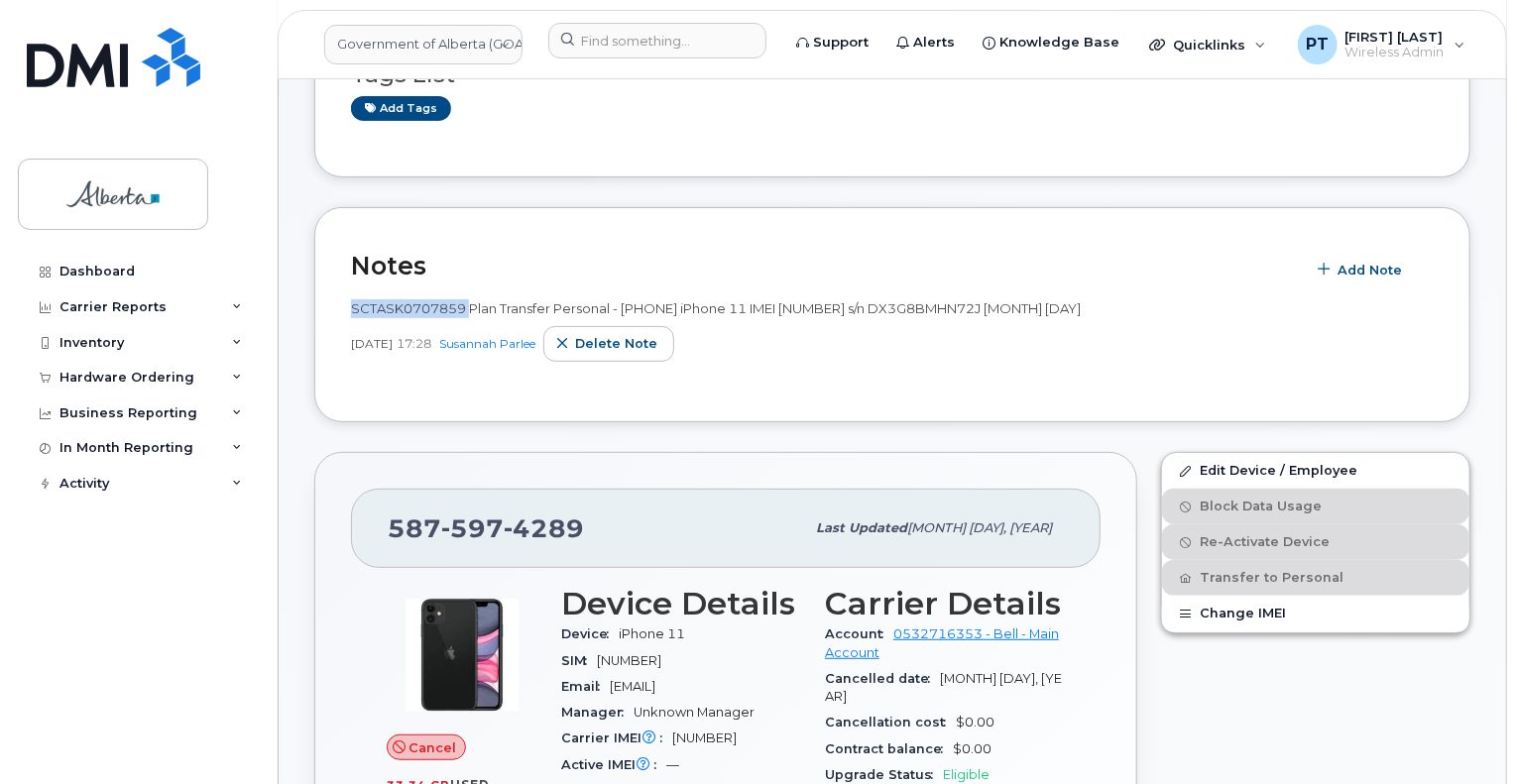 click on "SCTASK0707859 Plan Transfer Personal - 5875974289 iPhone 11 IMEI 356873119410587 s/n DX3G8BMHN72J January 6" at bounding box center [716, 308] 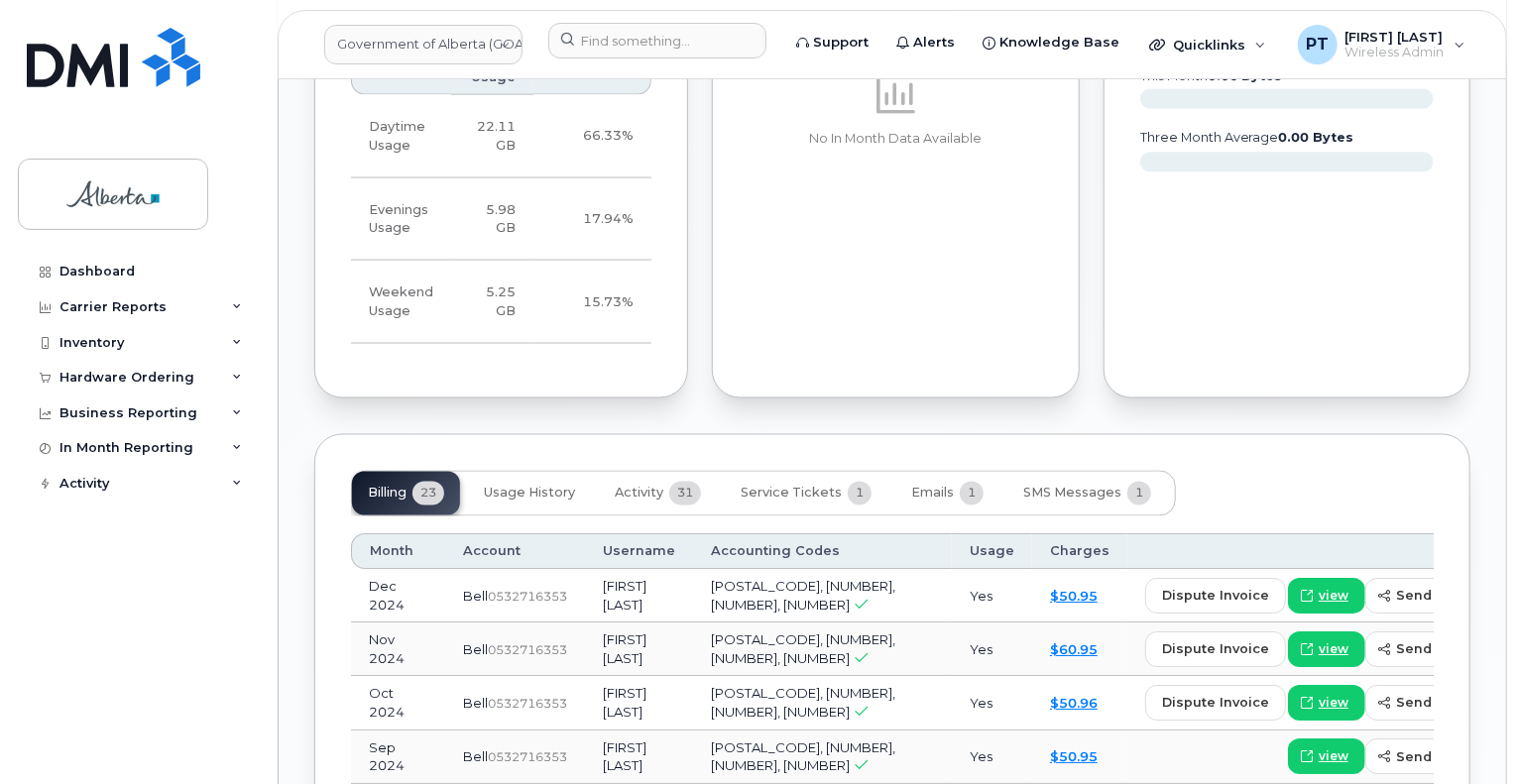 scroll, scrollTop: 1586, scrollLeft: 0, axis: vertical 